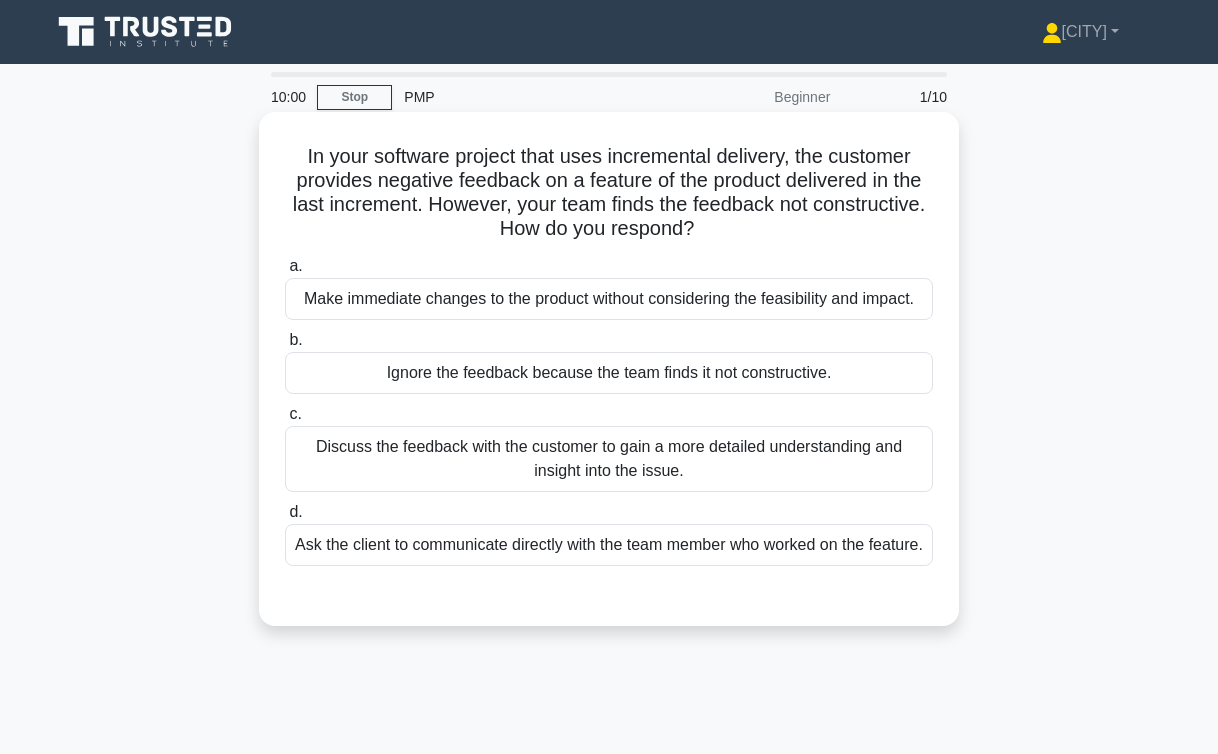 scroll, scrollTop: 0, scrollLeft: 0, axis: both 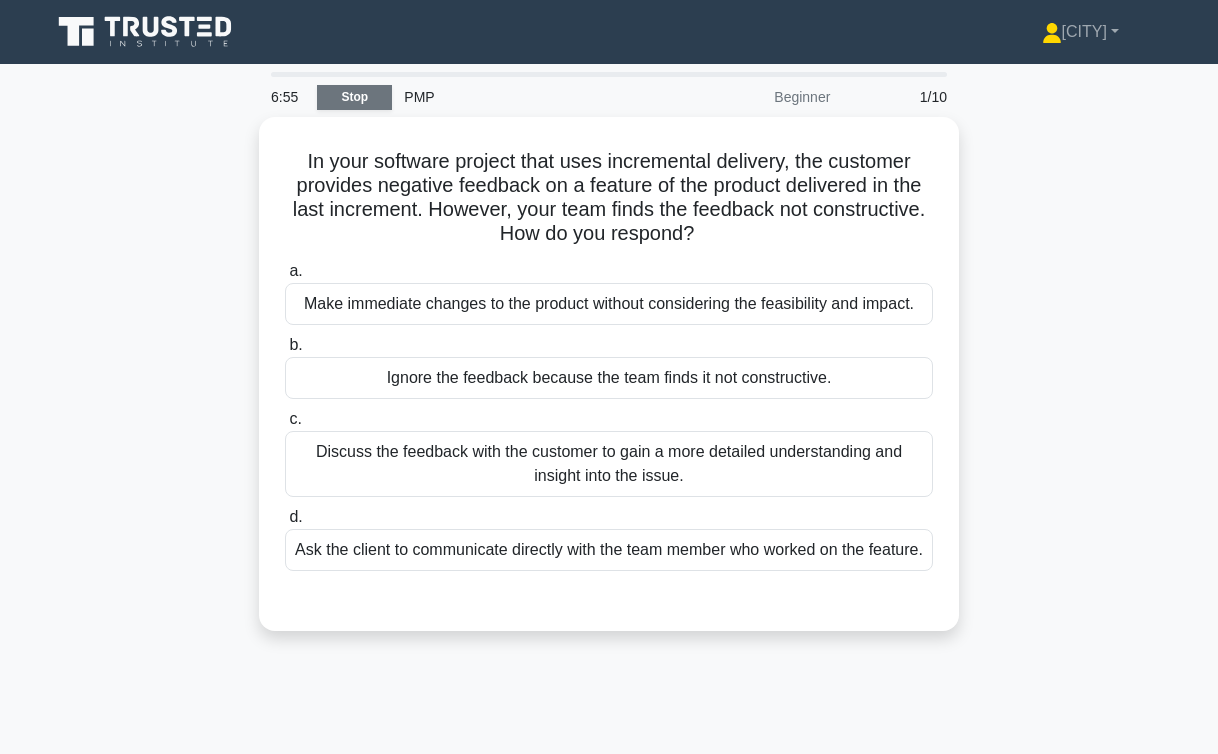 click on "Stop" at bounding box center [354, 97] 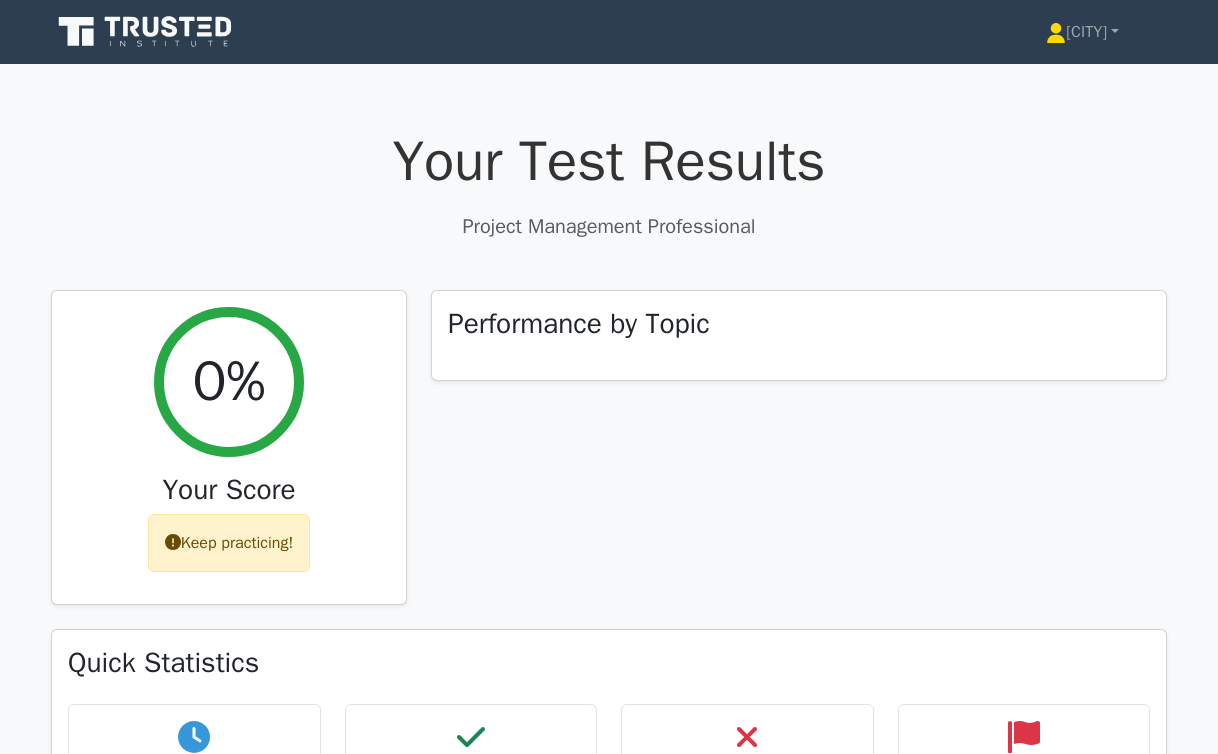 scroll, scrollTop: 0, scrollLeft: 0, axis: both 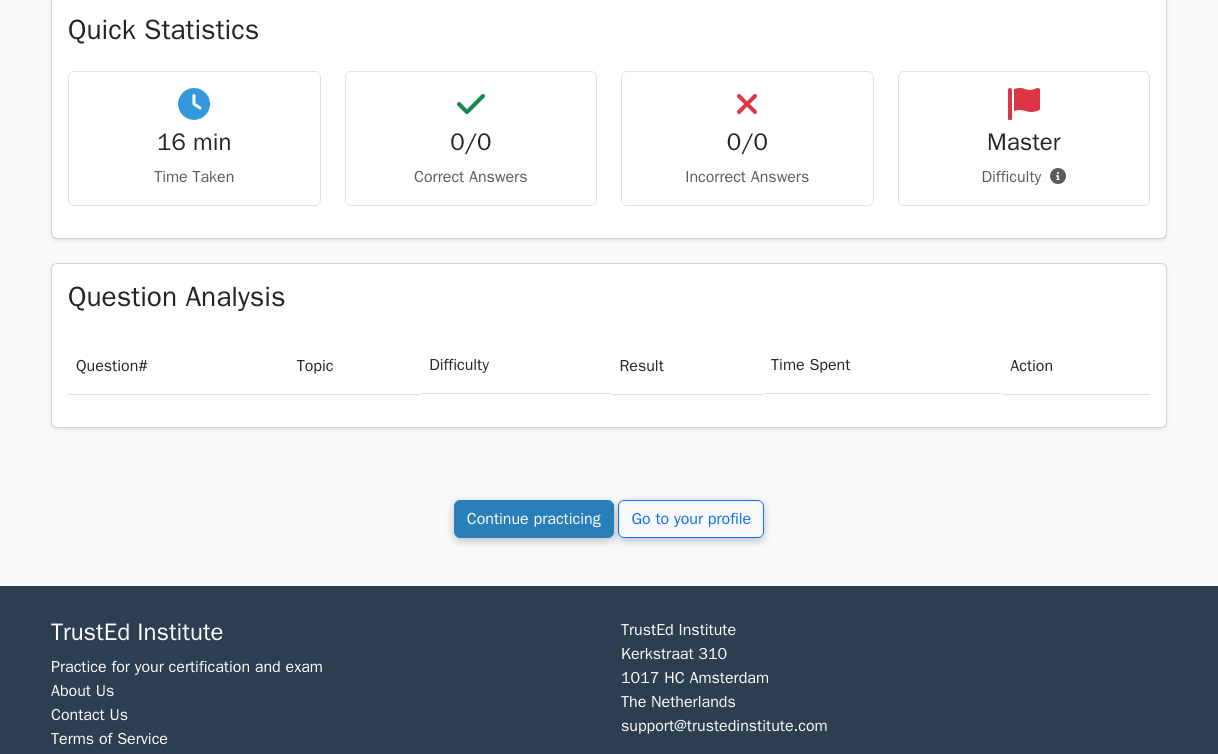 click on "Continue practicing" at bounding box center [534, 519] 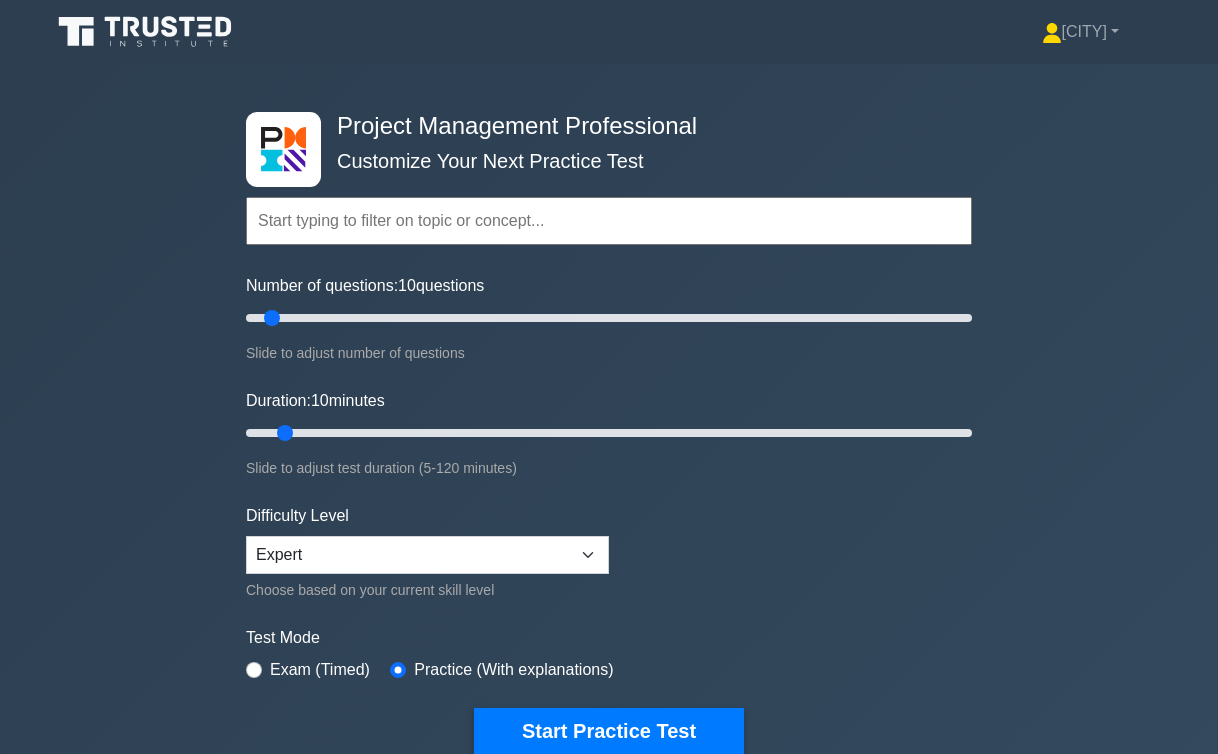 scroll, scrollTop: 0, scrollLeft: 0, axis: both 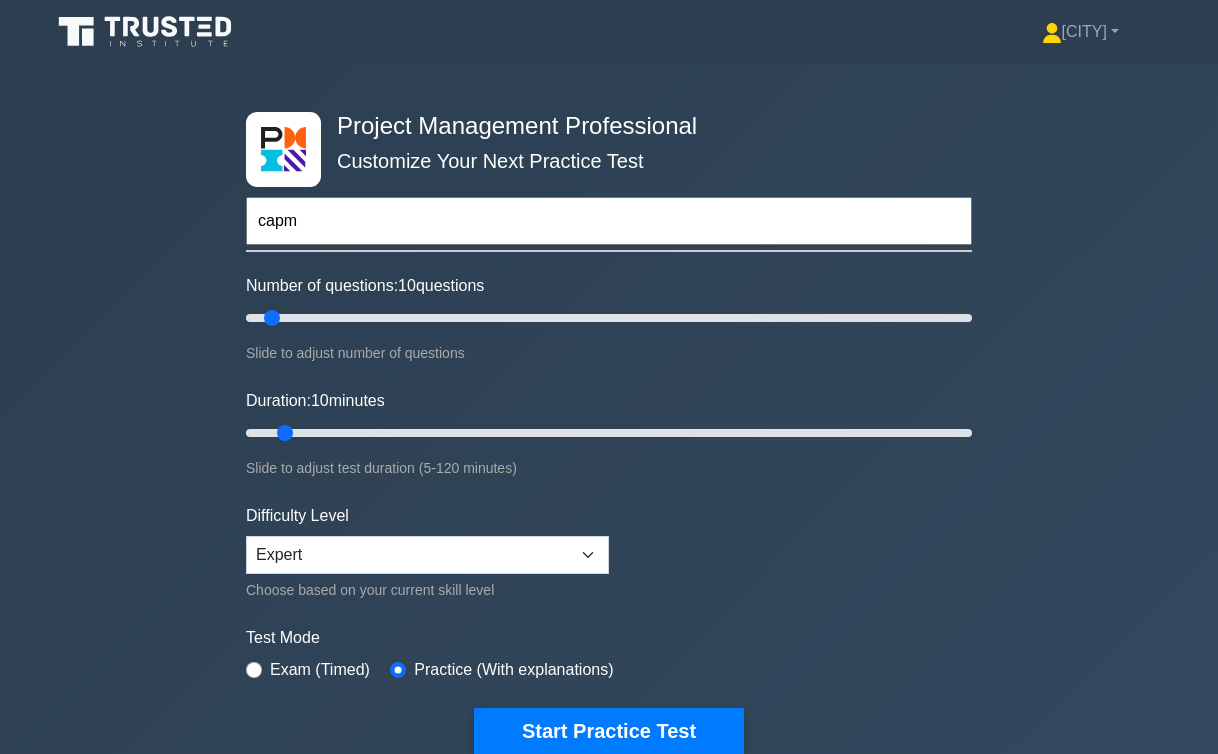 type on "capm" 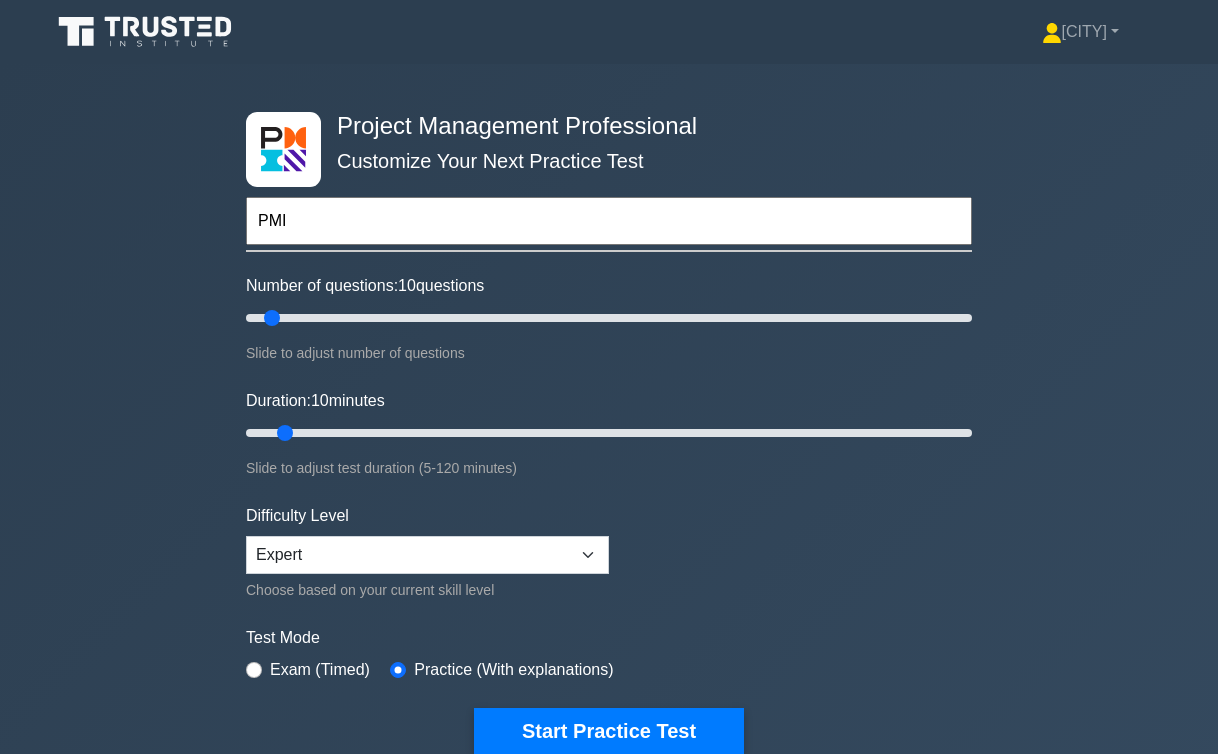 type on "PM" 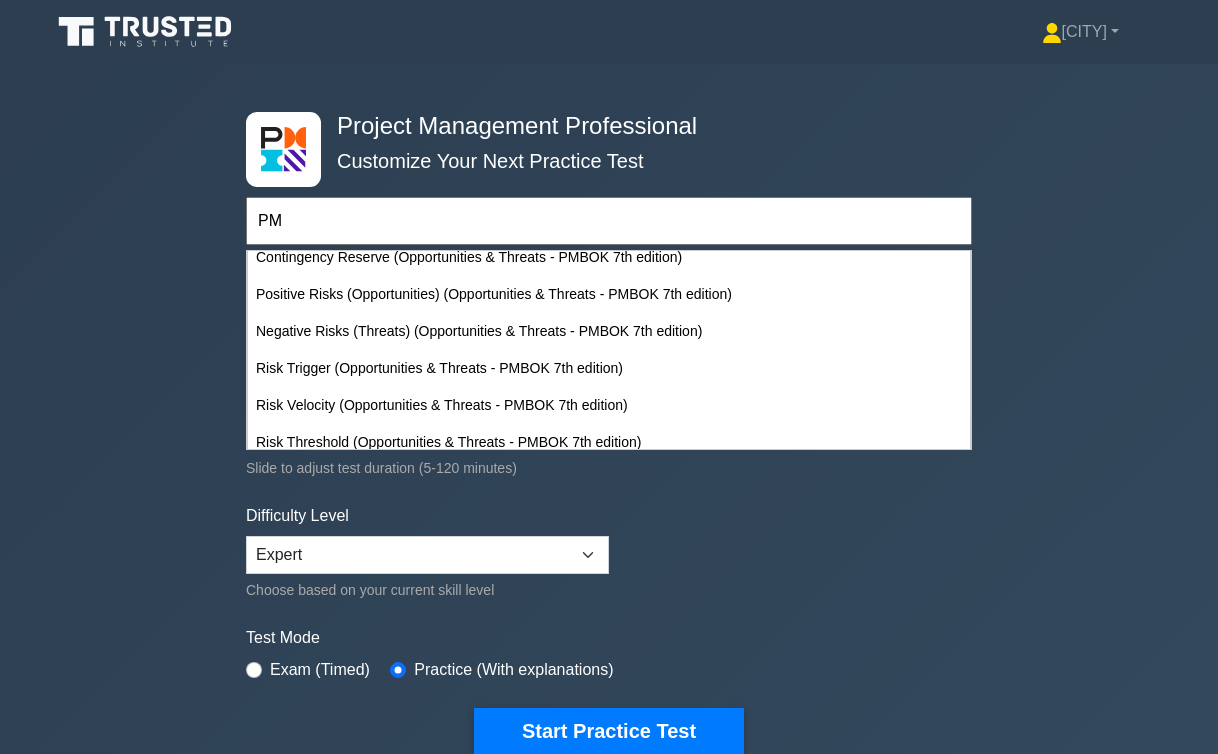 scroll, scrollTop: 3469, scrollLeft: 0, axis: vertical 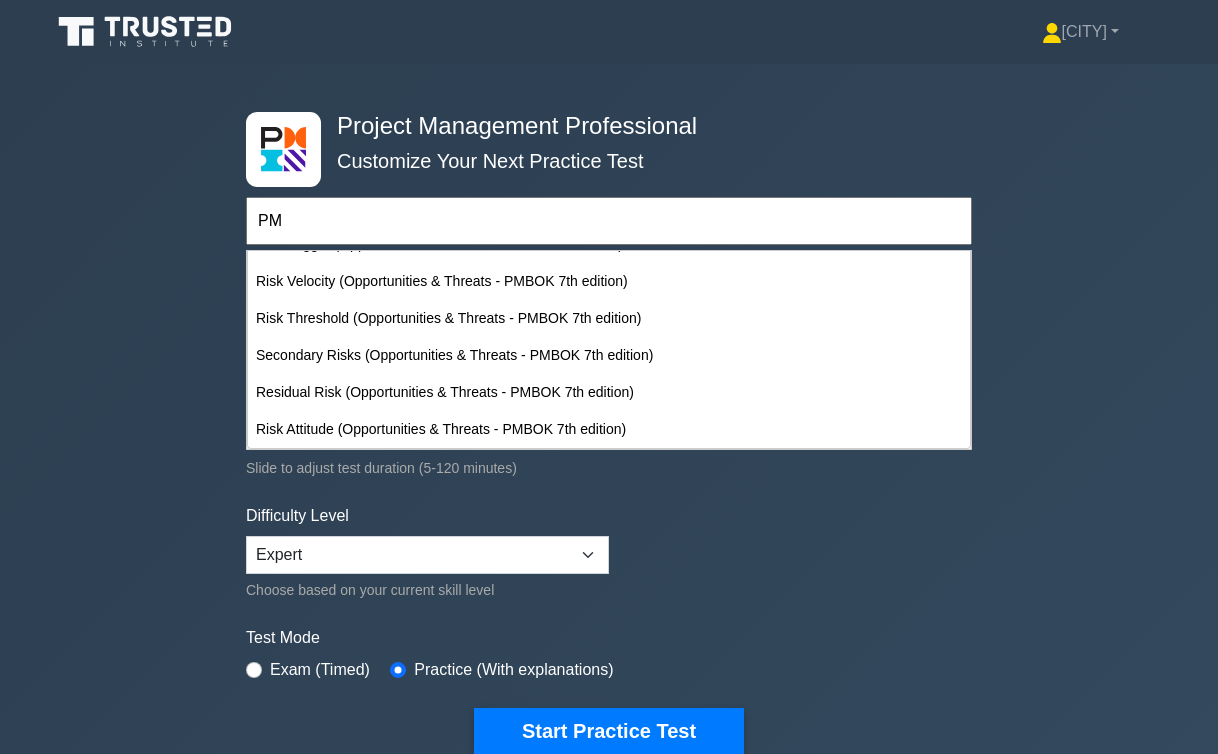 drag, startPoint x: 369, startPoint y: 221, endPoint x: 245, endPoint y: 221, distance: 124 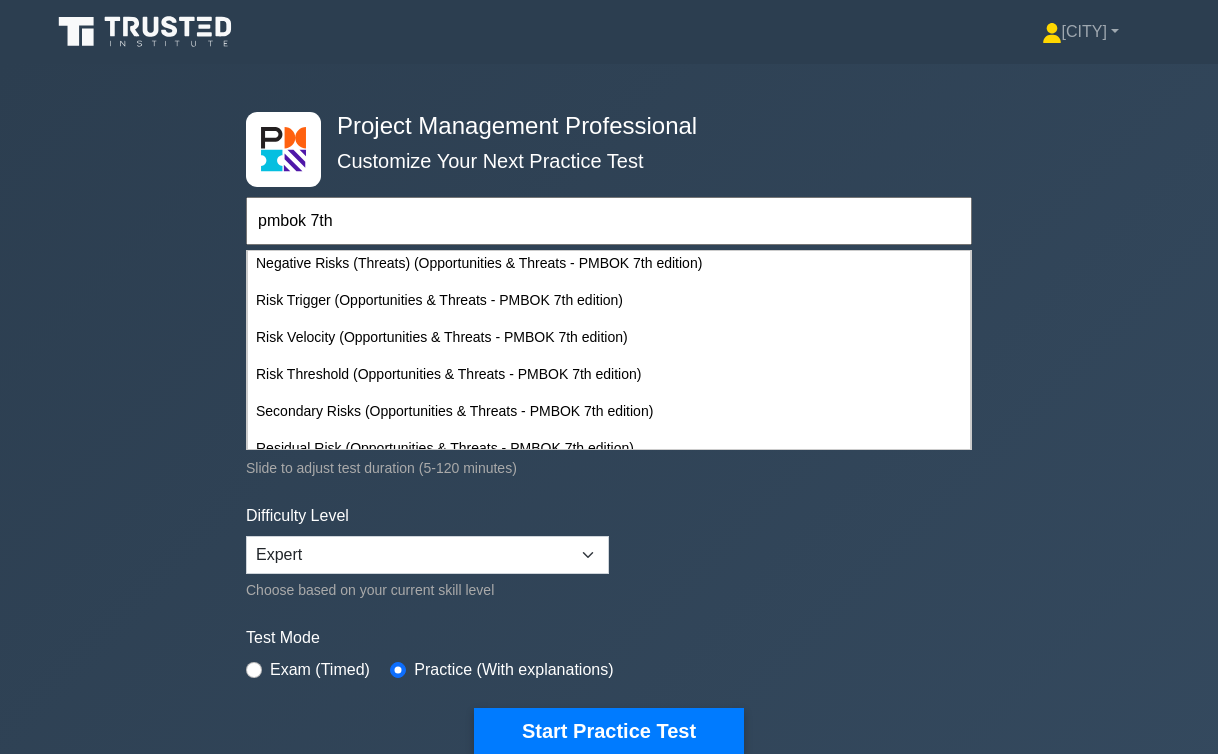 scroll, scrollTop: 2803, scrollLeft: 0, axis: vertical 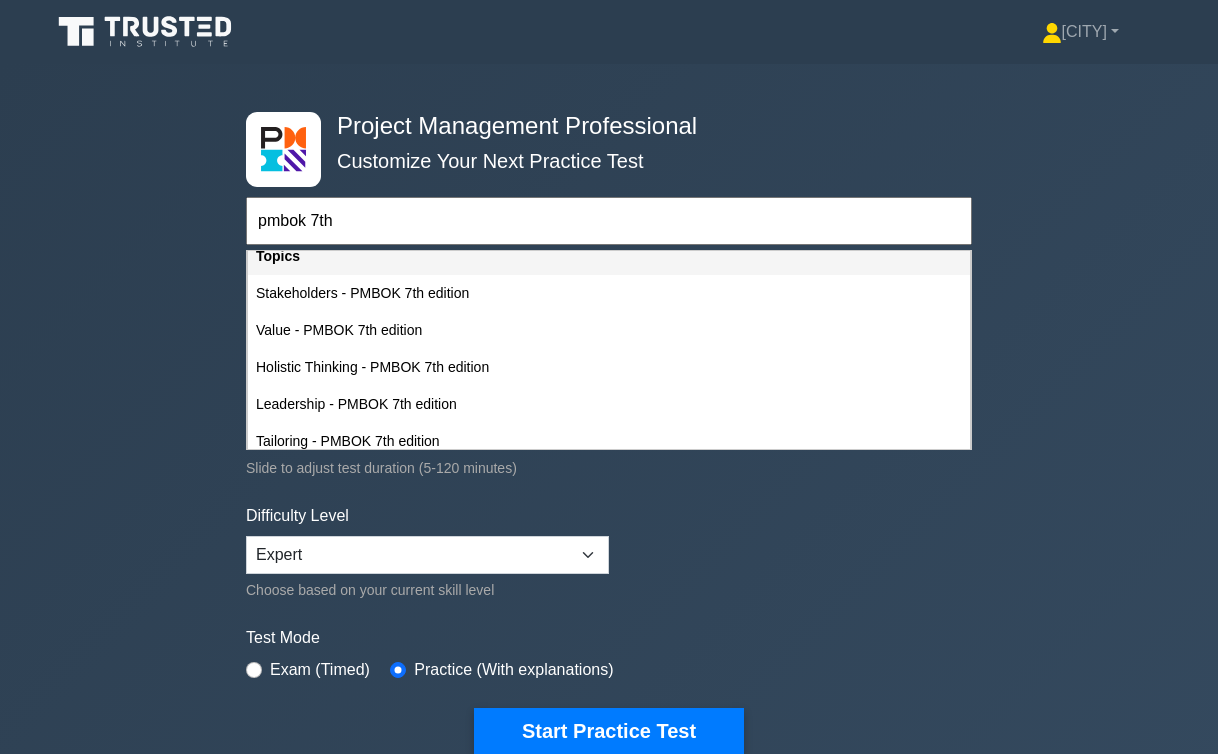 type on "pmbok 7th" 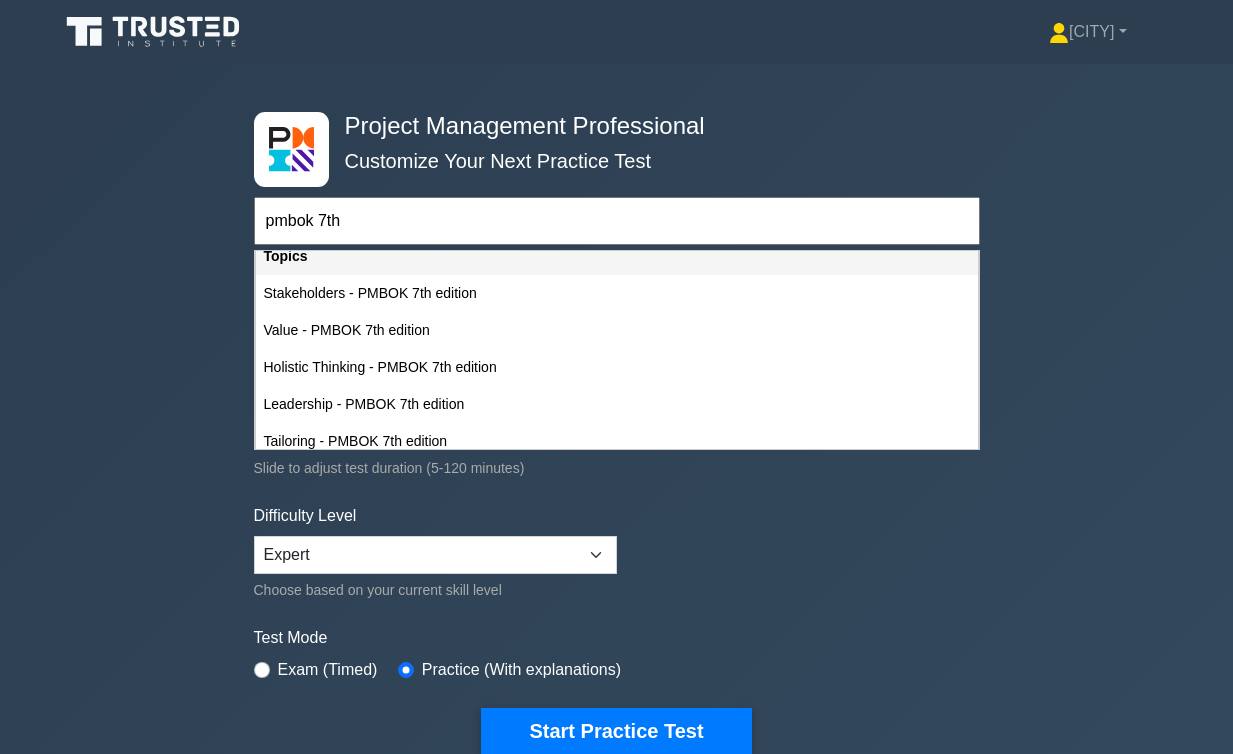 drag, startPoint x: 386, startPoint y: 217, endPoint x: 152, endPoint y: 217, distance: 234 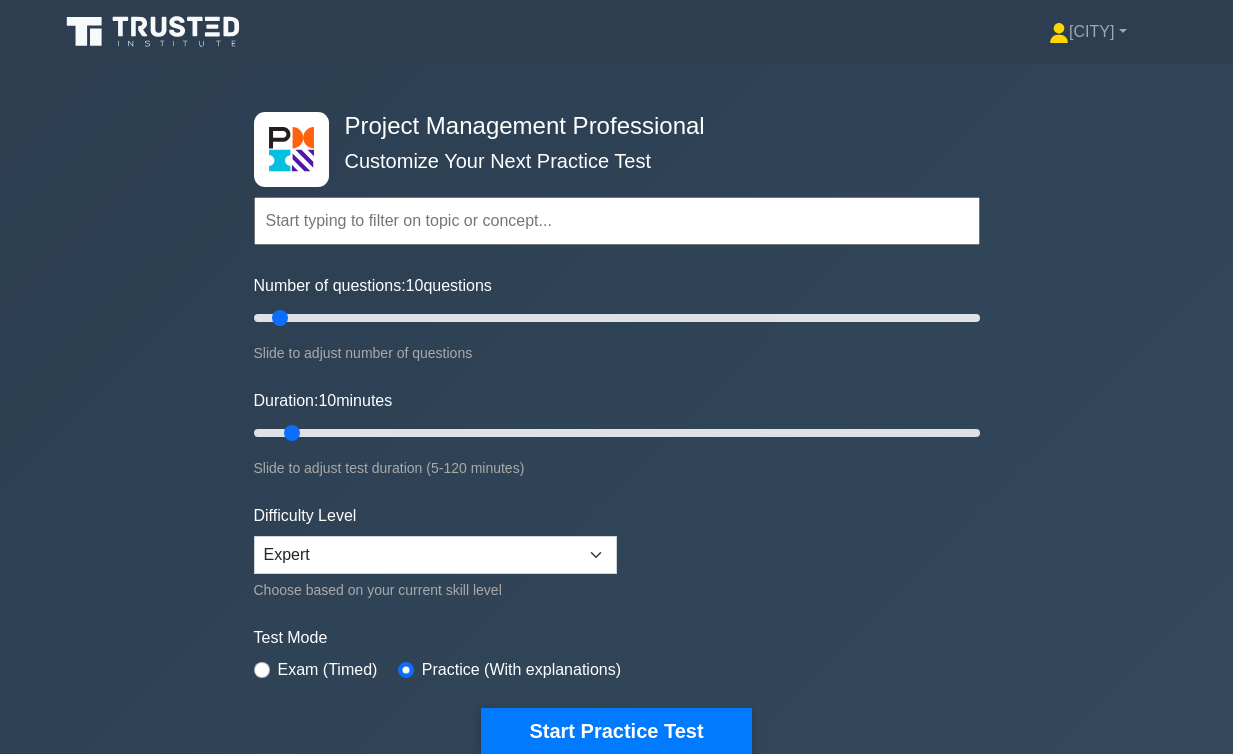 paste on "Agile Frameworks/Methodologies" 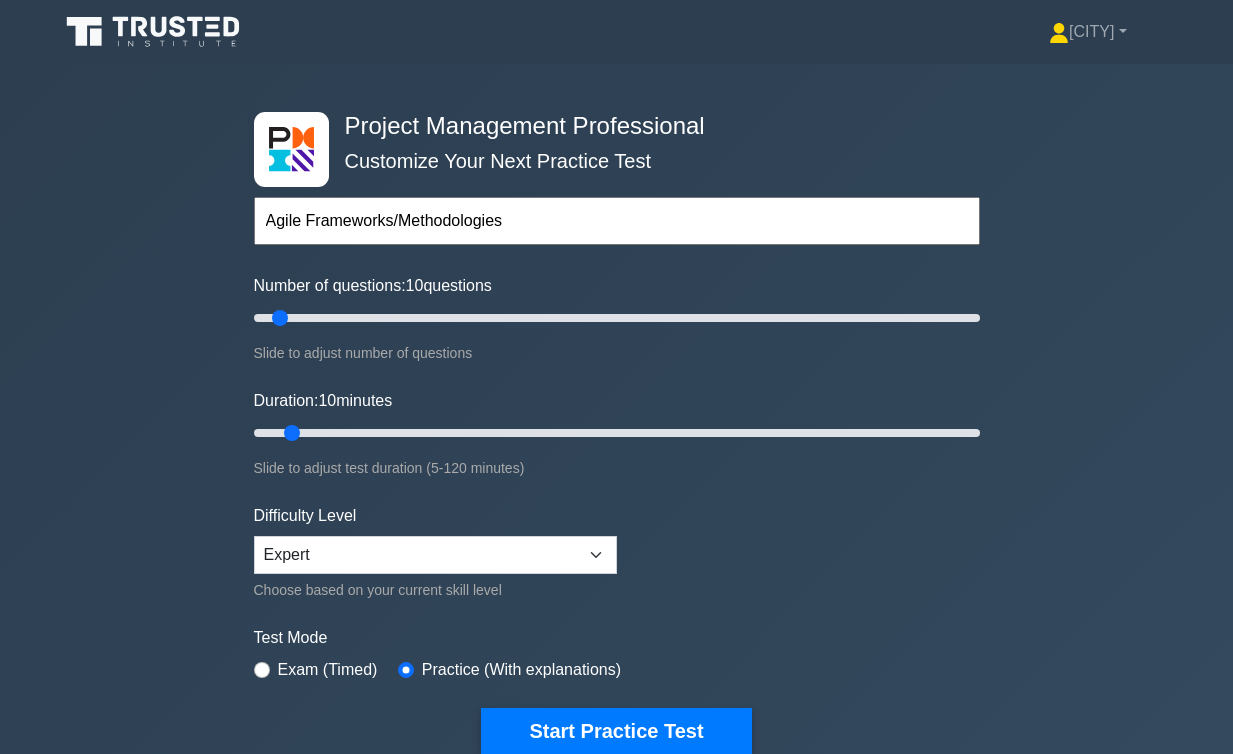 scroll, scrollTop: 0, scrollLeft: 0, axis: both 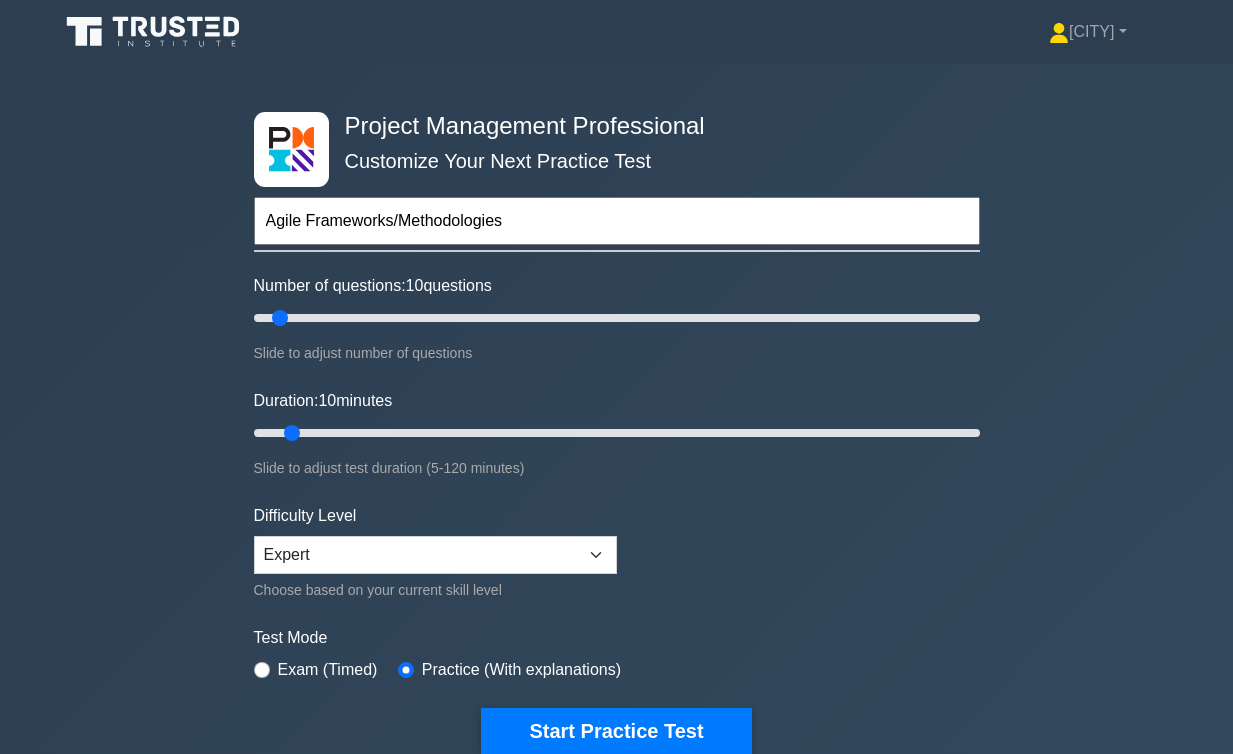 click on "Agile Frameworks/Methodologies" at bounding box center (617, 221) 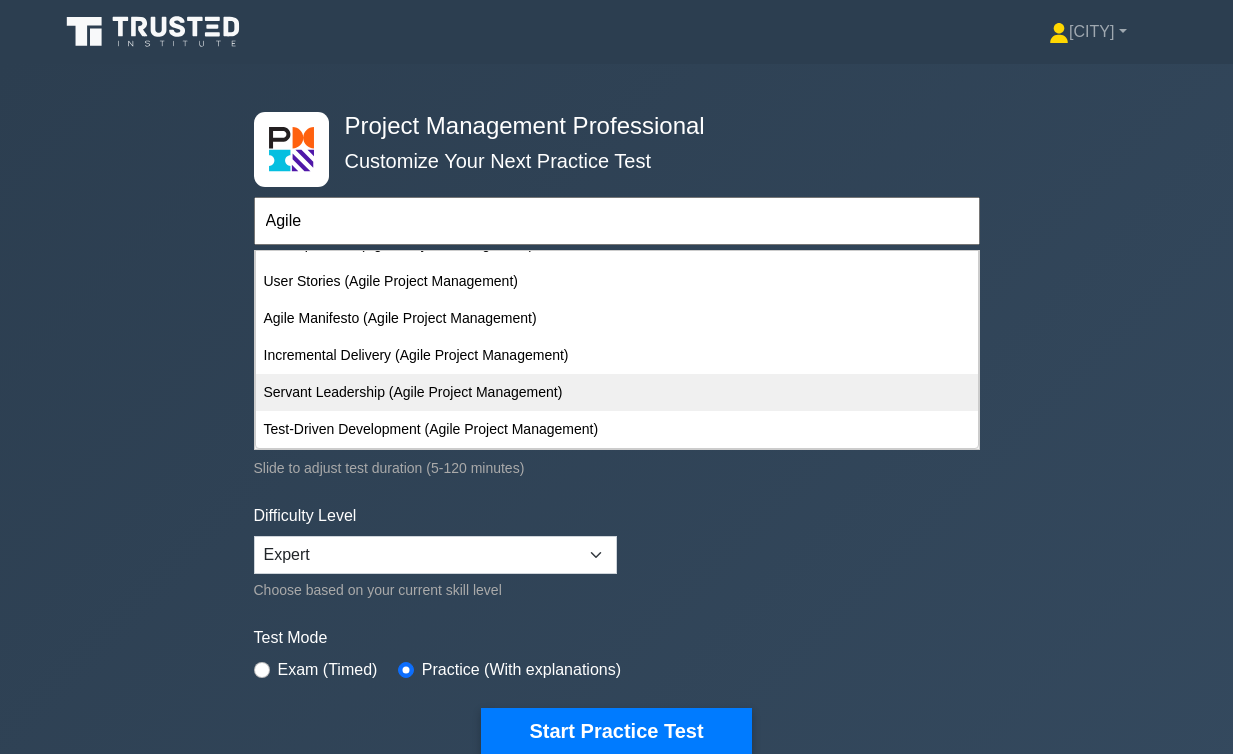 scroll, scrollTop: 0, scrollLeft: 0, axis: both 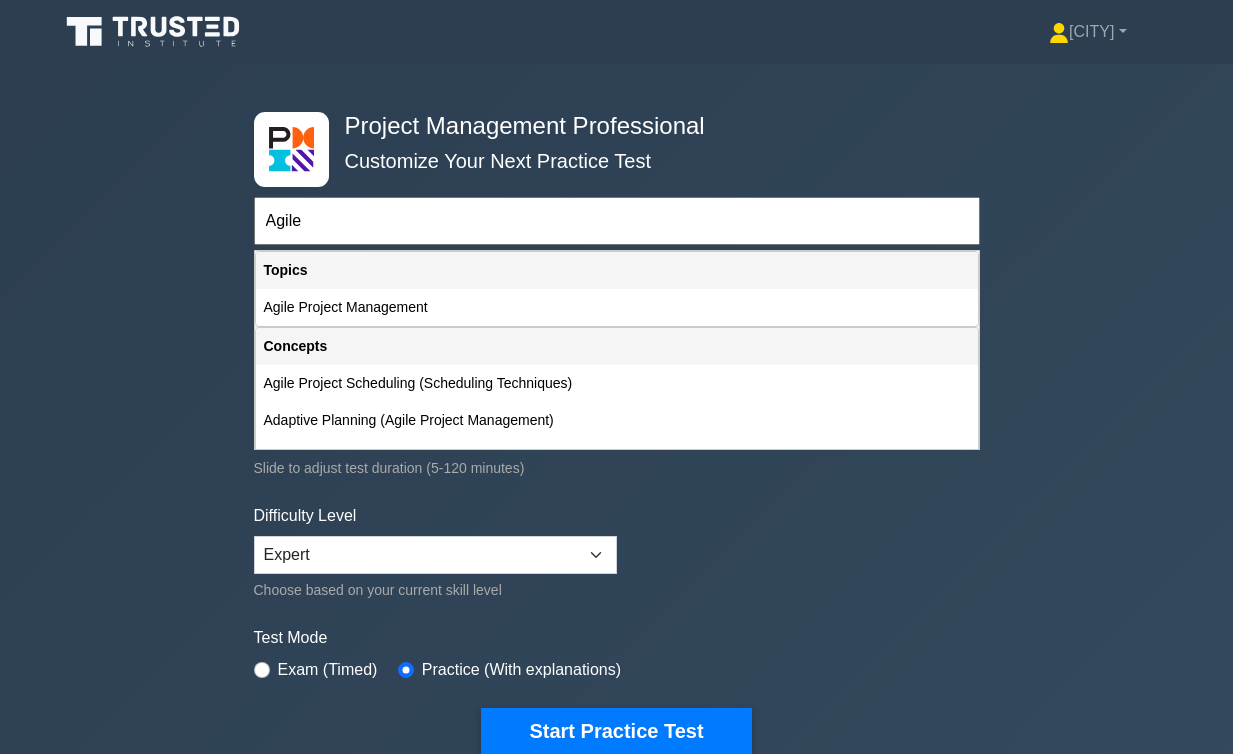 type on "Agile m" 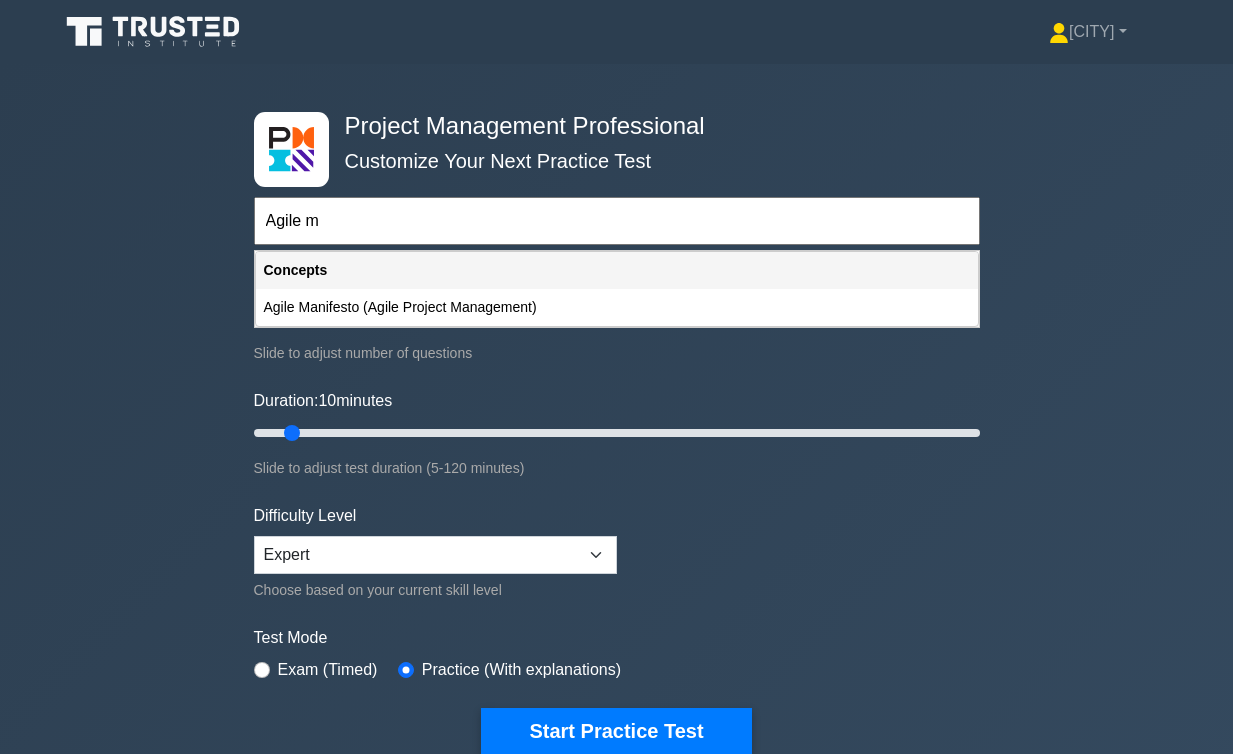 drag, startPoint x: 344, startPoint y: 230, endPoint x: 200, endPoint y: 222, distance: 144.22205 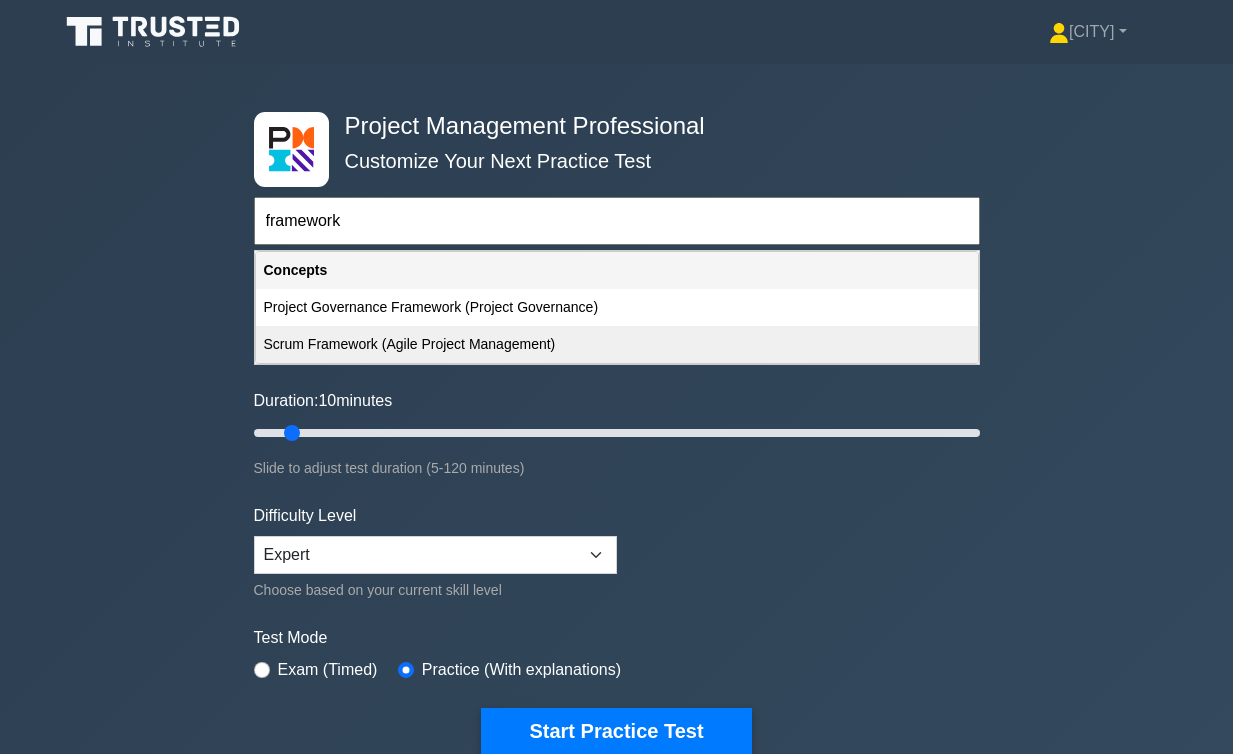 click on "Scrum Framework (Agile Project Management)" at bounding box center [617, 344] 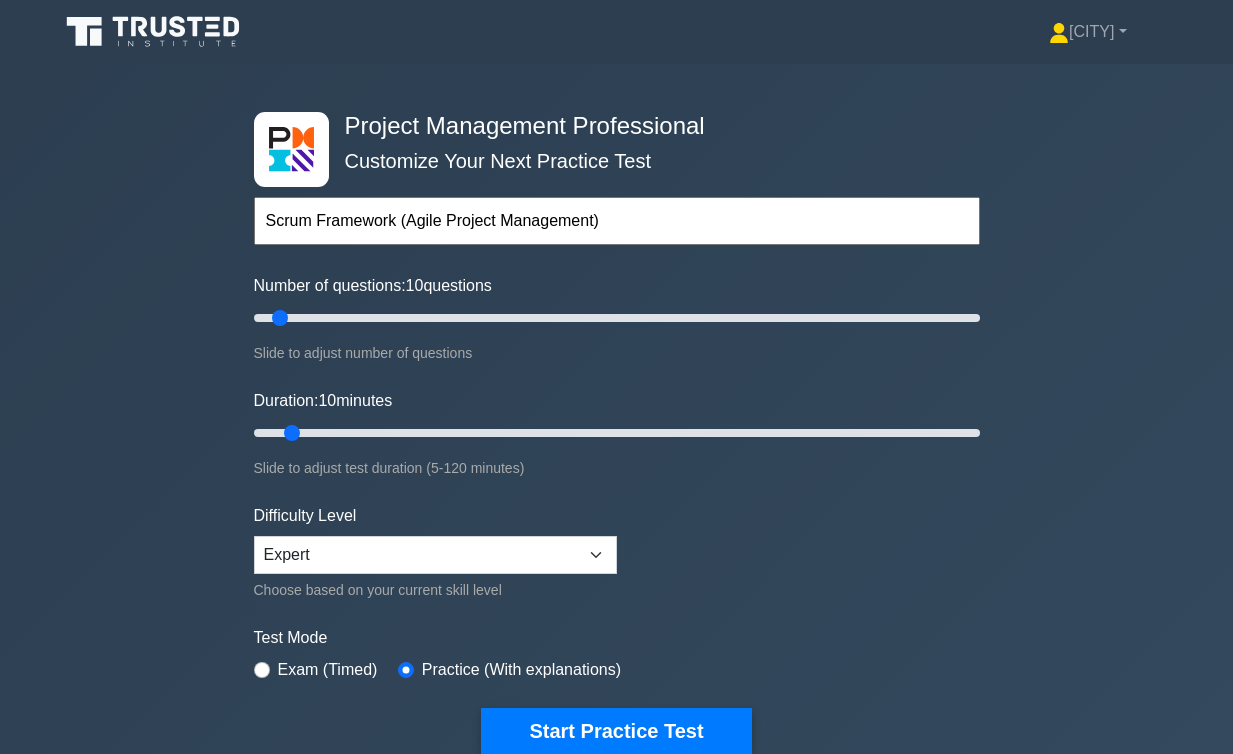 drag, startPoint x: 664, startPoint y: 218, endPoint x: 245, endPoint y: 214, distance: 419.0191 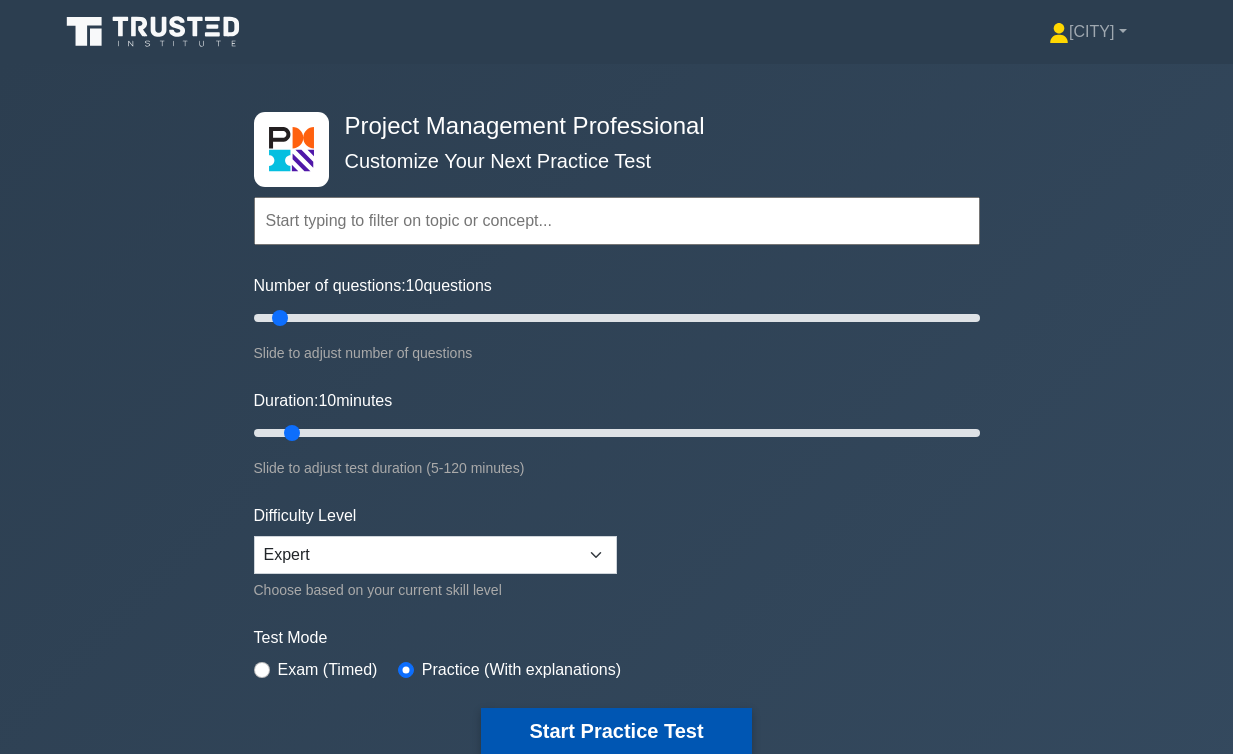 click on "Start Practice Test" at bounding box center (616, 731) 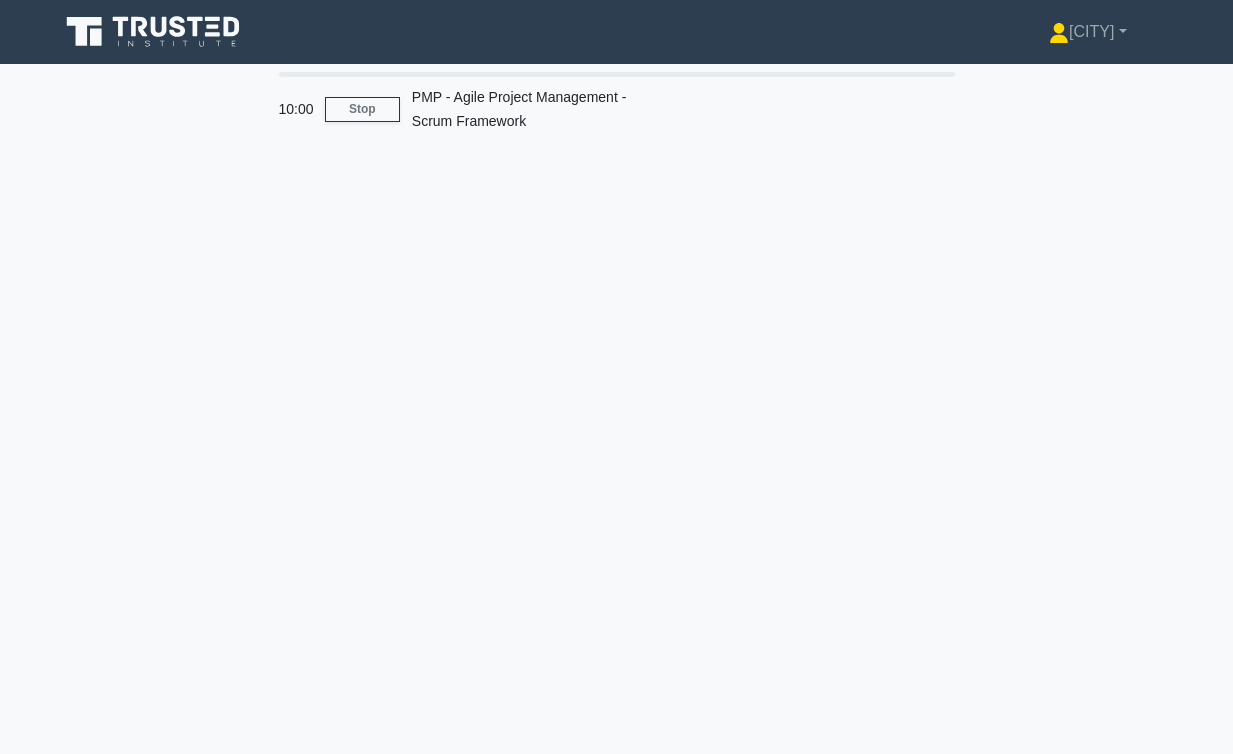 click on "[TIME]
Stop
PMP  - Agile Project Management  - Scrum Framework" at bounding box center (617, 572) 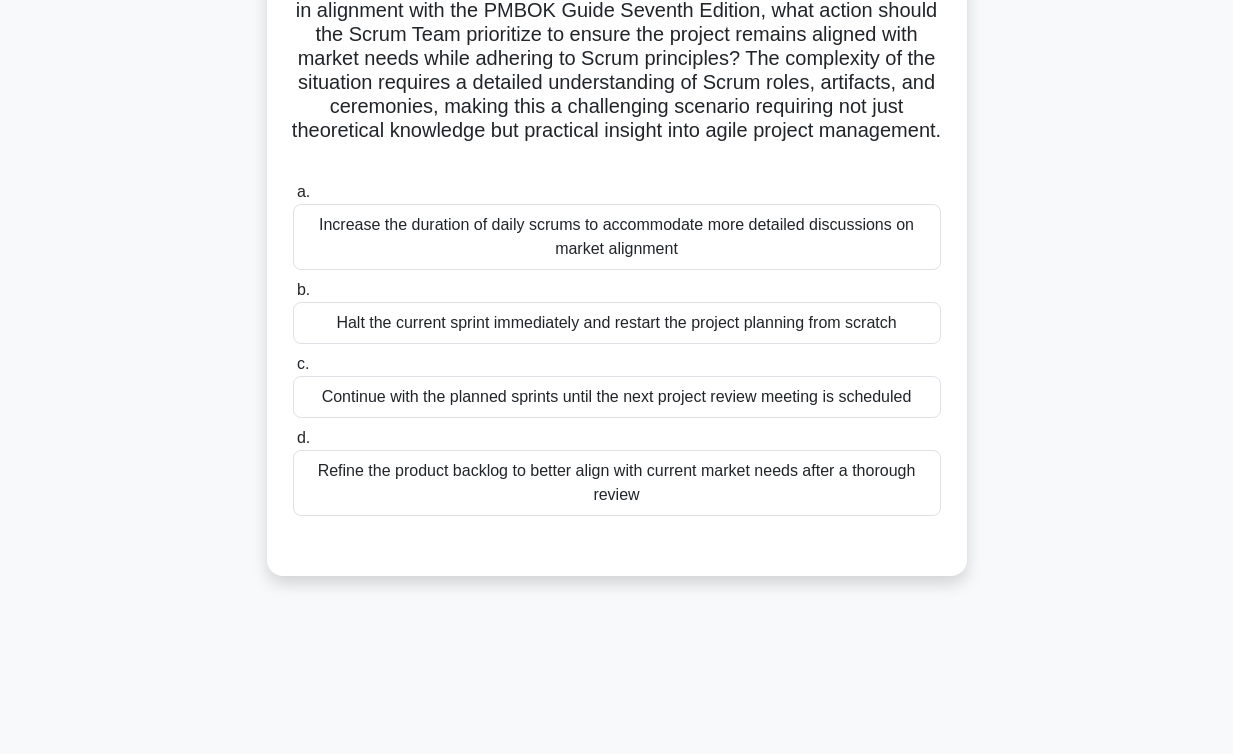 scroll, scrollTop: 326, scrollLeft: 0, axis: vertical 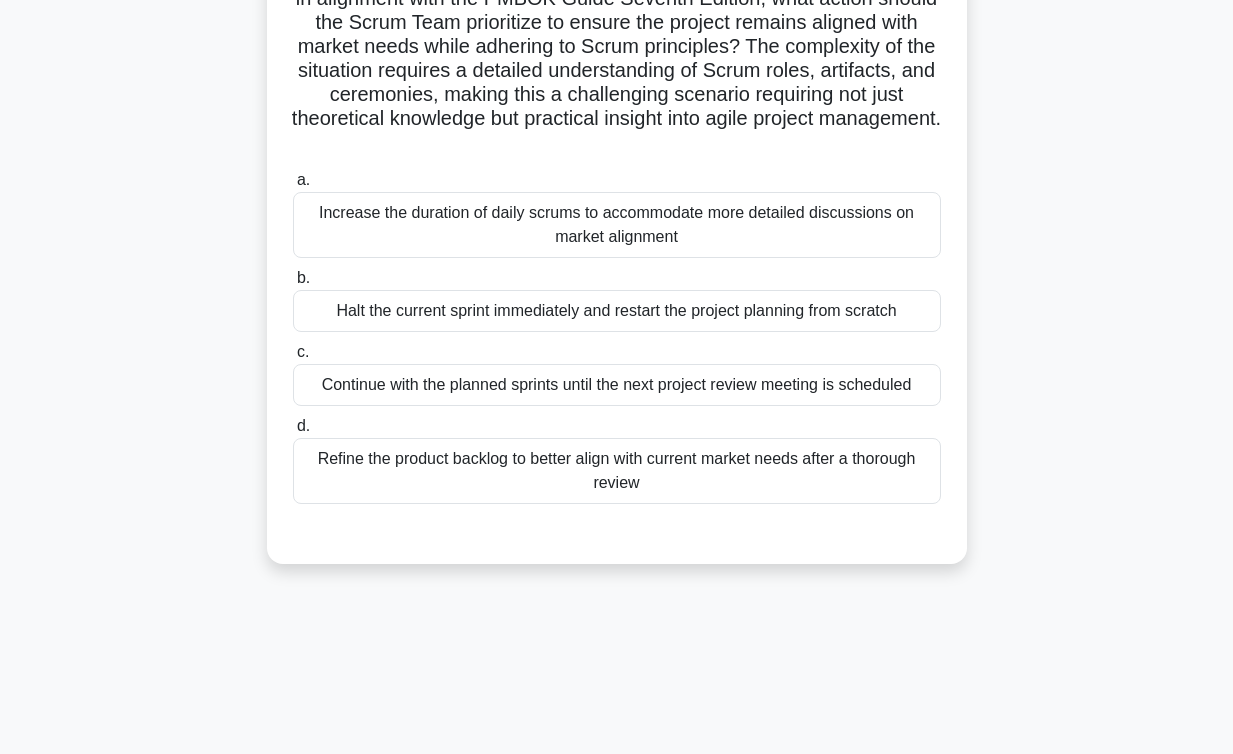 click on "Refine the product backlog to better align with current market needs after a thorough review" at bounding box center (617, 471) 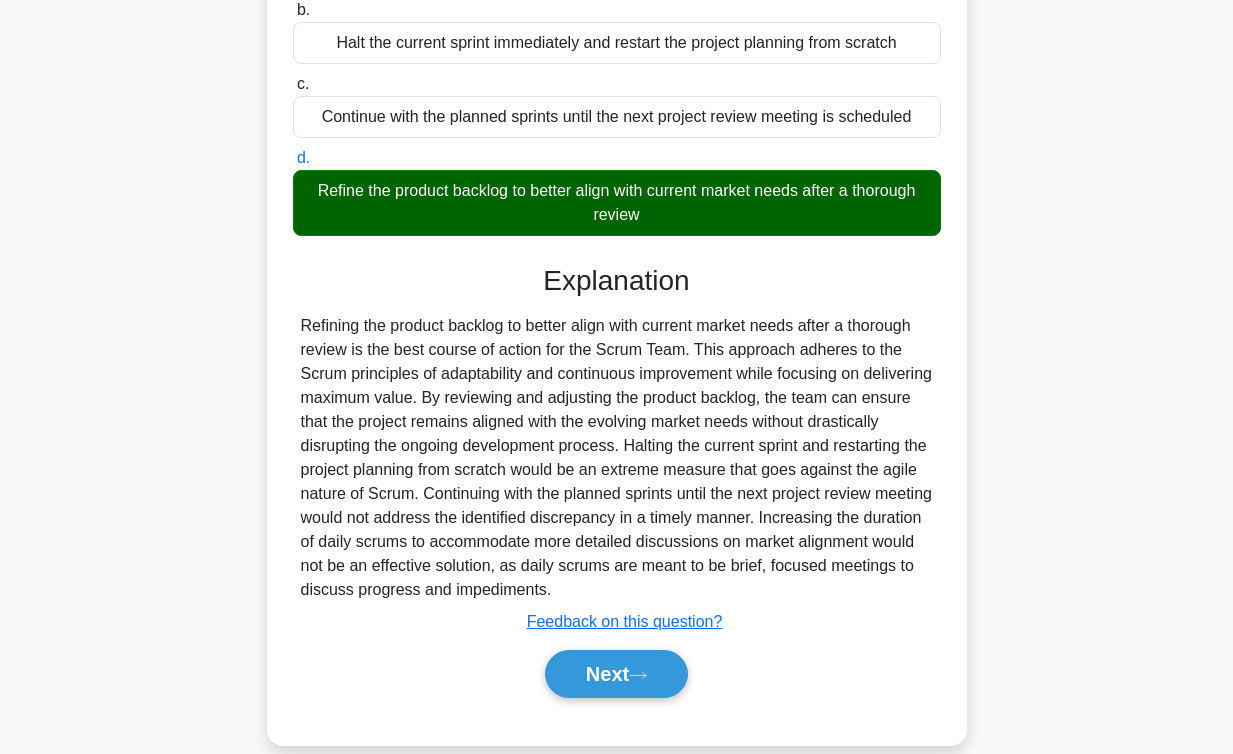 scroll, scrollTop: 623, scrollLeft: 0, axis: vertical 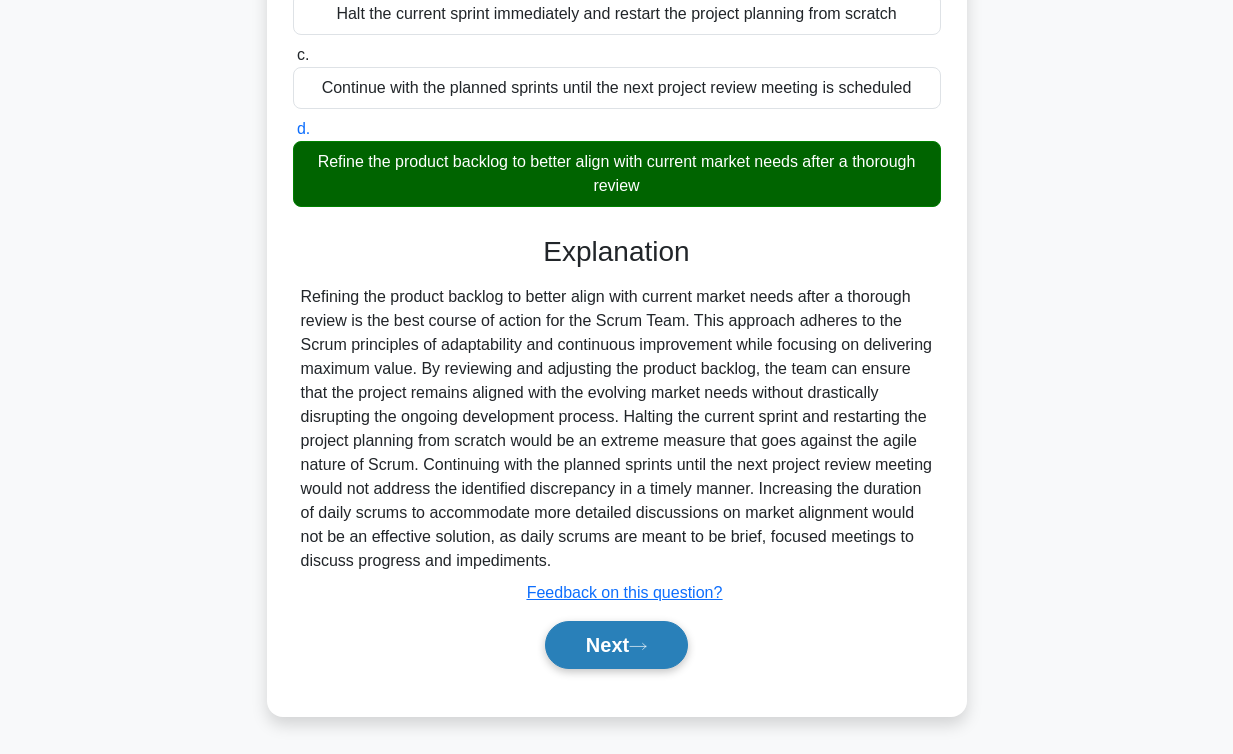 click on "Next" at bounding box center [616, 645] 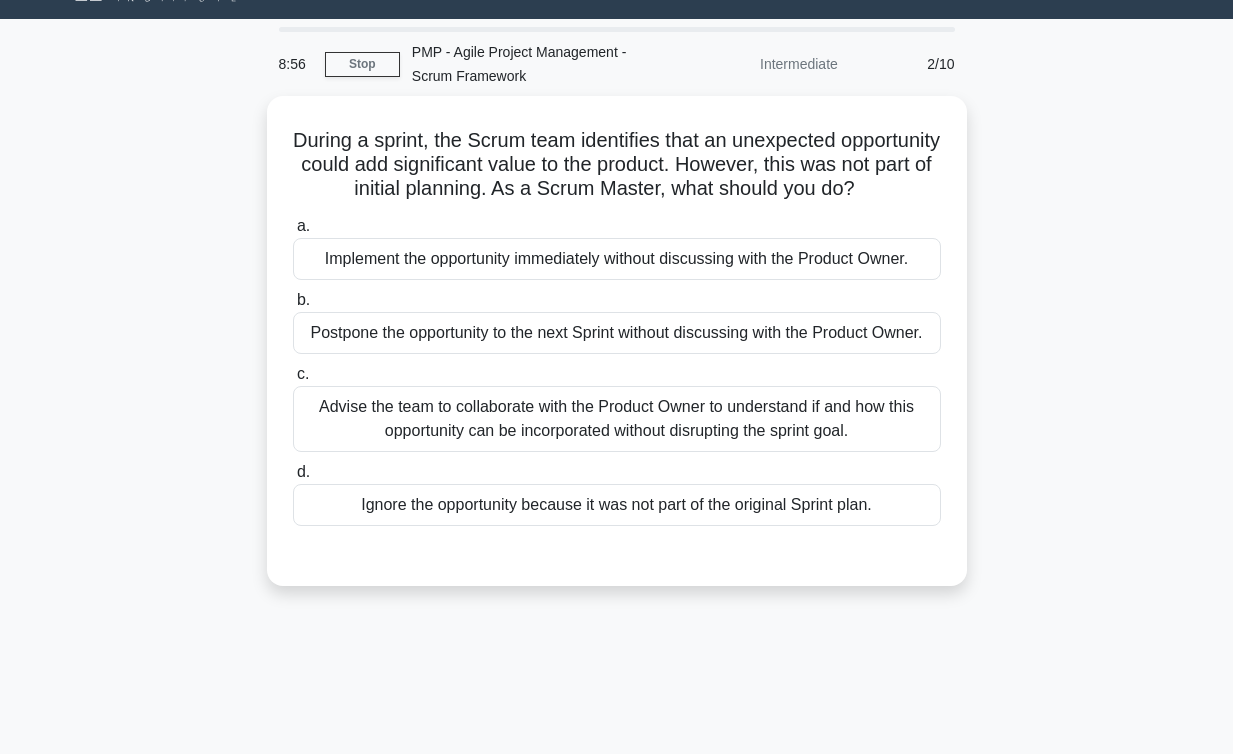 scroll, scrollTop: 43, scrollLeft: 0, axis: vertical 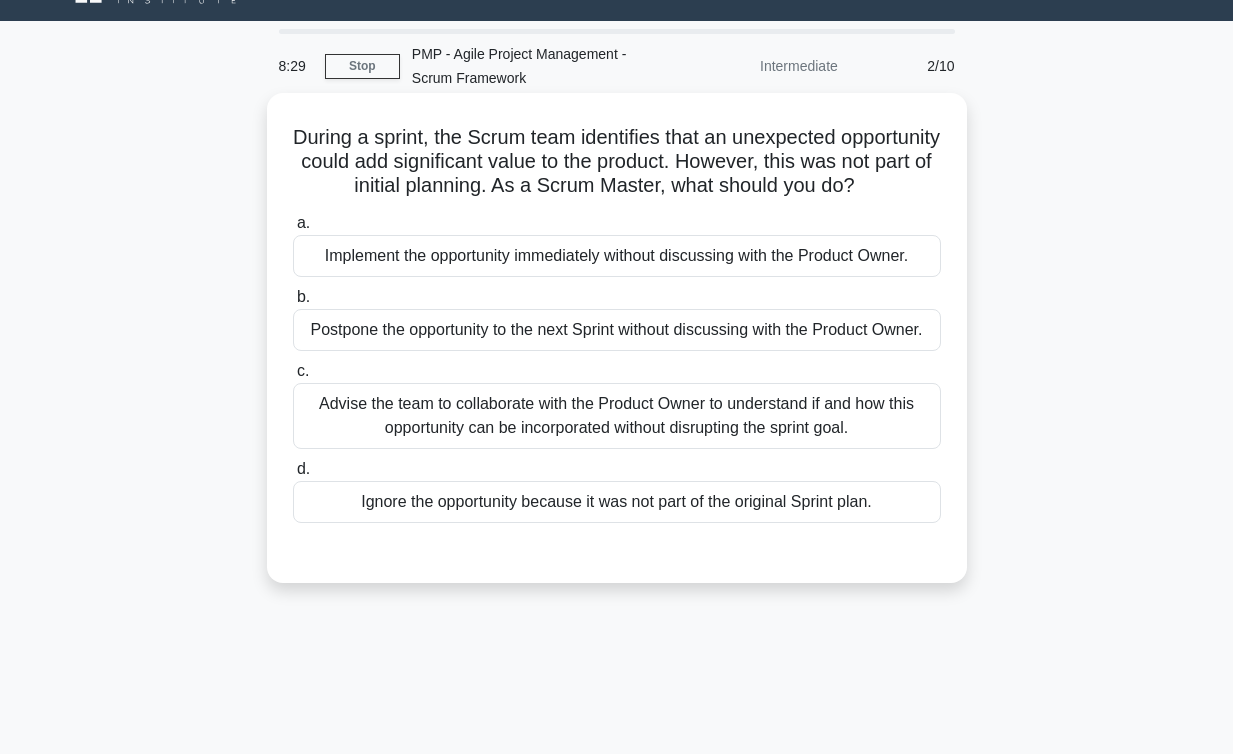click on "Advise the team to collaborate with the Product Owner to understand if and how this opportunity can be incorporated without disrupting the sprint goal." at bounding box center (617, 416) 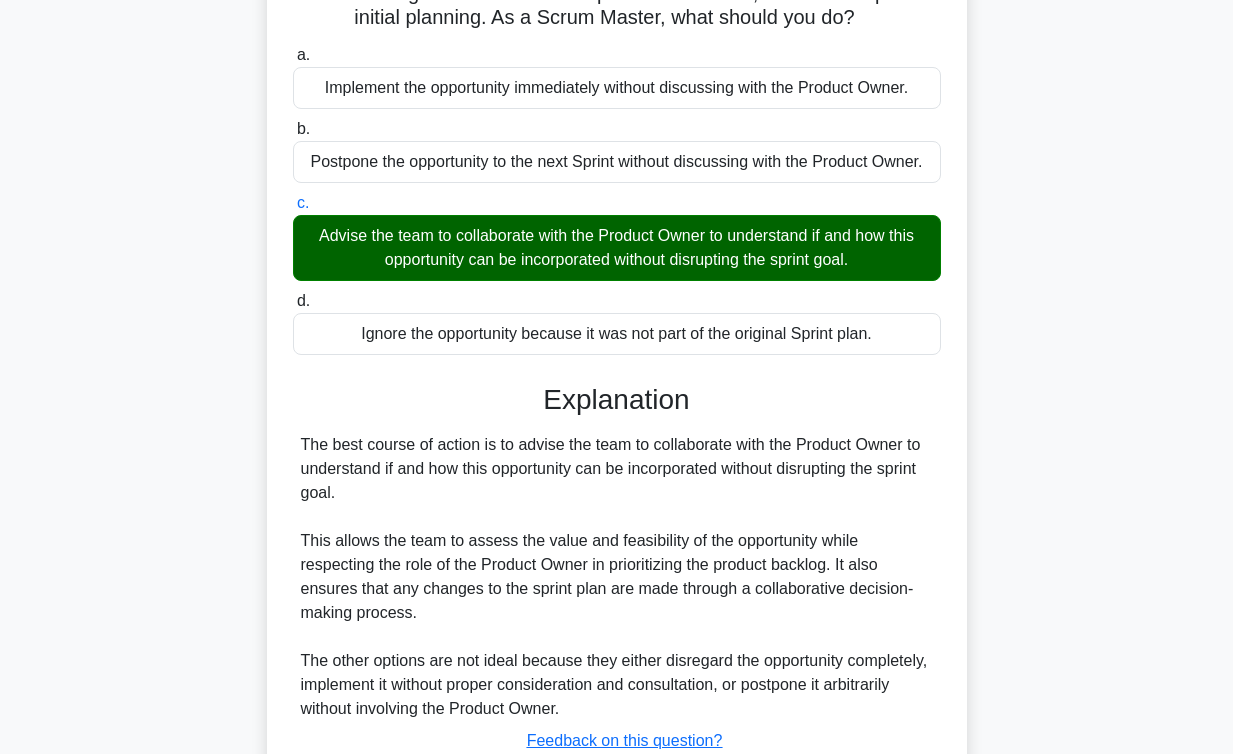 scroll, scrollTop: 359, scrollLeft: 0, axis: vertical 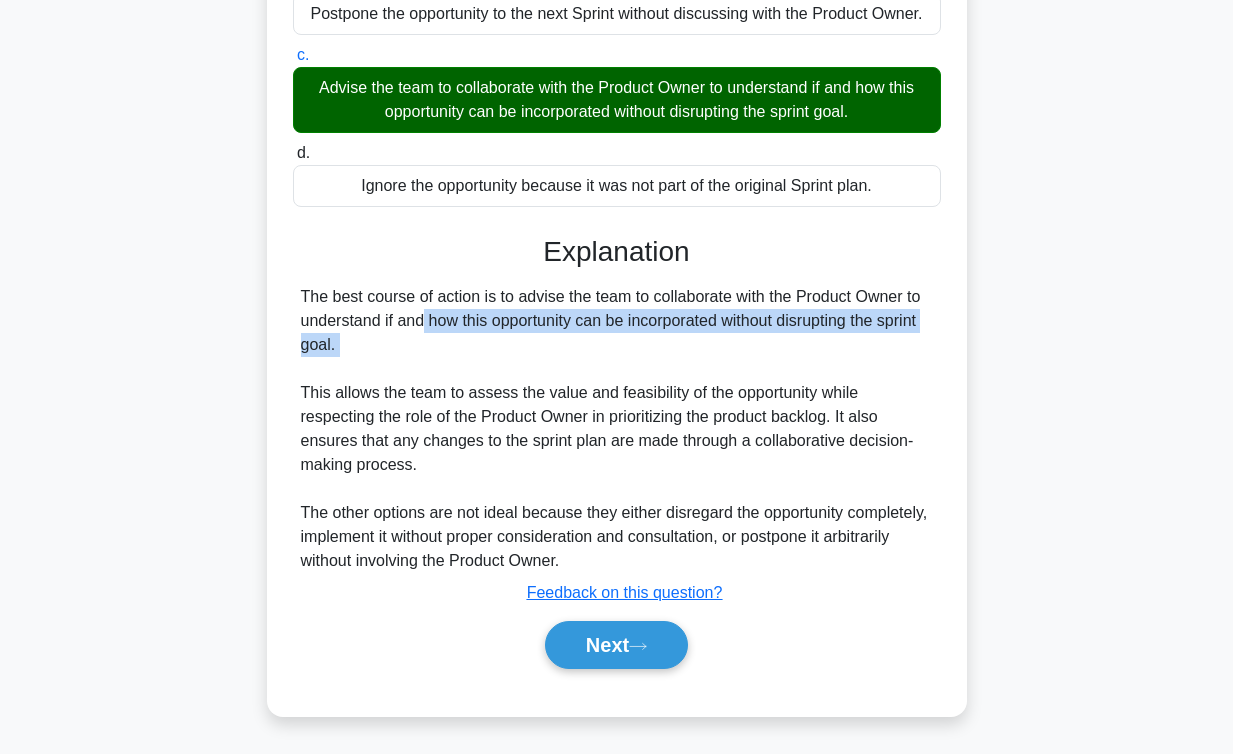 drag, startPoint x: 285, startPoint y: 310, endPoint x: 641, endPoint y: 380, distance: 362.81677 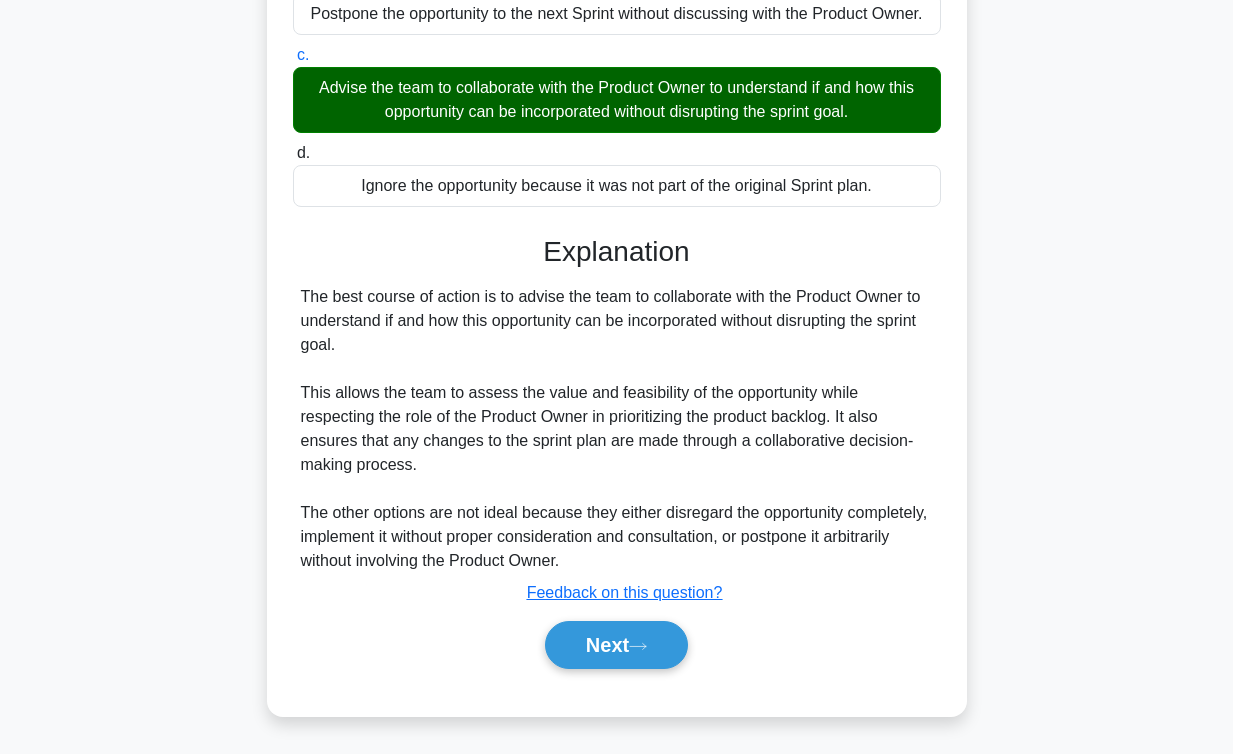 click on "The best course of action is to advise the team to collaborate with the Product Owner to understand if and how this opportunity can be incorporated without disrupting the sprint goal. This allows the team to assess the value and feasibility of the opportunity while respecting the role of the Product Owner in prioritizing the product backlog. It also ensures that any changes to the sprint plan are made through a collaborative decision-making process. The other options are not ideal because they either disregard the opportunity completely, implement it without proper consideration and consultation, or postpone it arbitrarily without involving the Product Owner." at bounding box center (617, 429) 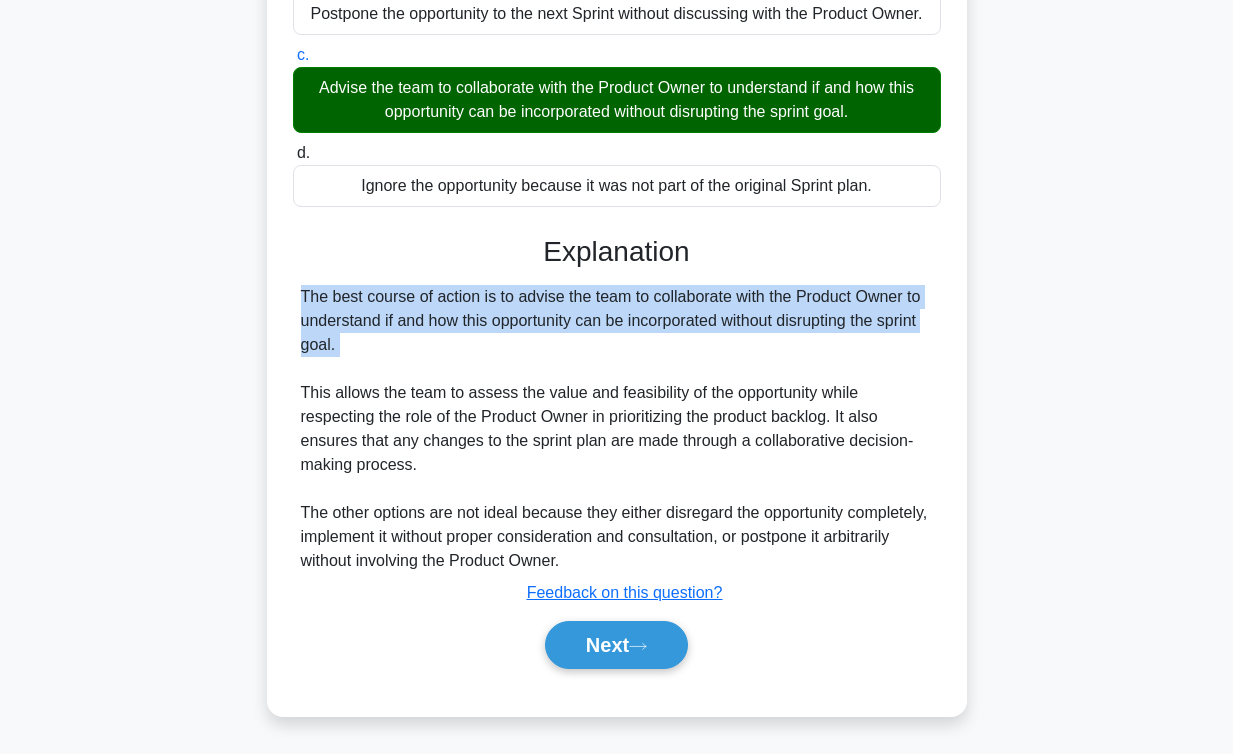 drag, startPoint x: 665, startPoint y: 366, endPoint x: 381, endPoint y: 334, distance: 285.79712 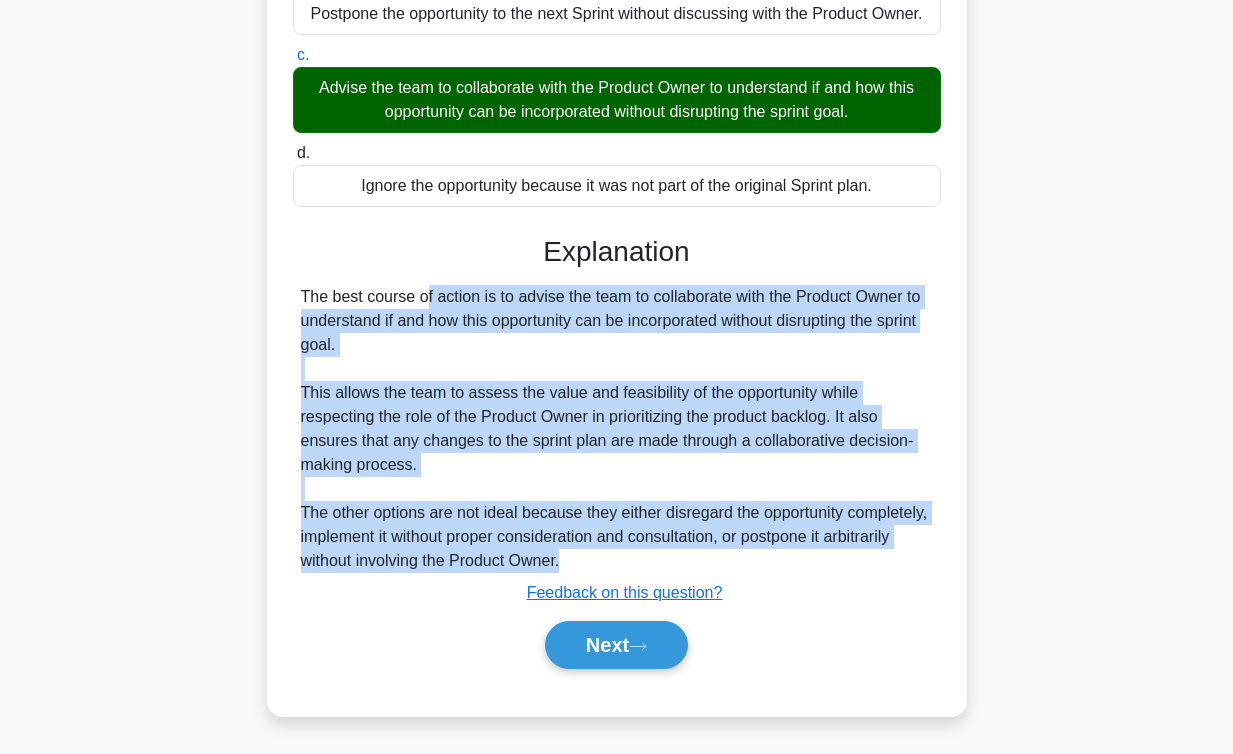 drag, startPoint x: 309, startPoint y: 281, endPoint x: 676, endPoint y: 549, distance: 454.437 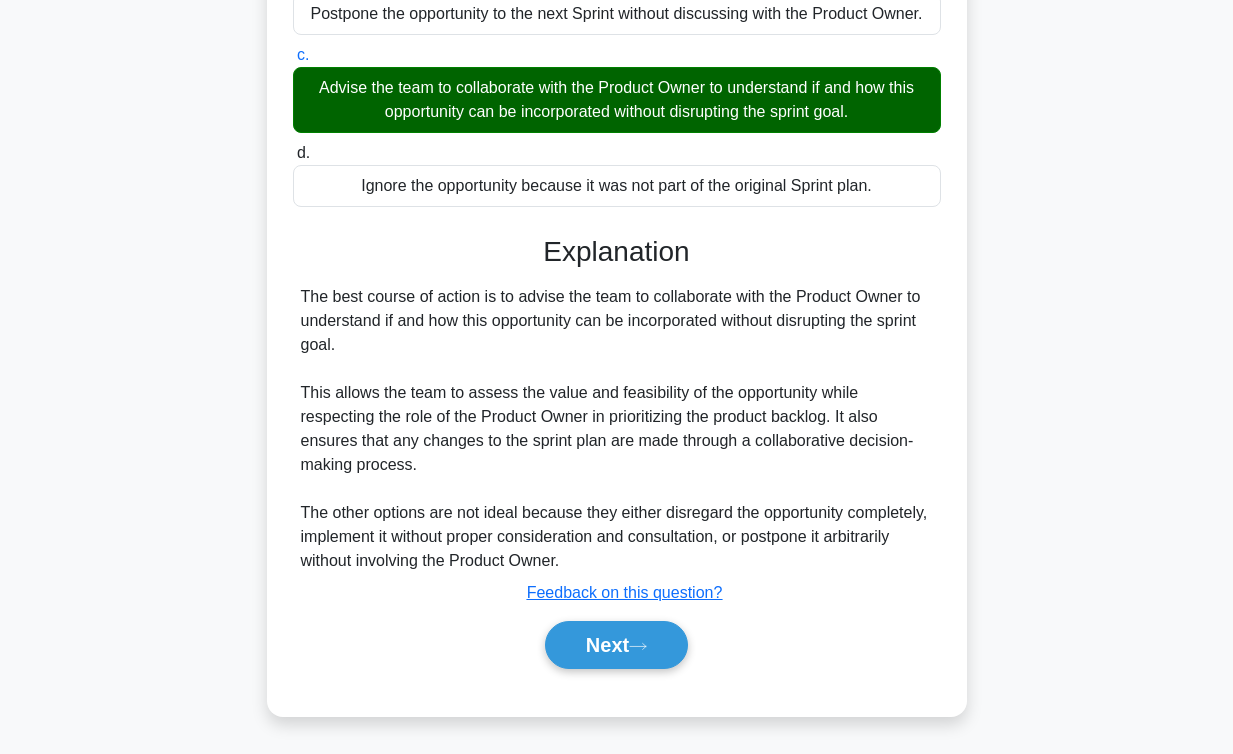 click on "a.
Implement the opportunity immediately without discussing with the Product Owner.
b.
c.
d." at bounding box center (617, 292) 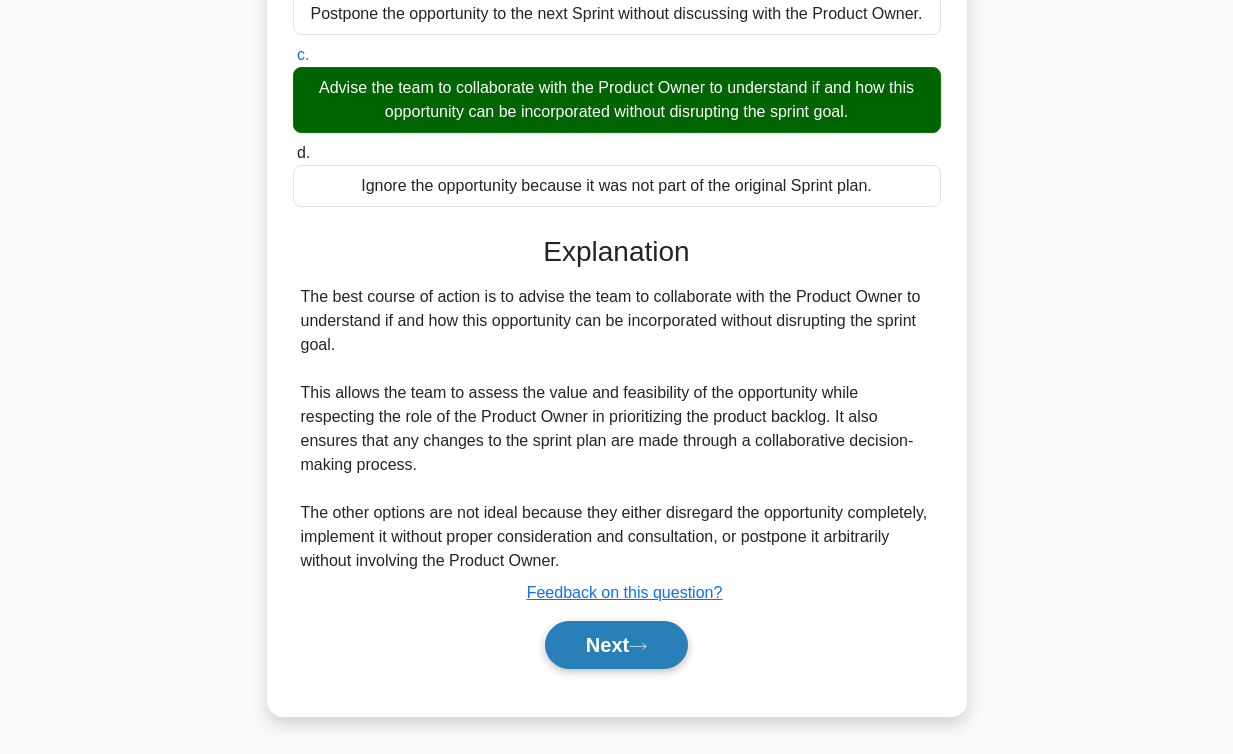 click on "Next" at bounding box center (616, 645) 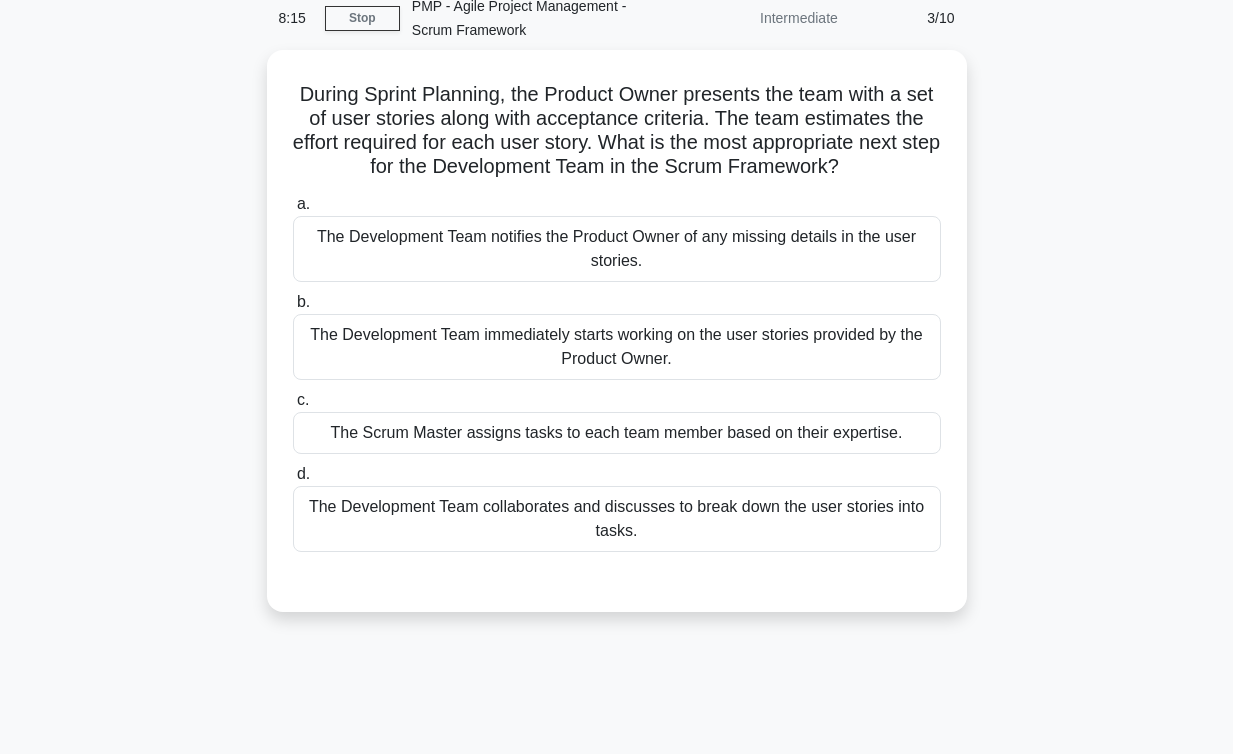 scroll, scrollTop: 84, scrollLeft: 0, axis: vertical 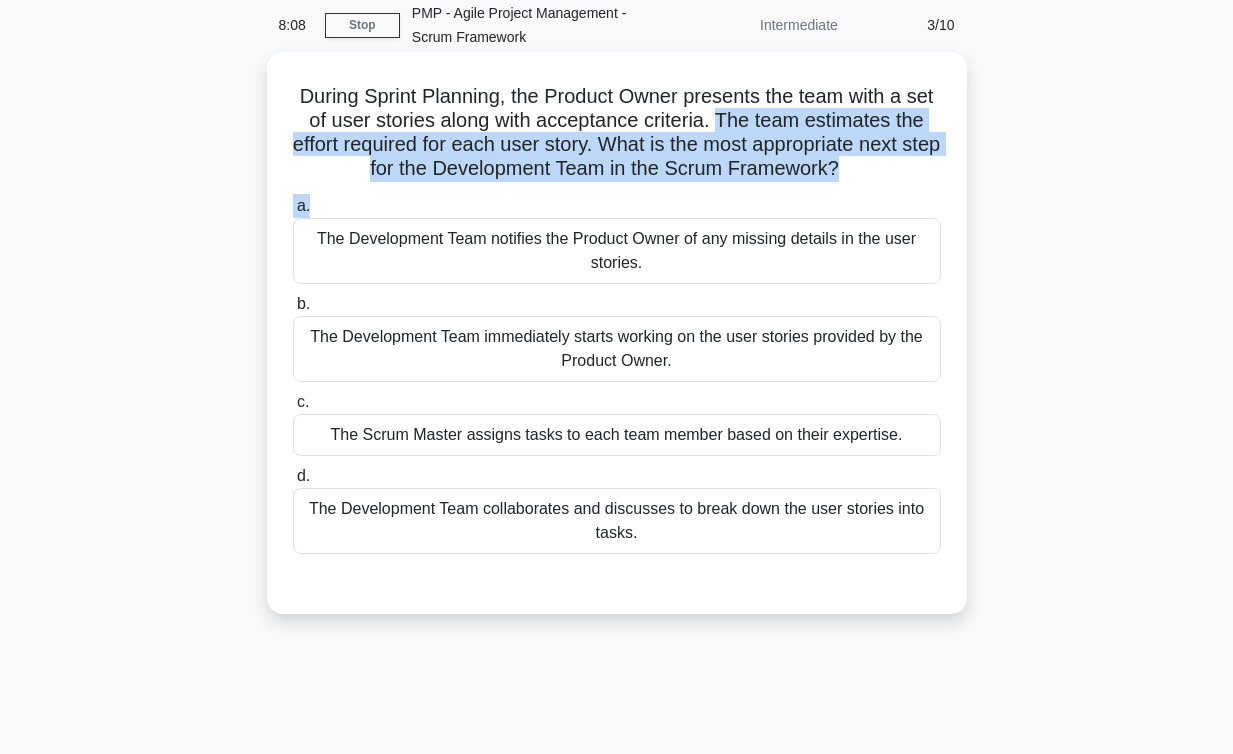 drag, startPoint x: 712, startPoint y: 111, endPoint x: 913, endPoint y: 204, distance: 221.47235 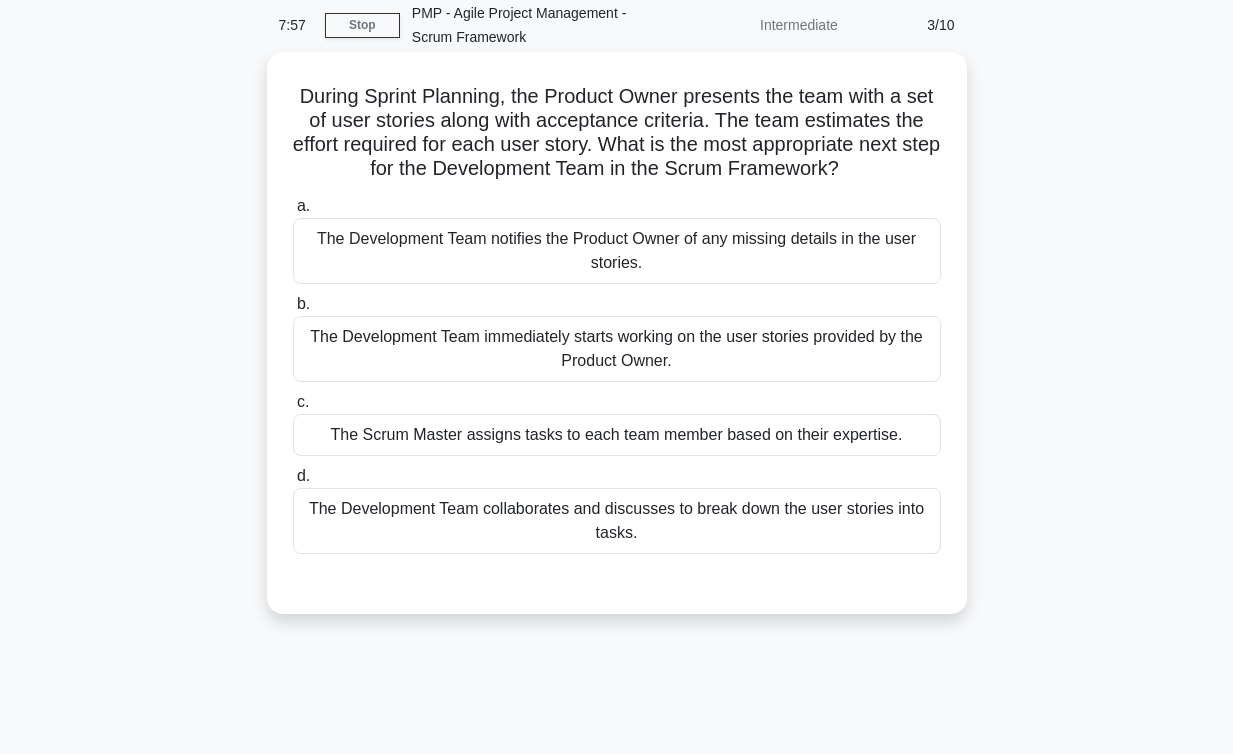 click on "c.
The Scrum Master assigns tasks to each team member based on their expertise." at bounding box center (617, 423) 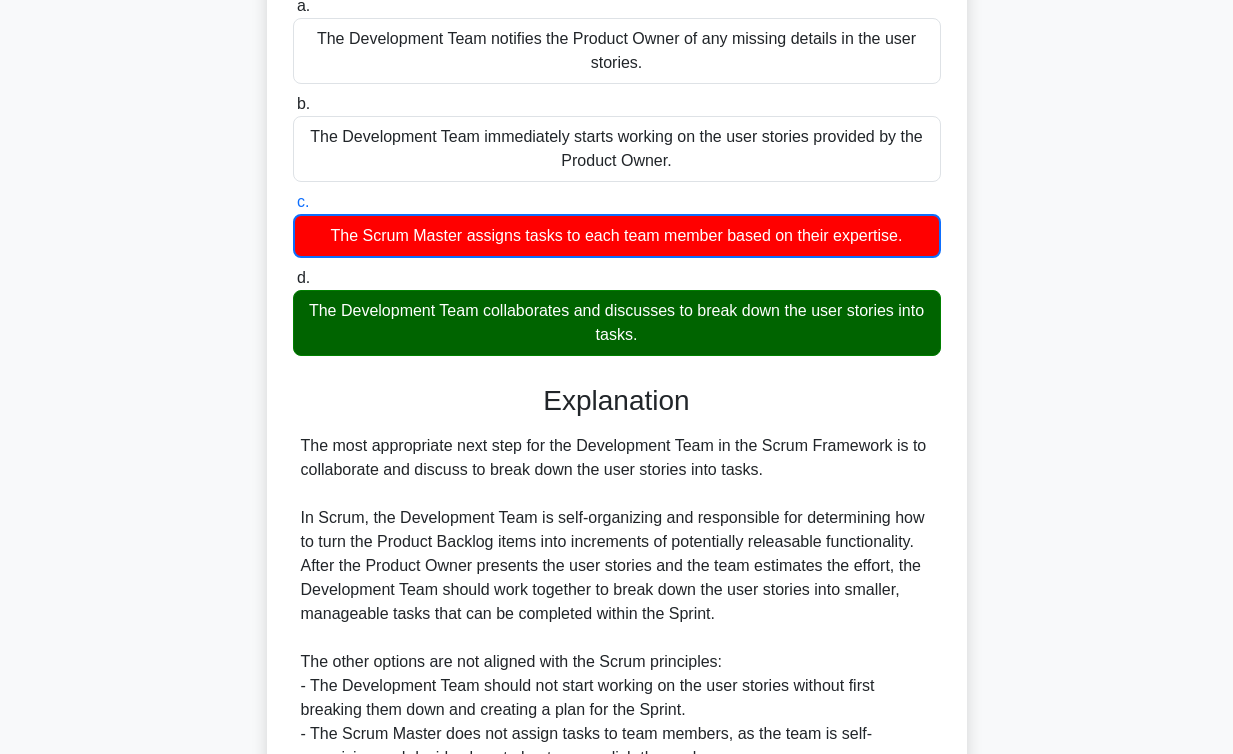 scroll, scrollTop: 577, scrollLeft: 0, axis: vertical 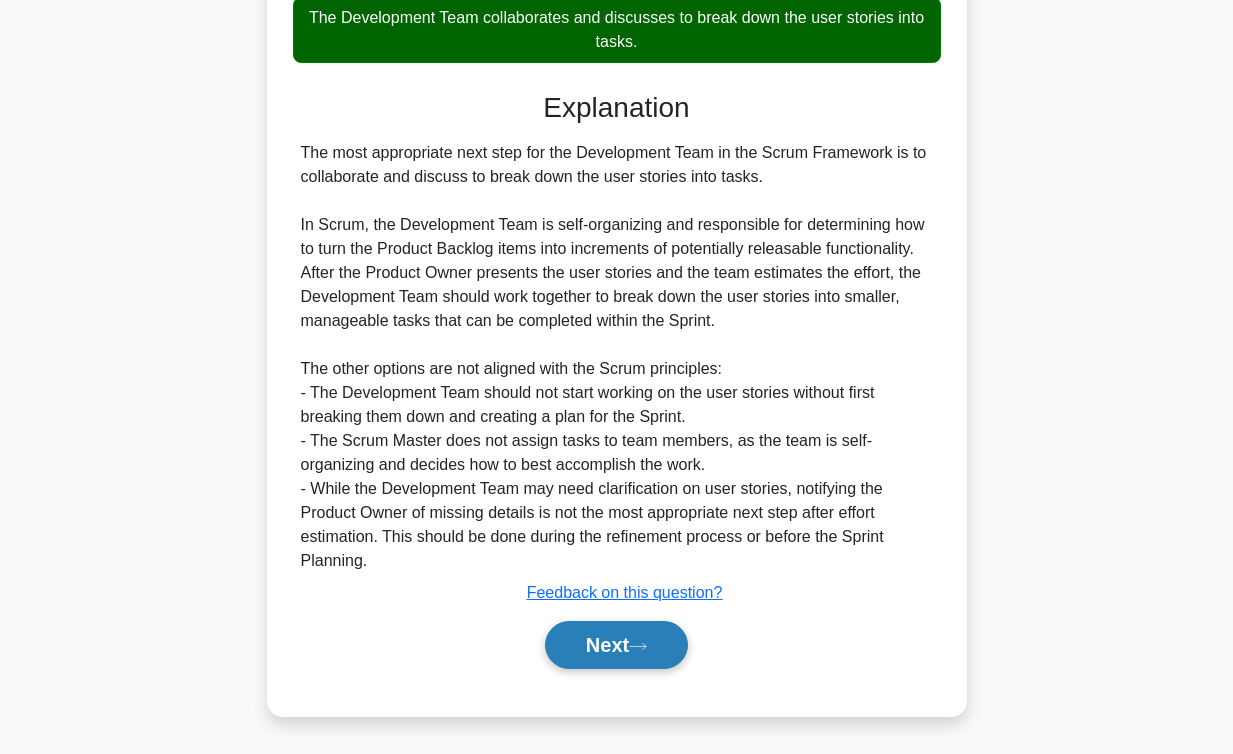 click on "Next" at bounding box center (616, 645) 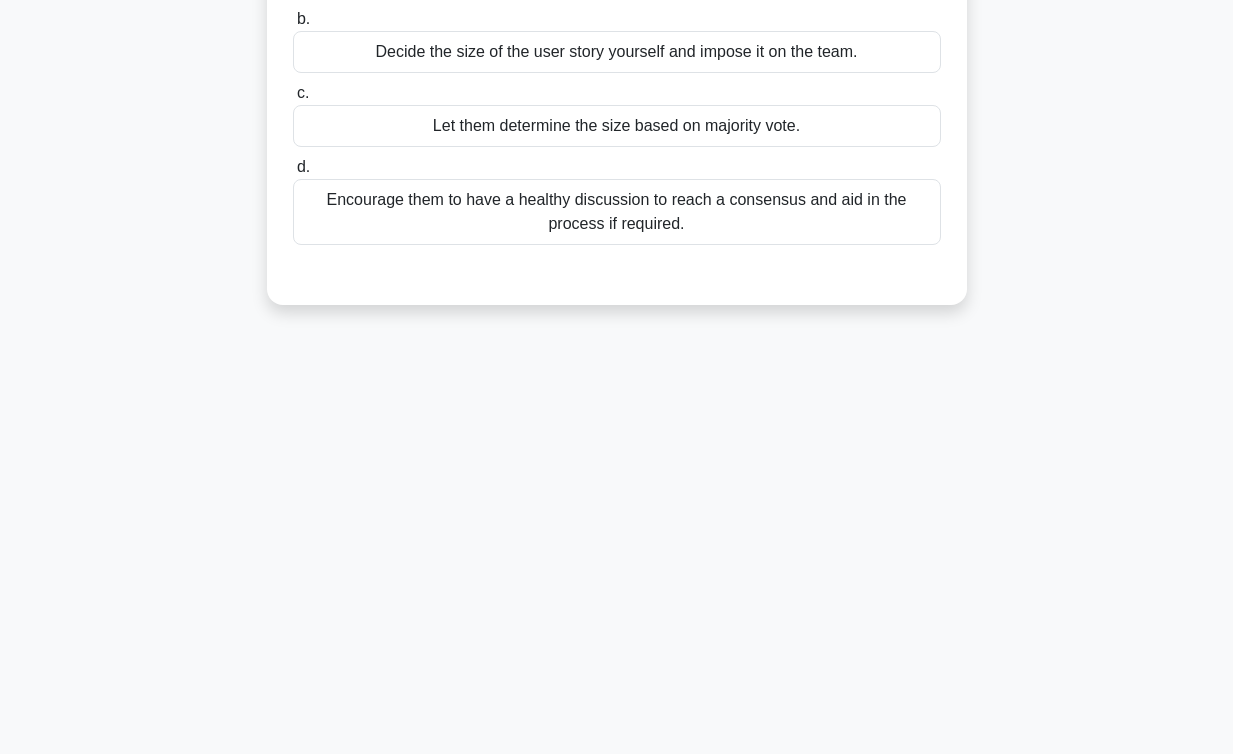 click on "The Development Team members have different opinions about the size of a user story for the upcoming Sprint. As a Scrum Master, how should you handle the situation?
.spinner_0XTQ{transform-origin:center;animation:spinner_y6GP .75s linear infinite}@keyframes spinner_y6GP{100%{transform:rotate(360deg)}}
a.
Ask the Product Owner to decide the size of the user story.
b." at bounding box center [617, 72] 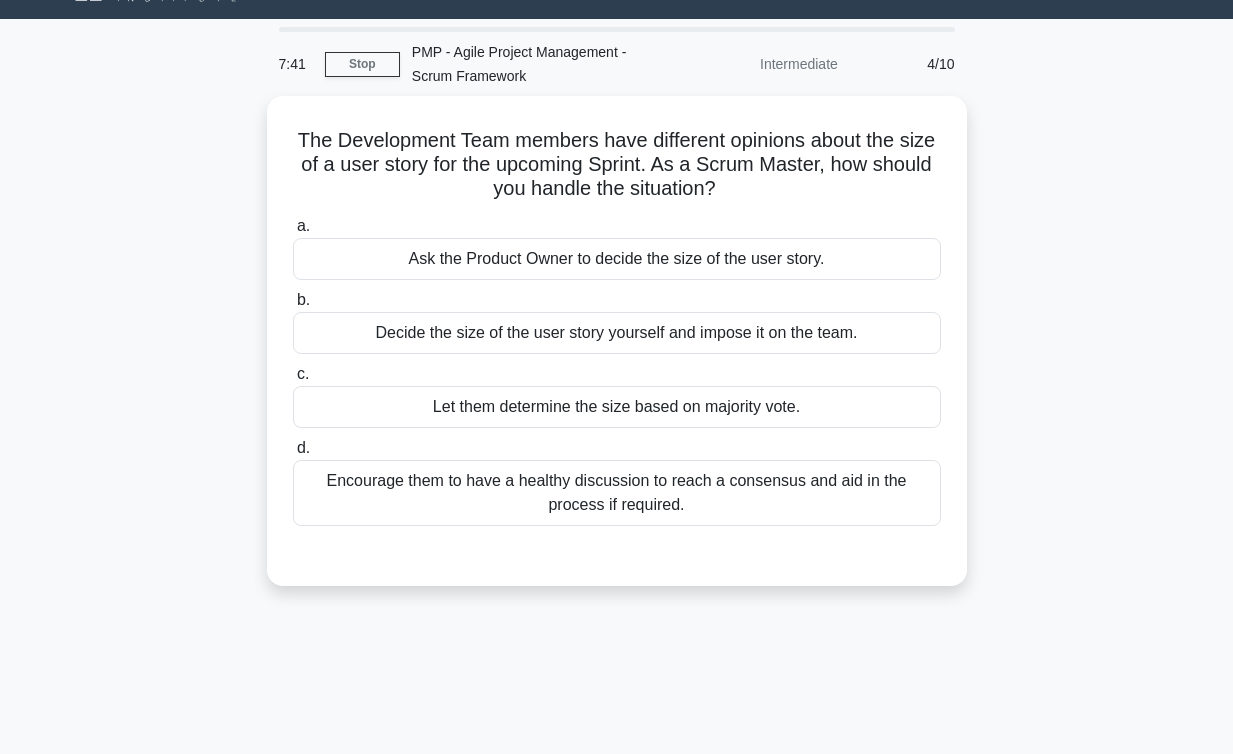 scroll, scrollTop: 46, scrollLeft: 0, axis: vertical 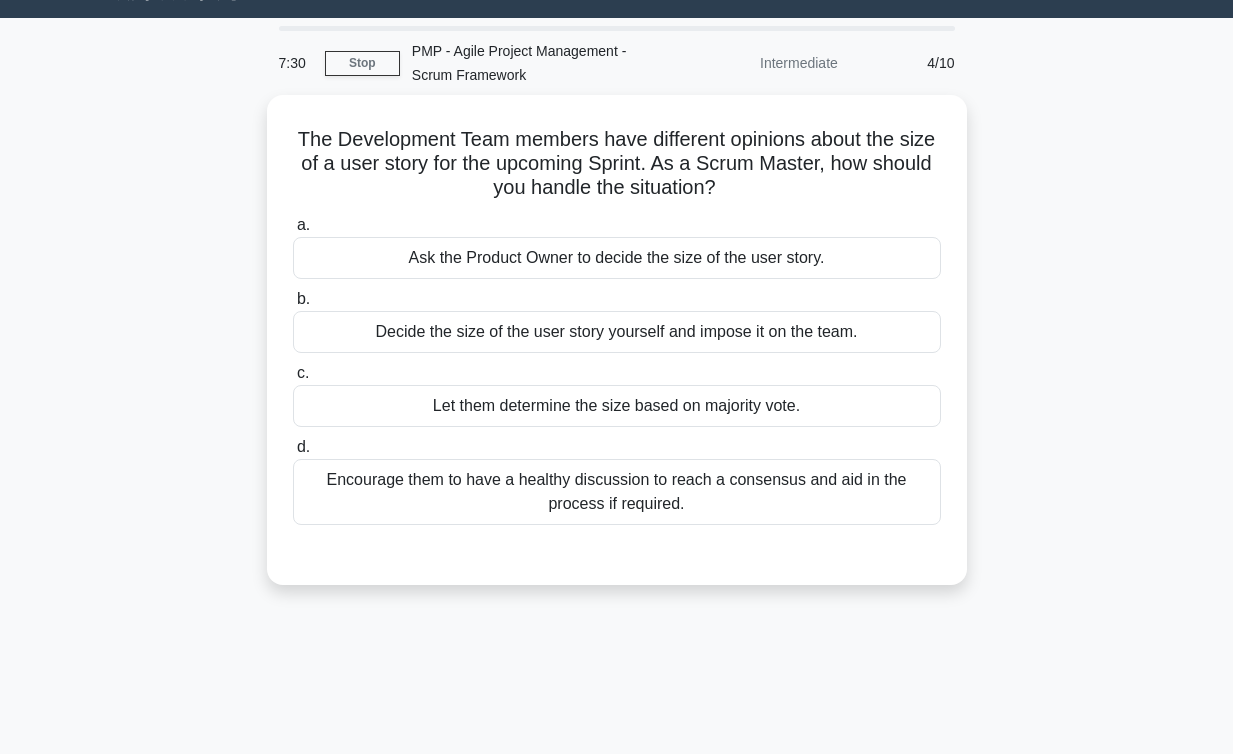 click on "The Development Team members have different opinions about the size of a user story for the upcoming Sprint. As a Scrum Master, how should you handle the situation?
.spinner_0XTQ{transform-origin:center;animation:spinner_y6GP .75s linear infinite}@keyframes spinner_y6GP{100%{transform:rotate(360deg)}}
a.
Ask the Product Owner to decide the size of the user story.
b." at bounding box center (617, 352) 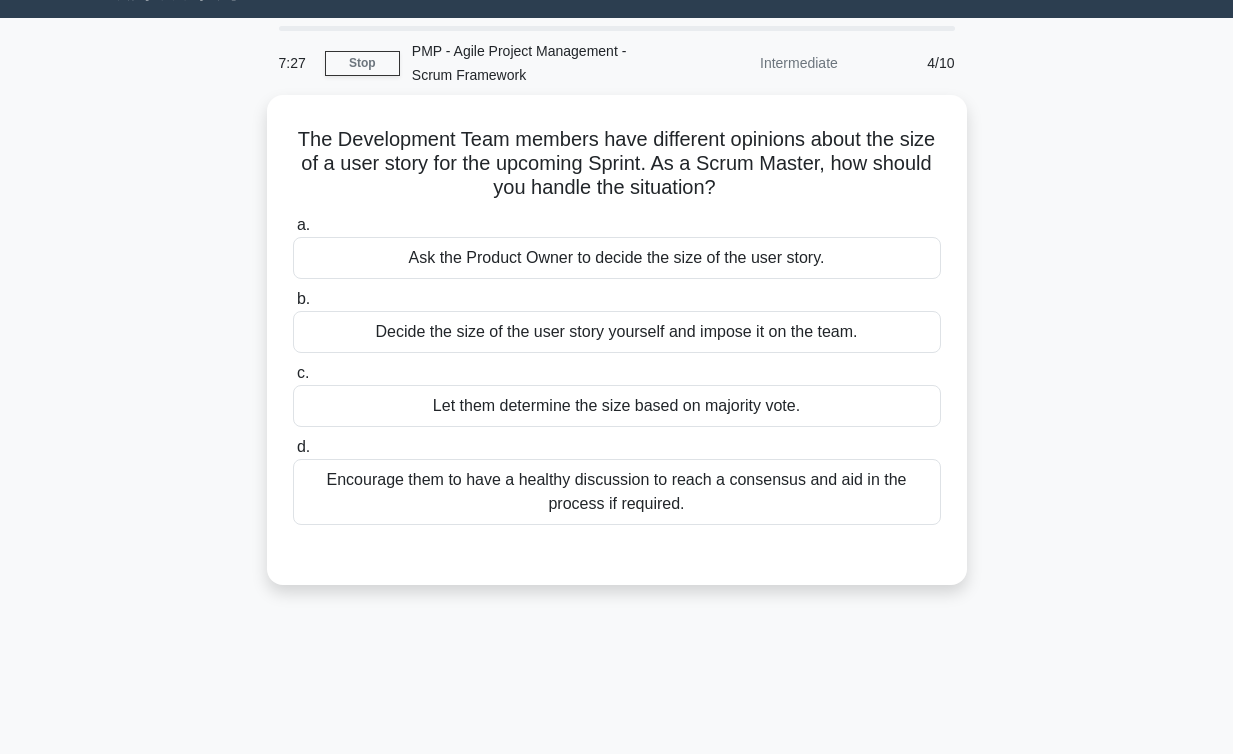 click on "The Development Team members have different opinions about the size of a user story for the upcoming Sprint. As a Scrum Master, how should you handle the situation?
.spinner_0XTQ{transform-origin:center;animation:spinner_y6GP .75s linear infinite}@keyframes spinner_y6GP{100%{transform:rotate(360deg)}}
a.
Ask the Product Owner to decide the size of the user story.
b." at bounding box center [617, 352] 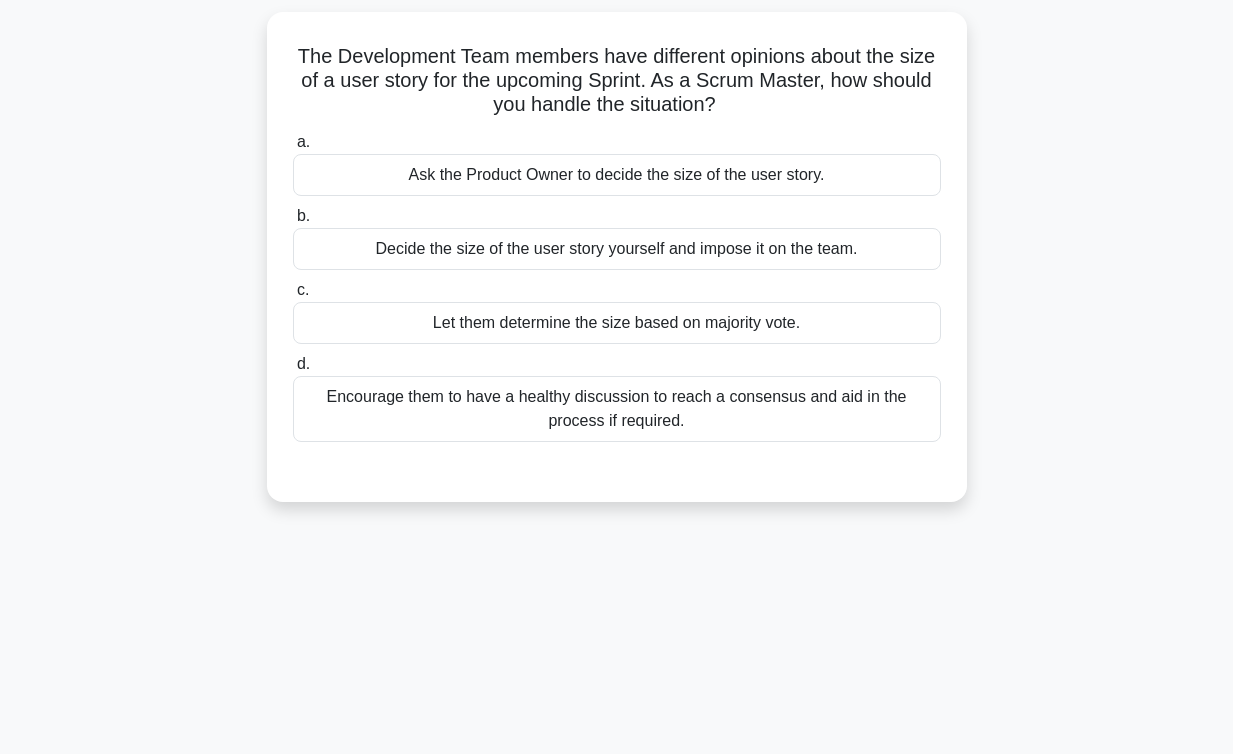 scroll, scrollTop: 134, scrollLeft: 0, axis: vertical 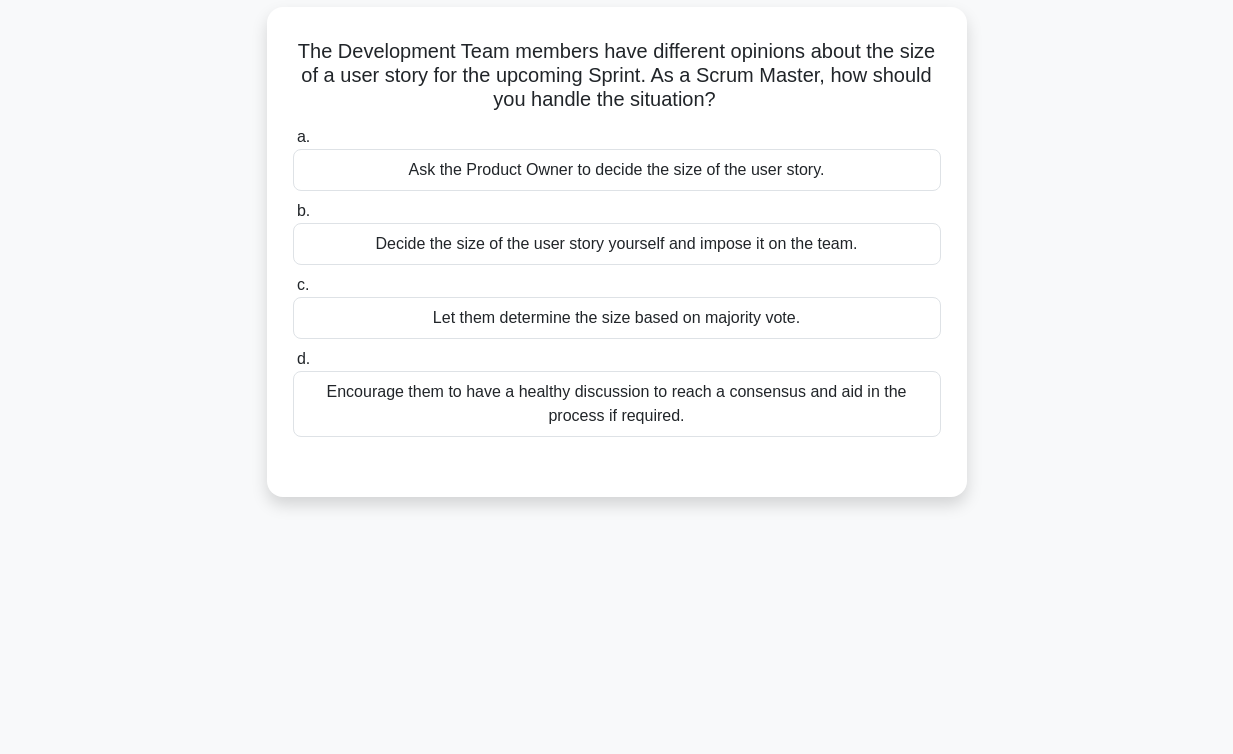 click on "7:10
Stop
PMP  - Agile Project Management  - Scrum Framework
Intermediate
4/10
The Development Team members have different opinions about the size of a user story for the upcoming Sprint. As a Scrum Master, how should you handle the situation?
.spinner_0XTQ{transform-origin:center;animation:spinner_y6GP .75s linear infinite}@keyframes spinner_y6GP{100%{transform:rotate(360deg)}}
a." at bounding box center (617, 438) 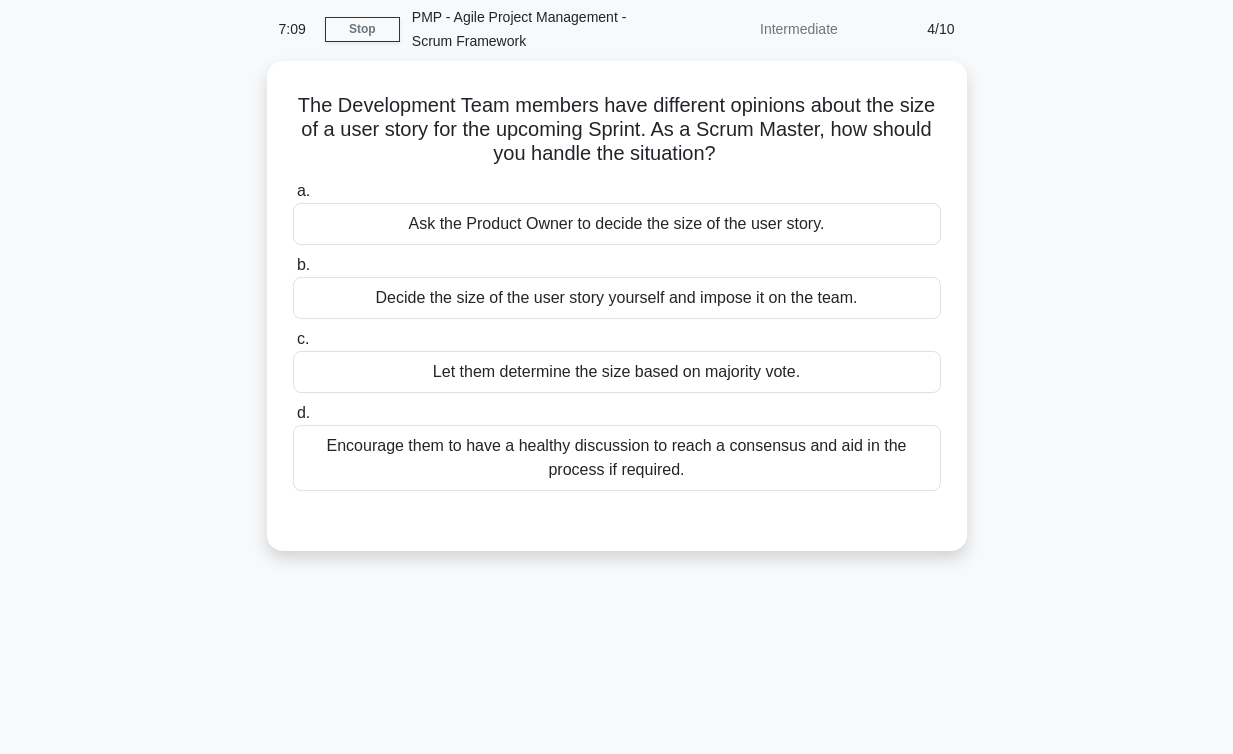 scroll, scrollTop: 78, scrollLeft: 0, axis: vertical 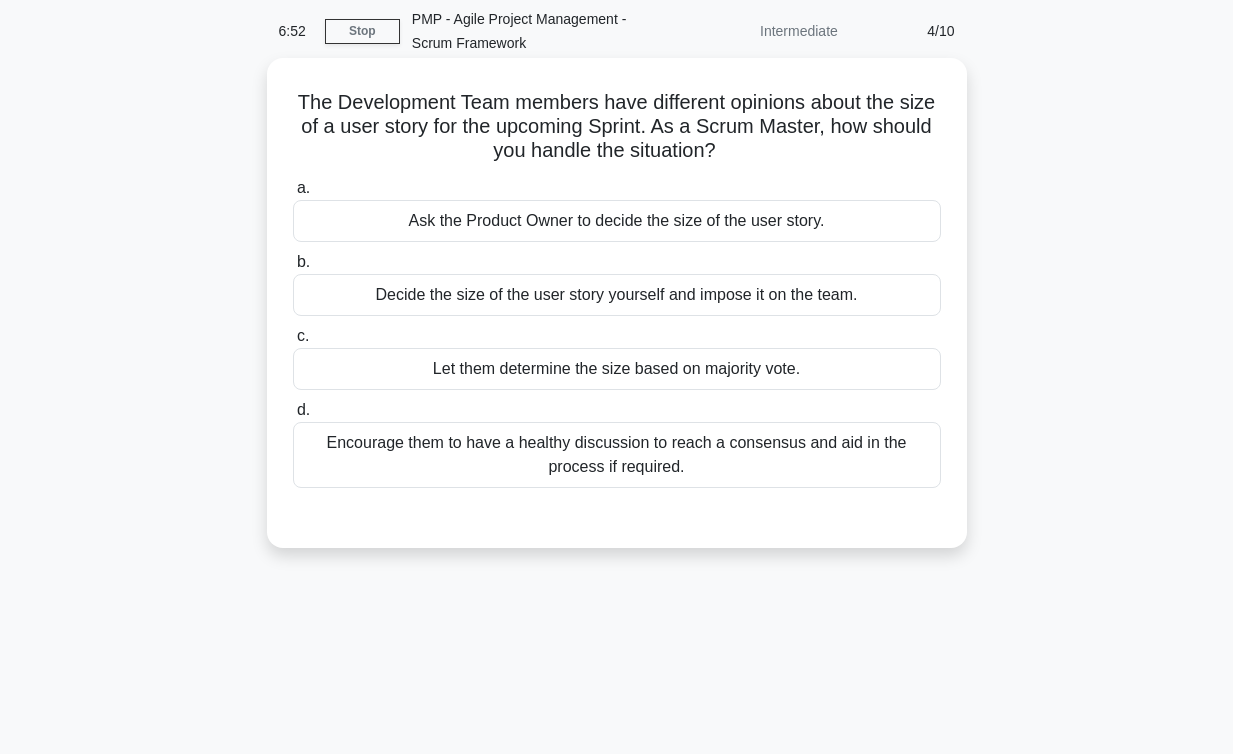 click on "Encourage them to have a healthy discussion to reach a consensus and aid in the process if required." at bounding box center (617, 455) 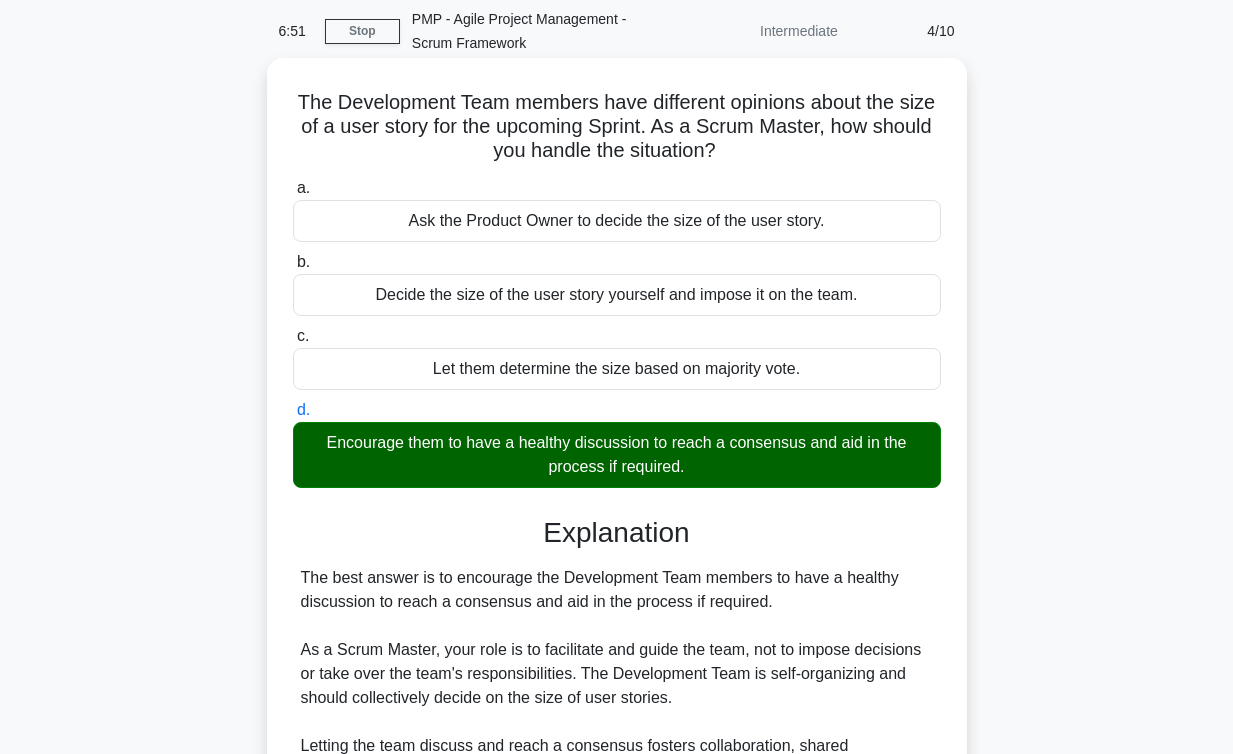 click on "Explanation
The best answer is to encourage the Development Team members to have a healthy discussion to reach a consensus and aid in the process if required. As a Scrum Master, your role is to facilitate and guide the team, not to impose decisions or take over the team's responsibilities. The Development Team is self-organizing and should collectively decide on the size of user stories. Letting the team discuss and reach a consensus fosters collaboration, shared understanding, and ownership of their work. If needed, you can help facilitate the discussion and ensure everyone's opinions are heard. Deciding the size yourself or imposing it on the team goes against the principles of self-organization and collective decision-making in Scrum." at bounding box center (617, 857) 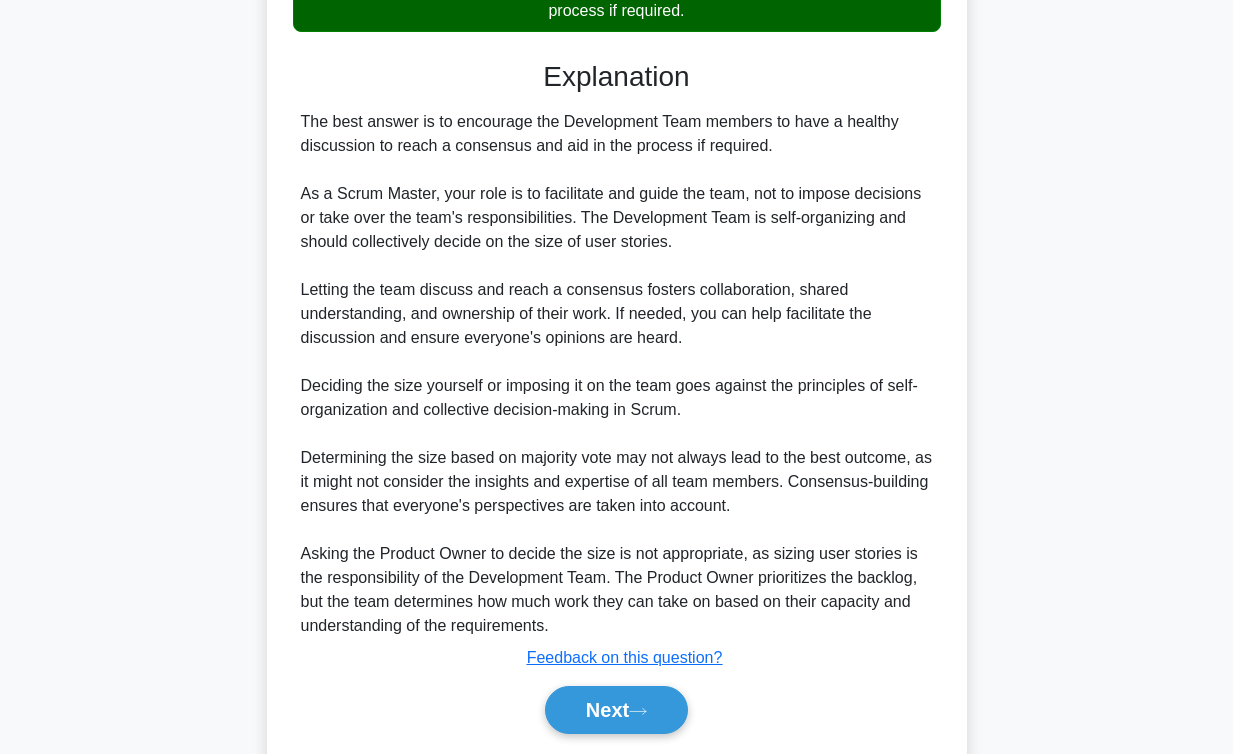 scroll, scrollTop: 536, scrollLeft: 0, axis: vertical 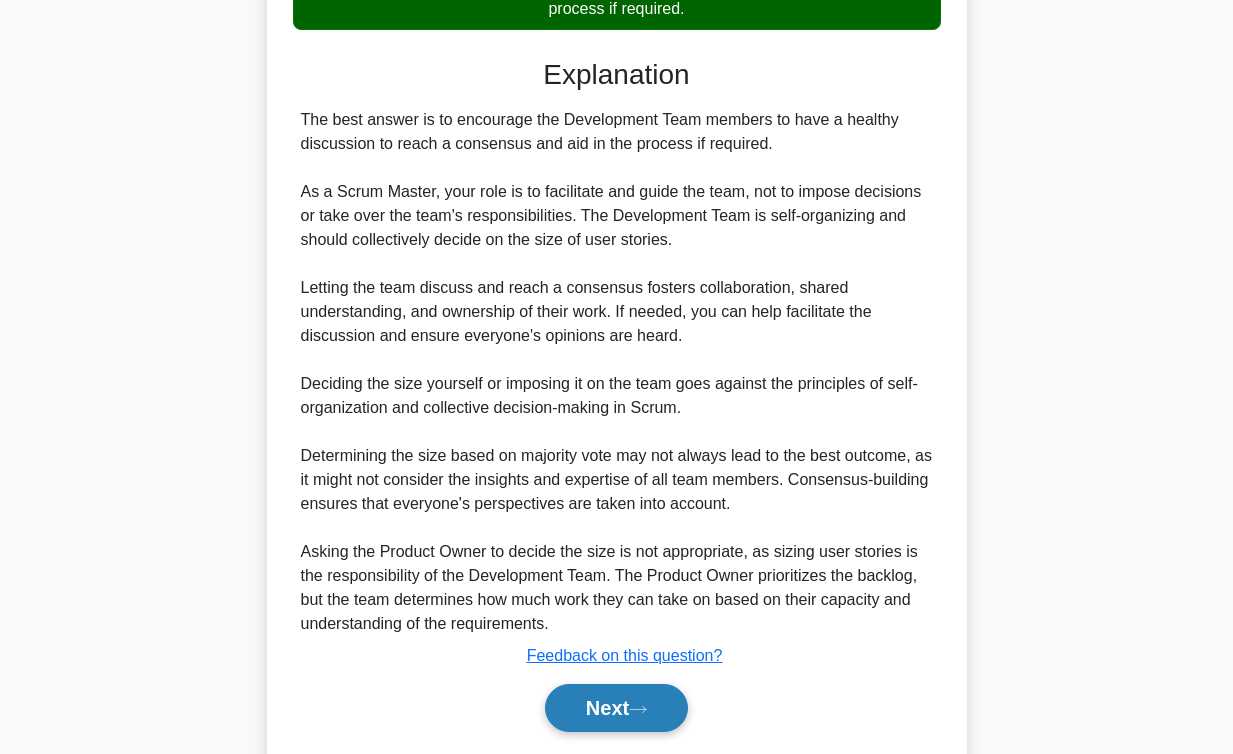 click on "Next" at bounding box center (616, 708) 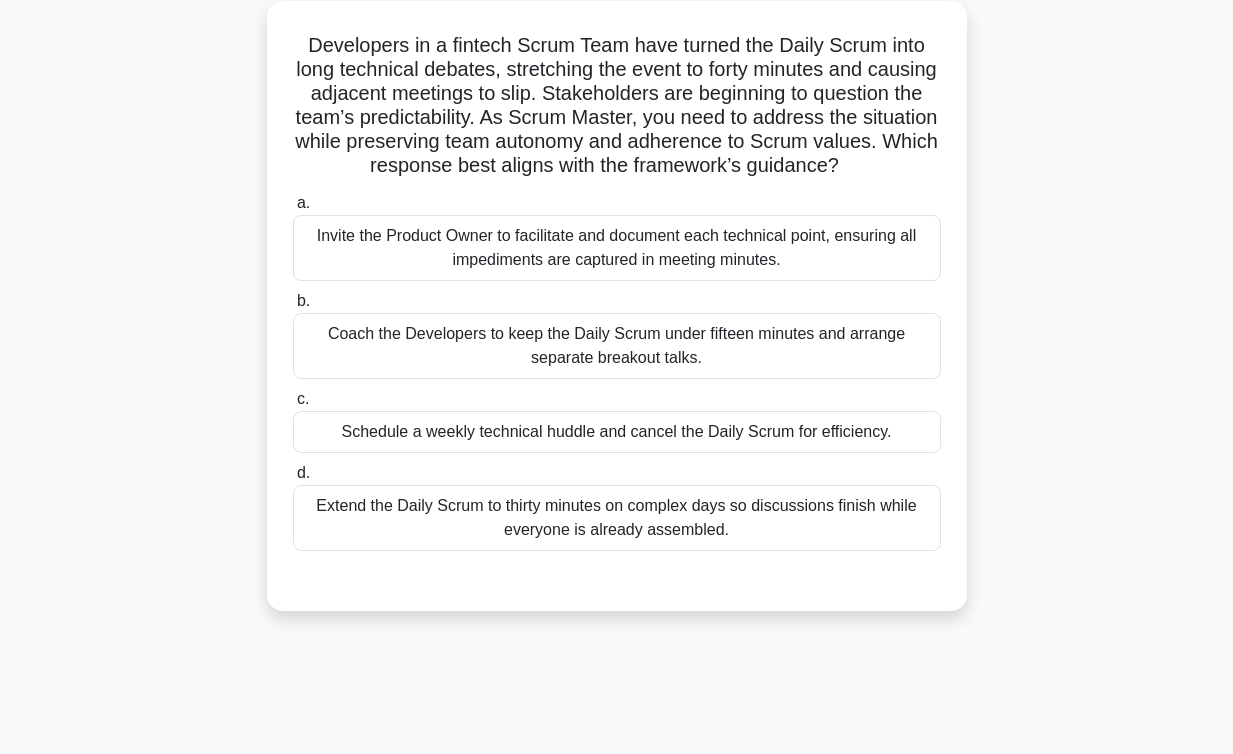 scroll, scrollTop: 139, scrollLeft: 0, axis: vertical 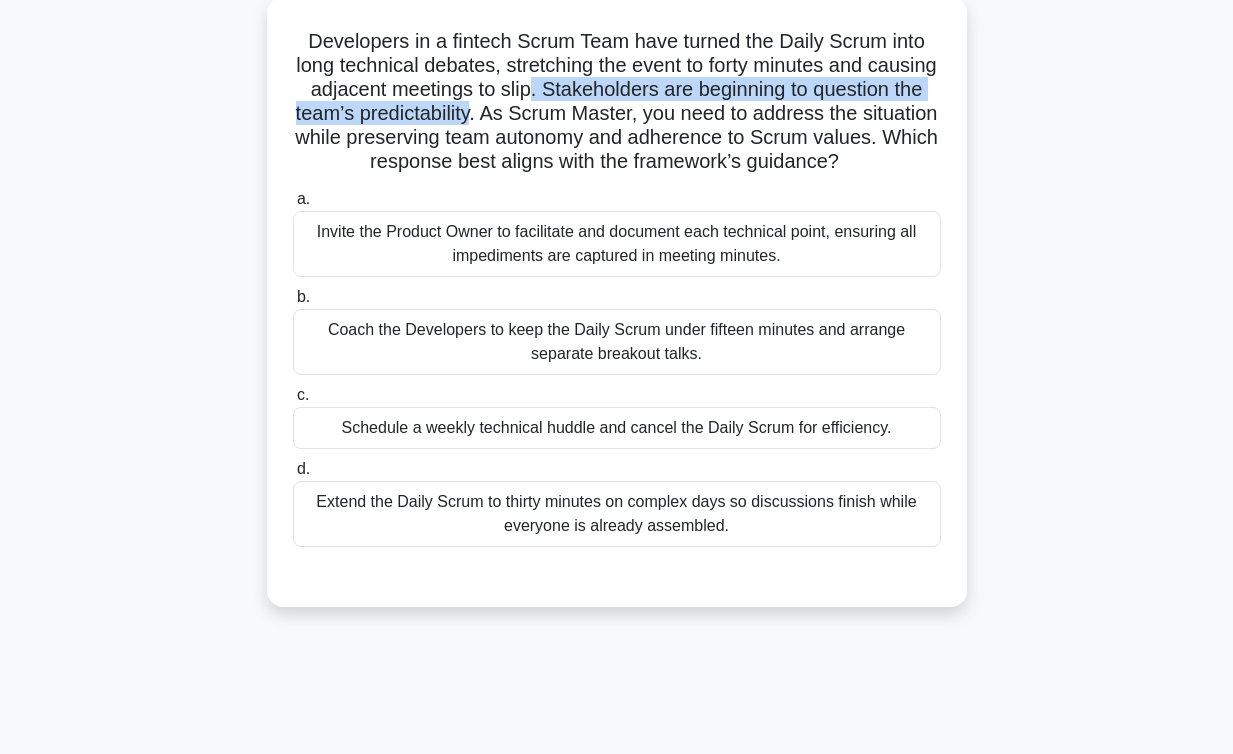 drag, startPoint x: 467, startPoint y: 111, endPoint x: 532, endPoint y: 89, distance: 68.622154 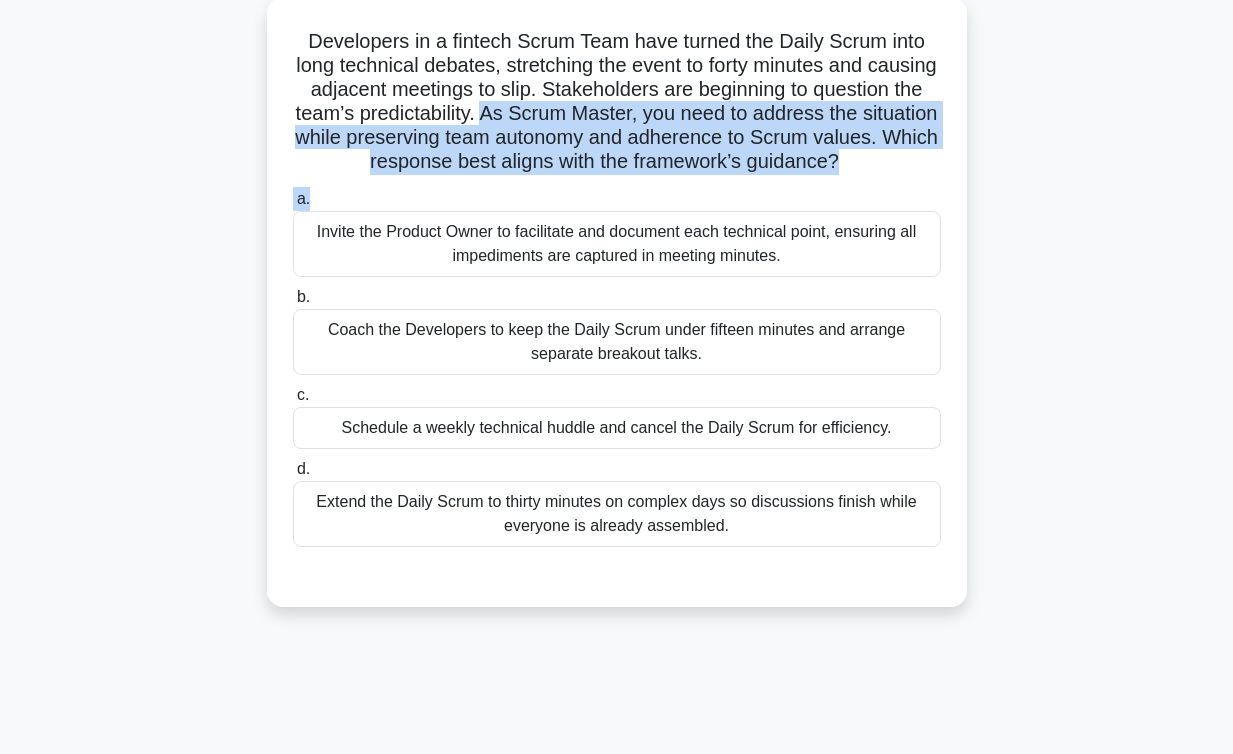 drag, startPoint x: 480, startPoint y: 115, endPoint x: 843, endPoint y: 200, distance: 372.819 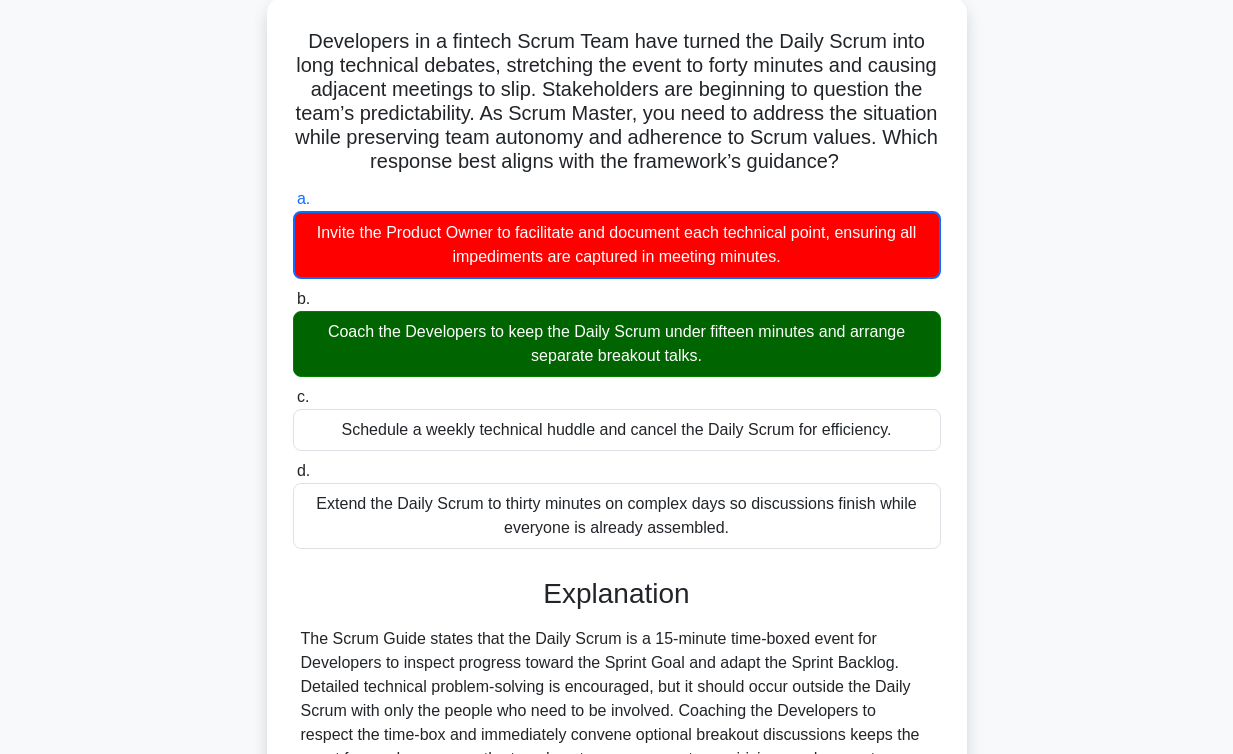 click on "Developers in a fintech Scrum Team have turned the Daily Scrum into long technical debates, stretching the event to forty minutes and causing adjacent meetings to slip. Stakeholders are beginning to question the team’s predictability. As Scrum Master, you need to address the situation while preserving team autonomy and adherence to Scrum values. Which response best aligns with the framework’s guidance?
.spinner_0XTQ{transform-origin:center;animation:spinner_y6GP .75s linear infinite}@keyframes spinner_y6GP{100%{transform:rotate(360deg)}}
a.
b. c. d." at bounding box center [617, 539] 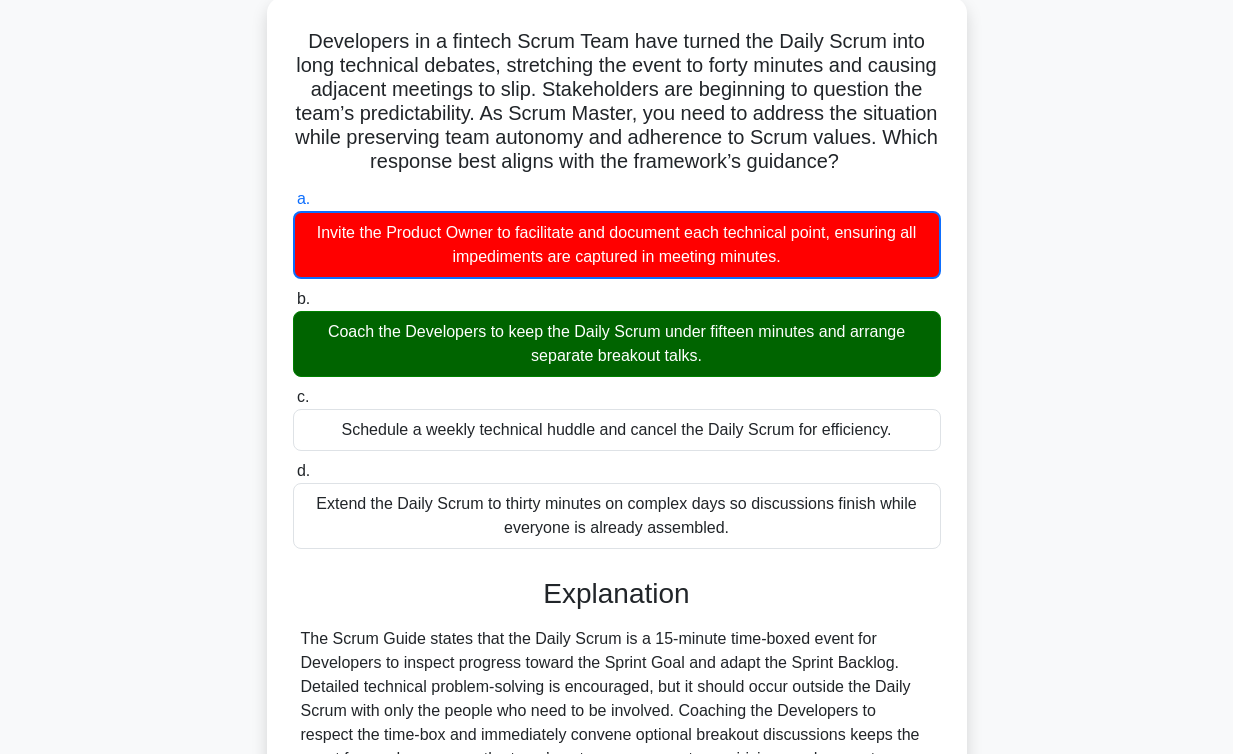 click on "Developers in a fintech Scrum Team have turned the Daily Scrum into long technical debates, stretching the event to forty minutes and causing adjacent meetings to slip. Stakeholders are beginning to question the team’s predictability. As Scrum Master, you need to address the situation while preserving team autonomy and adherence to Scrum values. Which response best aligns with the framework’s guidance?
.spinner_0XTQ{transform-origin:center;animation:spinner_y6GP .75s linear infinite}@keyframes spinner_y6GP{100%{transform:rotate(360deg)}}
a.
b. c. d." at bounding box center [617, 539] 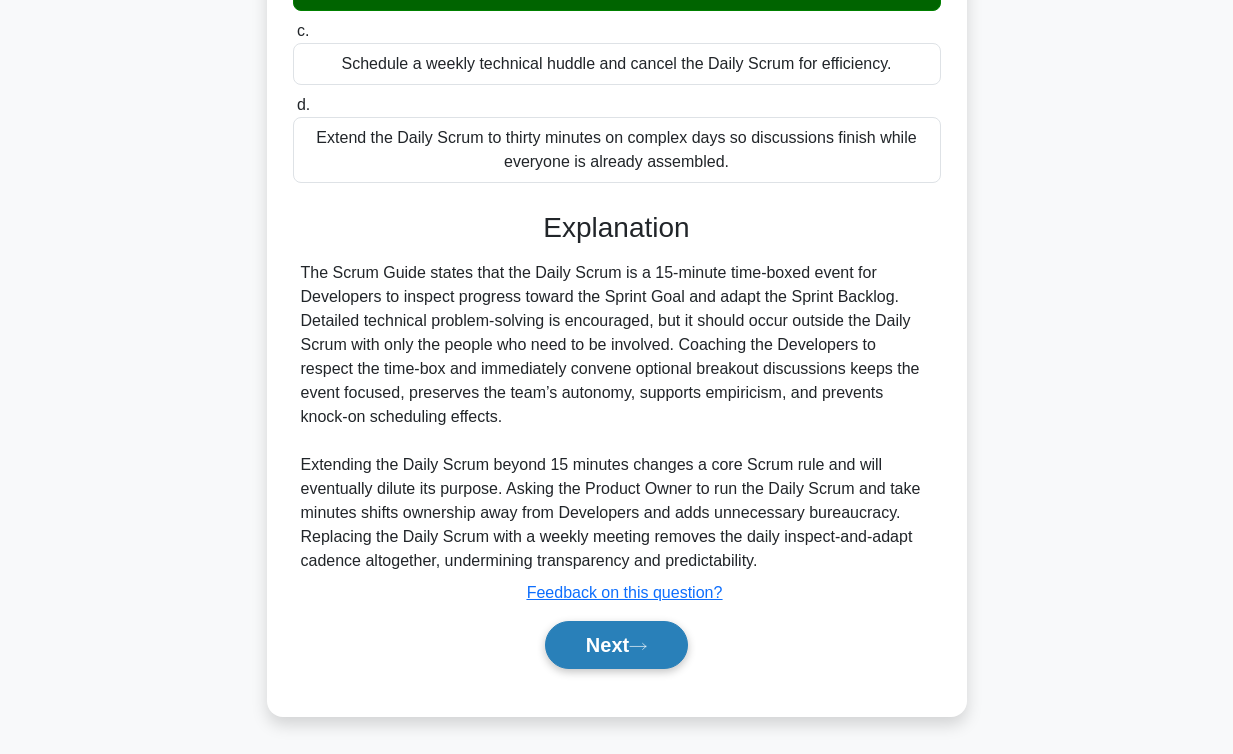 click 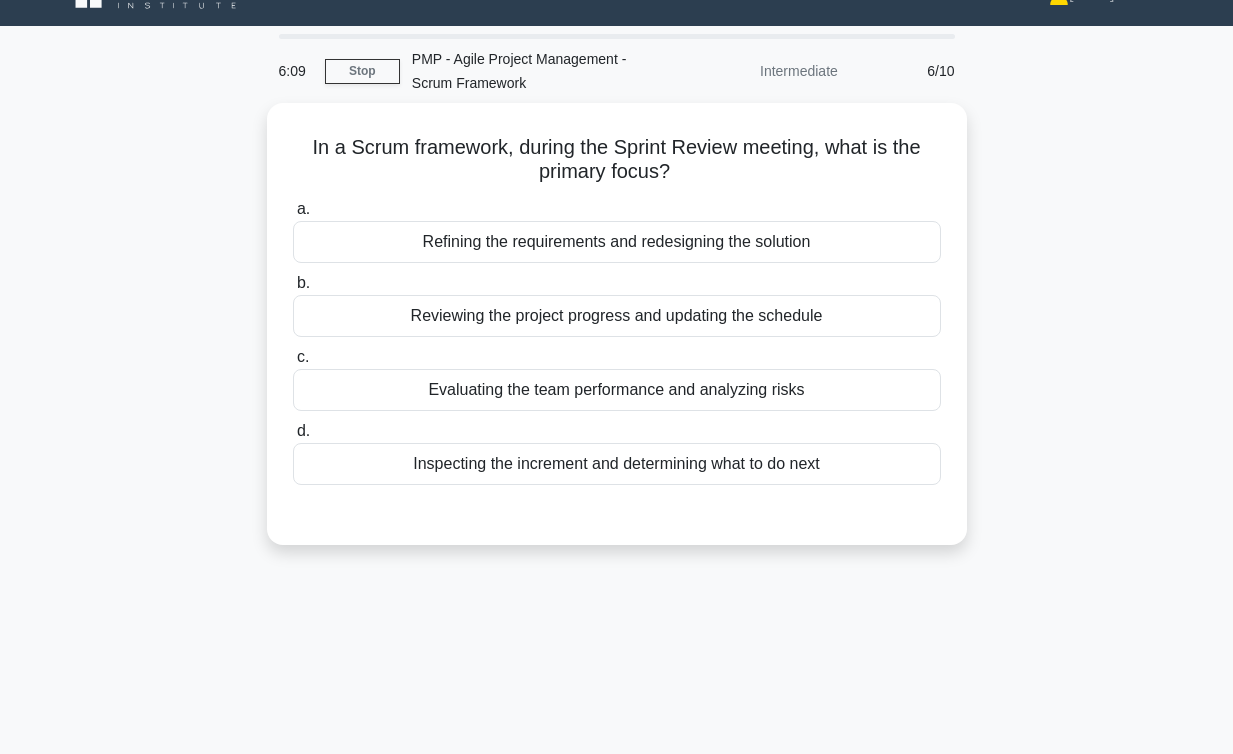 scroll, scrollTop: 0, scrollLeft: 0, axis: both 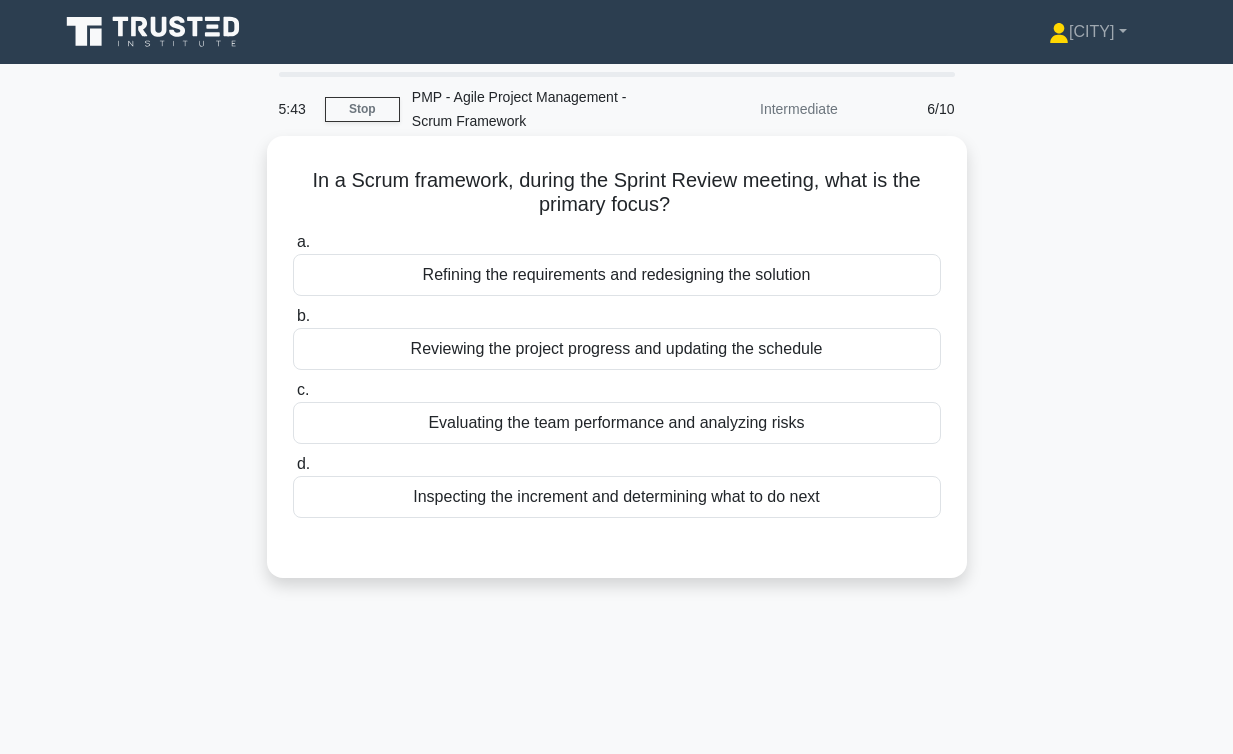 click on "Reviewing the project progress and updating the schedule" at bounding box center (617, 349) 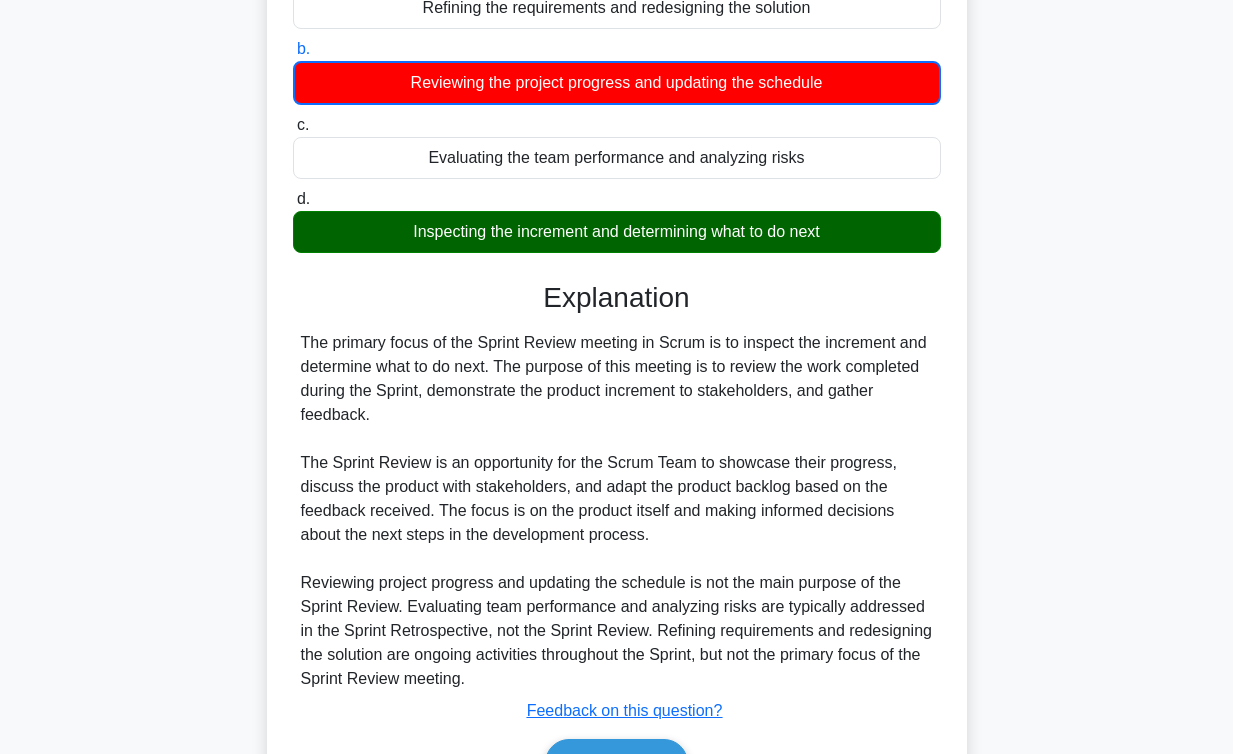 scroll, scrollTop: 385, scrollLeft: 0, axis: vertical 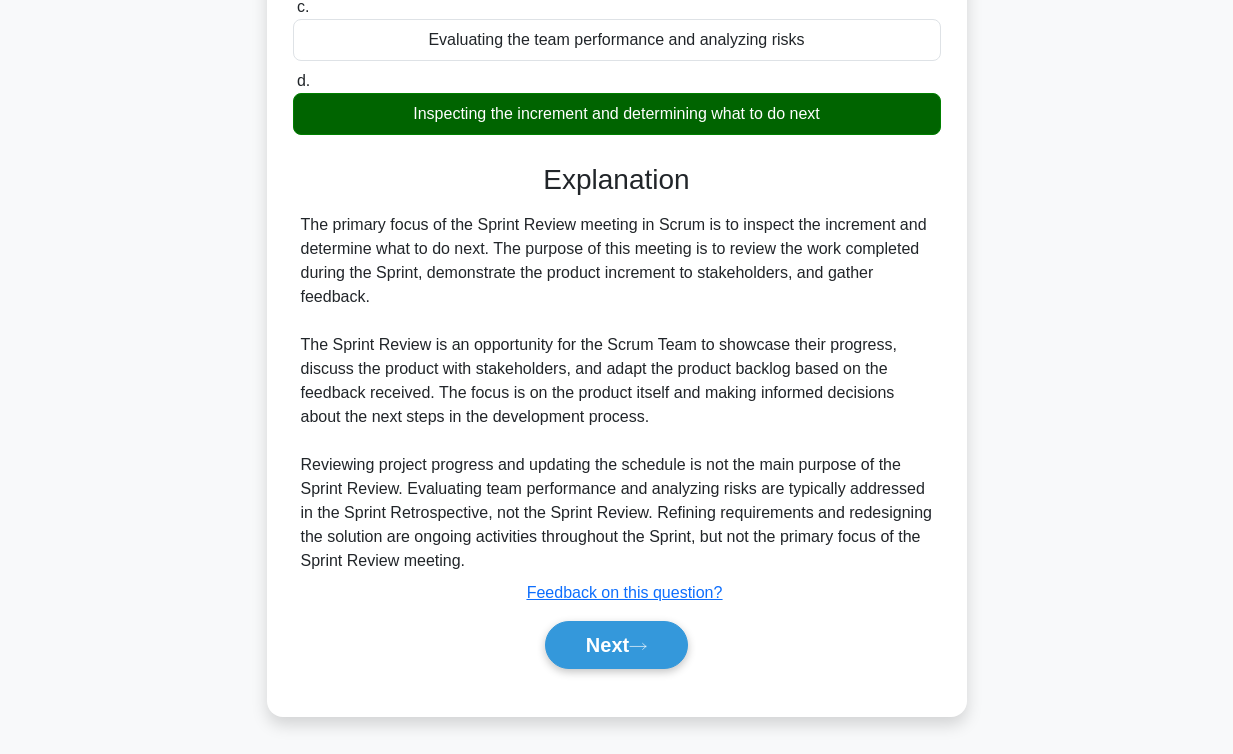 click on "Next" at bounding box center [617, 645] 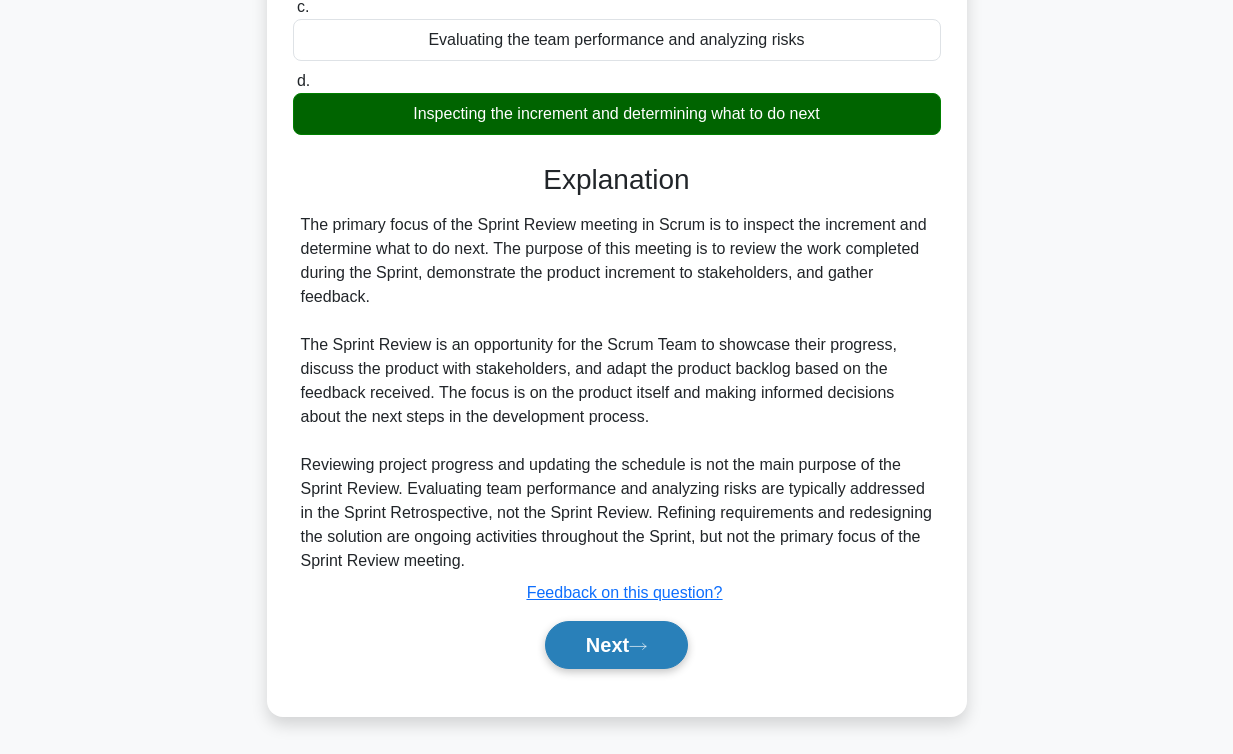 click on "Next" at bounding box center (616, 645) 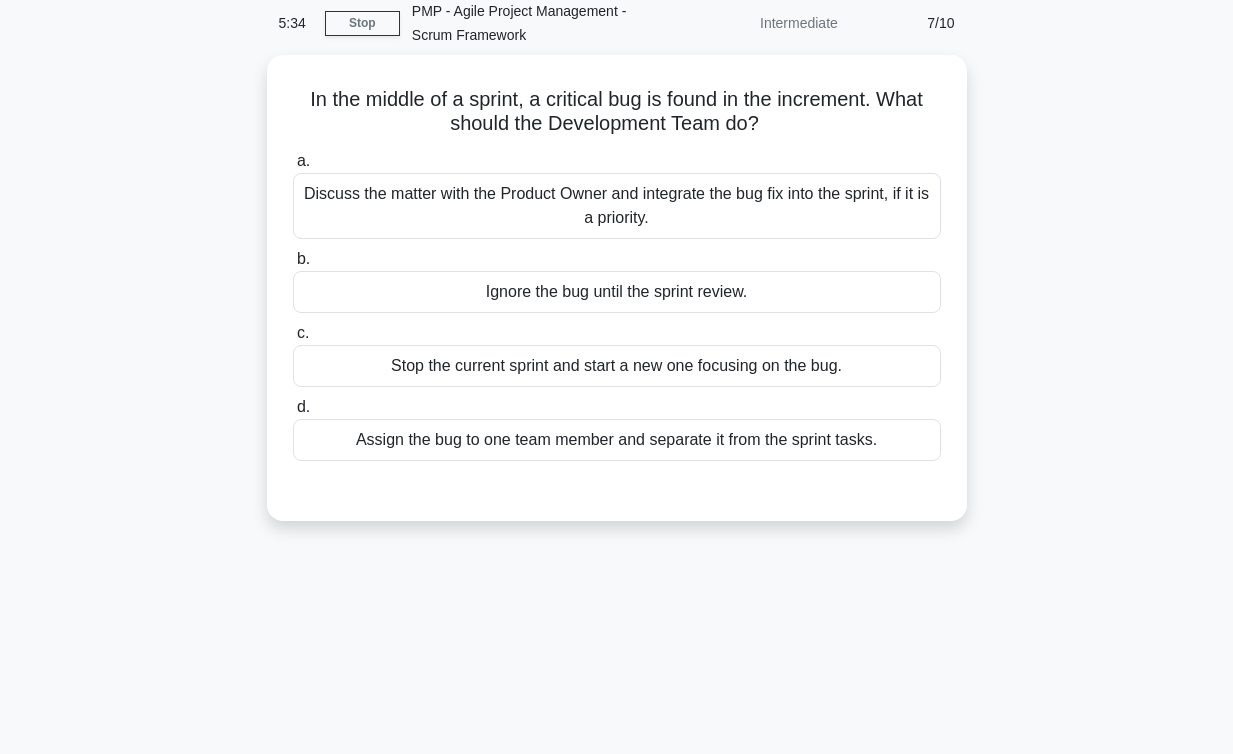scroll, scrollTop: 0, scrollLeft: 0, axis: both 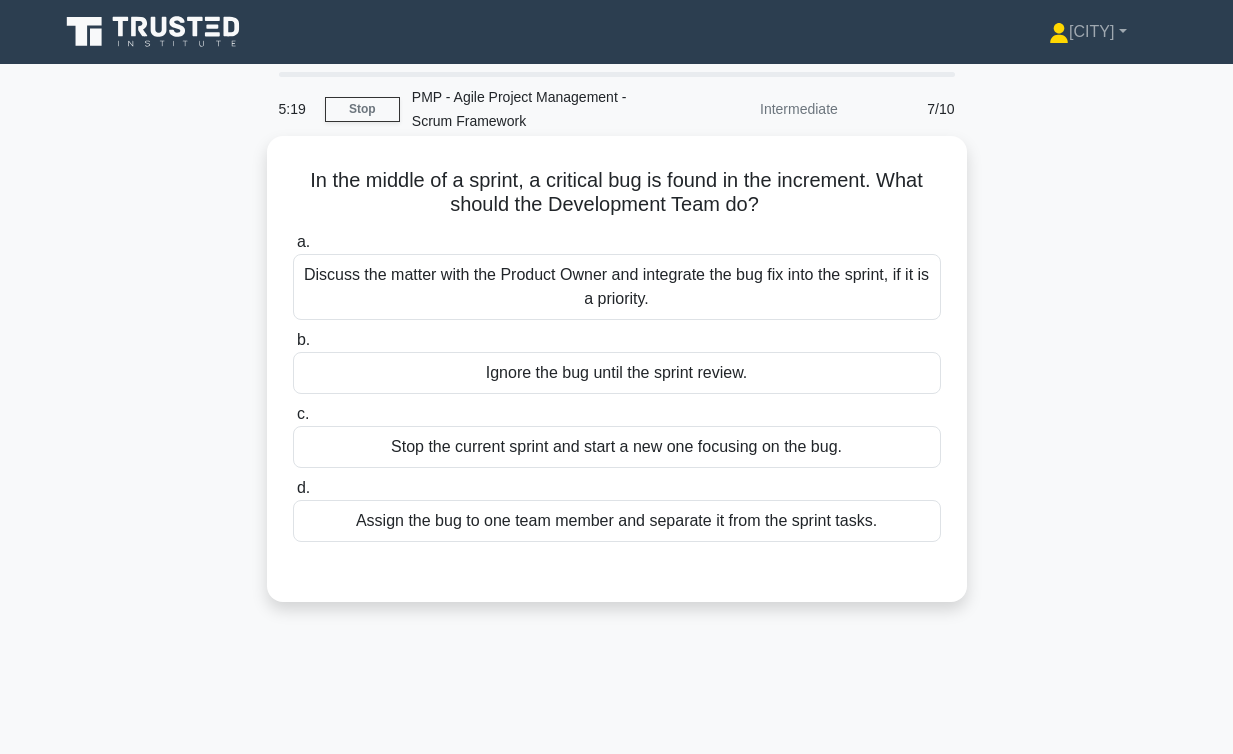 click on "Discuss the matter with the Product Owner and integrate the bug fix into the sprint, if it is a priority." at bounding box center (617, 287) 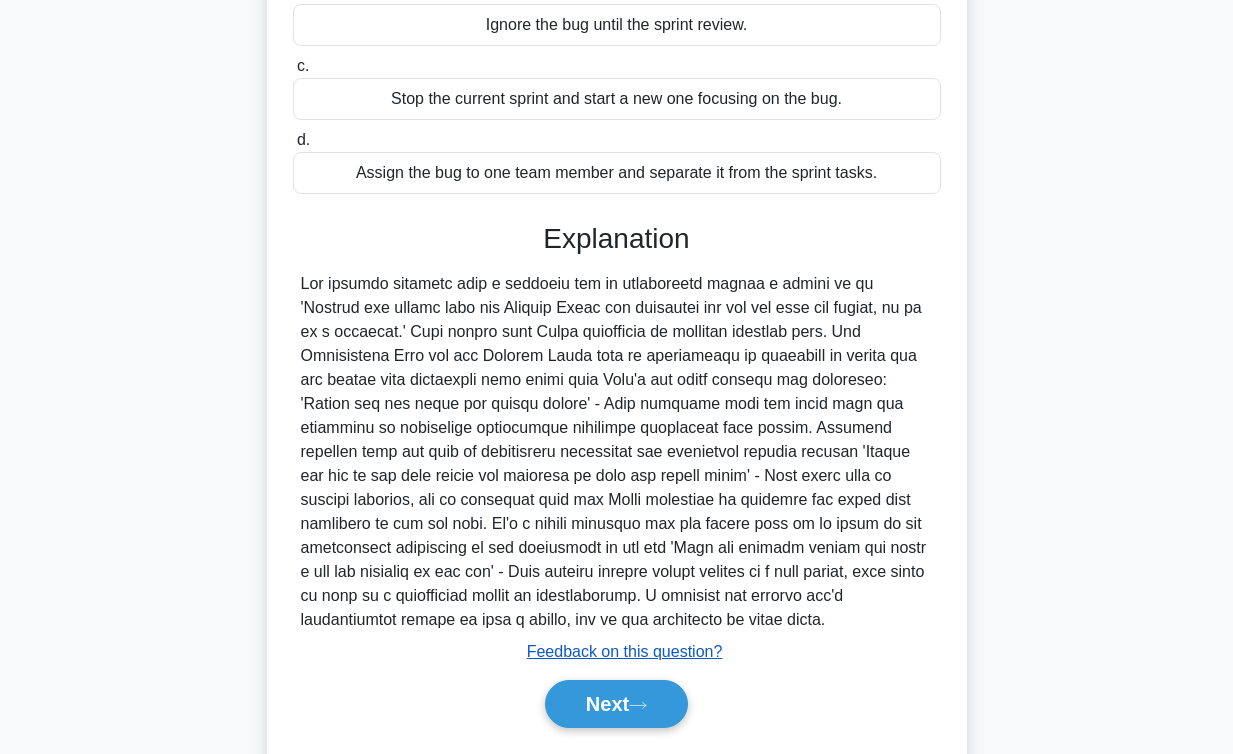scroll, scrollTop: 407, scrollLeft: 0, axis: vertical 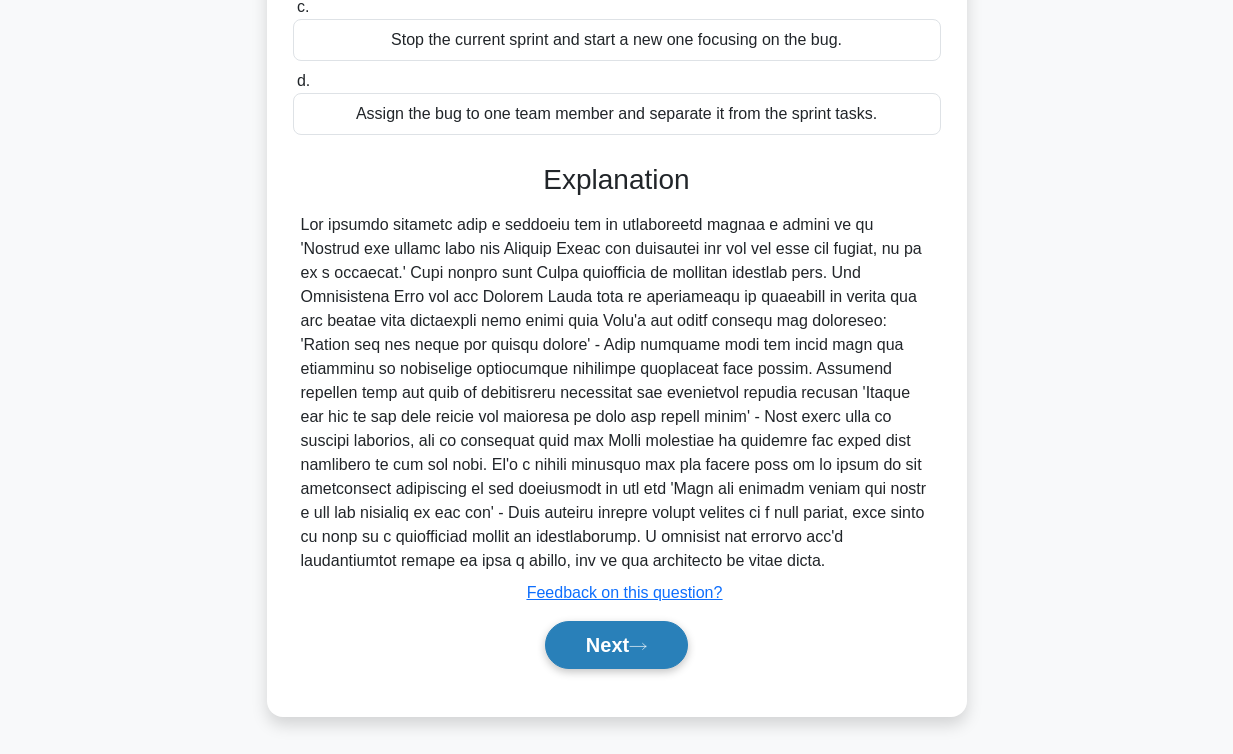 click on "Next" at bounding box center [616, 645] 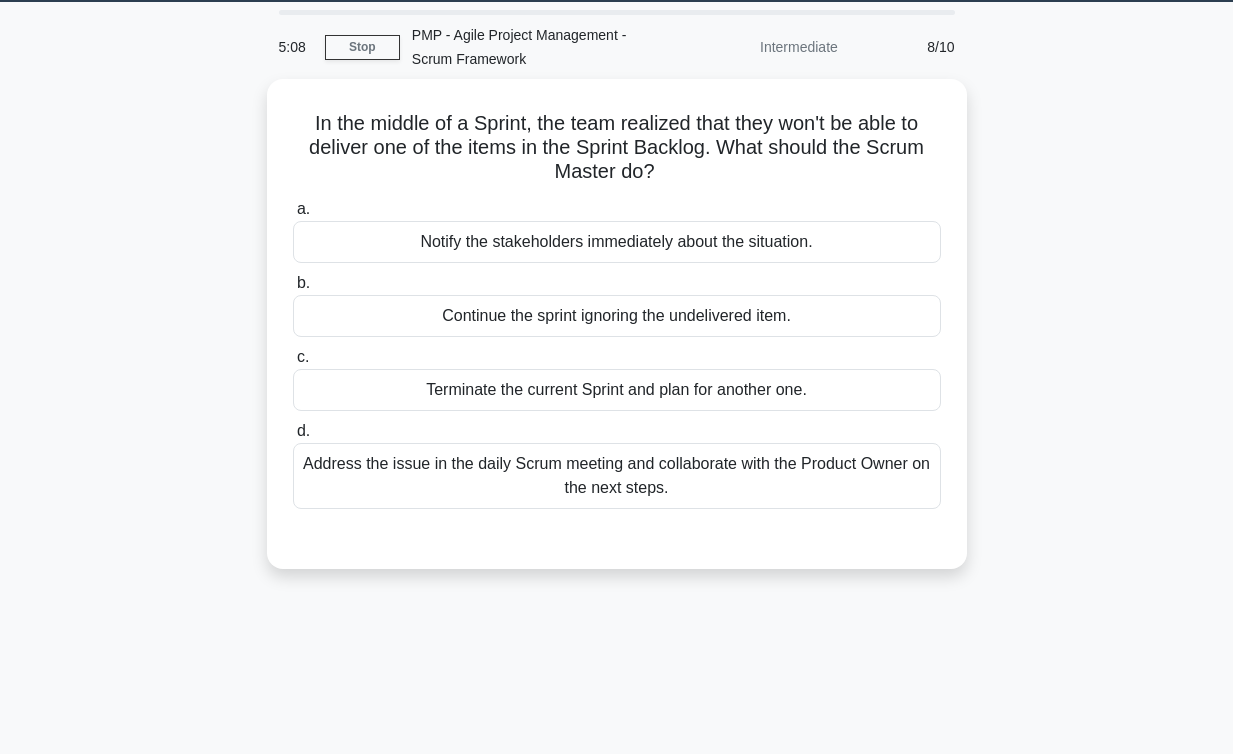 scroll, scrollTop: 33, scrollLeft: 0, axis: vertical 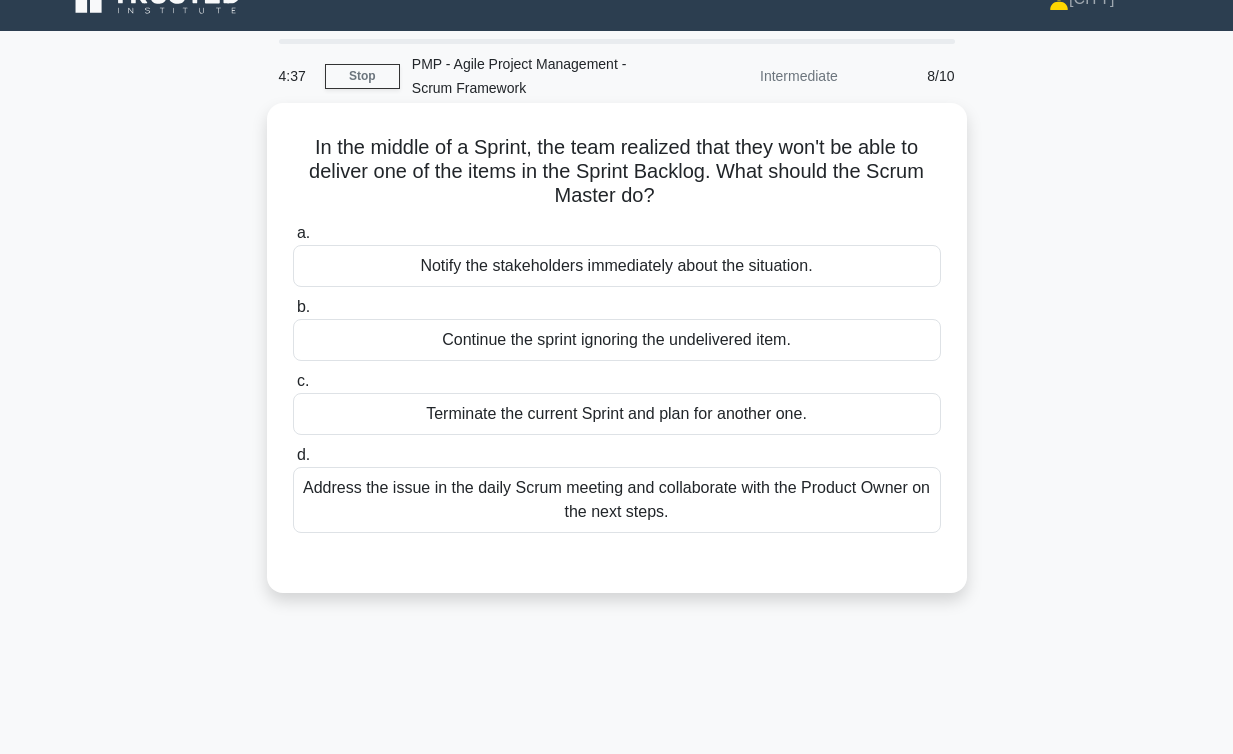 click on "Address the issue in the daily Scrum meeting and collaborate with the Product Owner on the next steps." at bounding box center [617, 500] 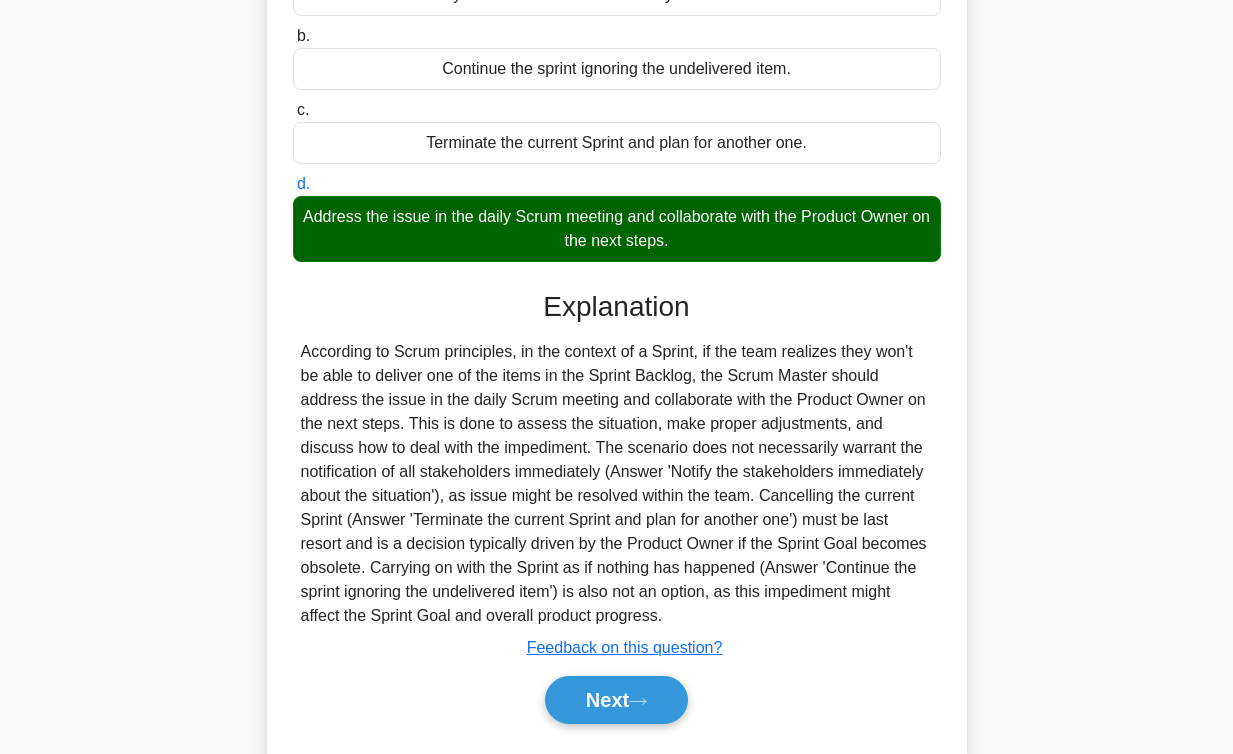 scroll, scrollTop: 311, scrollLeft: 0, axis: vertical 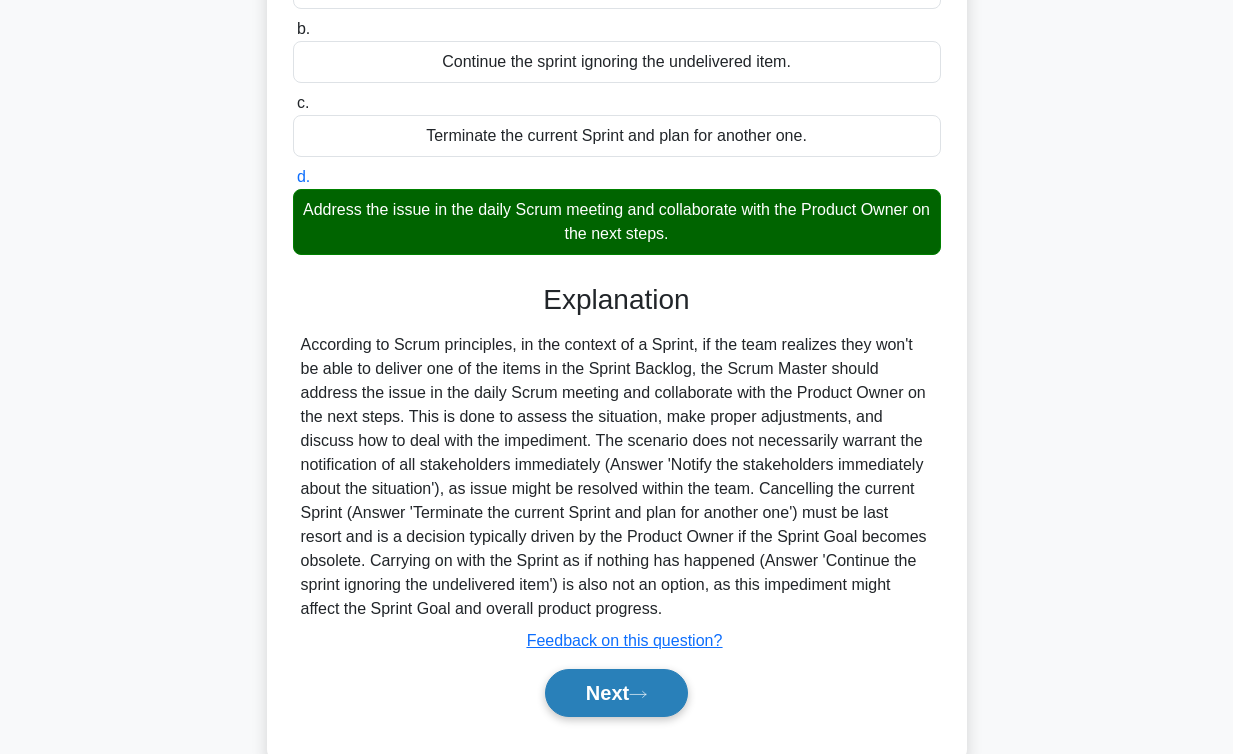 click on "Next" at bounding box center [616, 693] 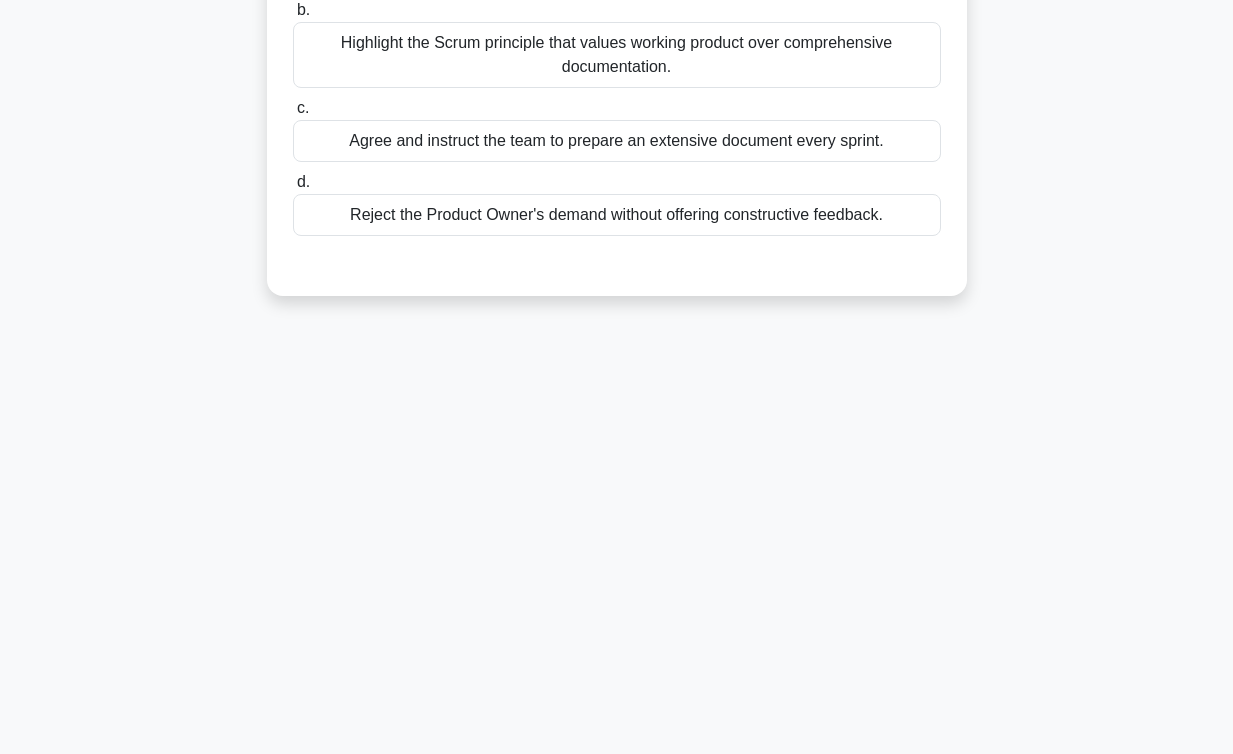 click on "4:25
Stop
PMP  - Agile Project Management  - Scrum Framework
Intermediate
9/10
The Product Owner insists that detailed documentation is necessary before each sprint. How should the Scrum Master respond?
.spinner_0XTQ{transform-origin:center;animation:spinner_y6GP .75s linear infinite}@keyframes spinner_y6GP{100%{transform:rotate(360deg)}}
a.
b. c. d." at bounding box center [617, 261] 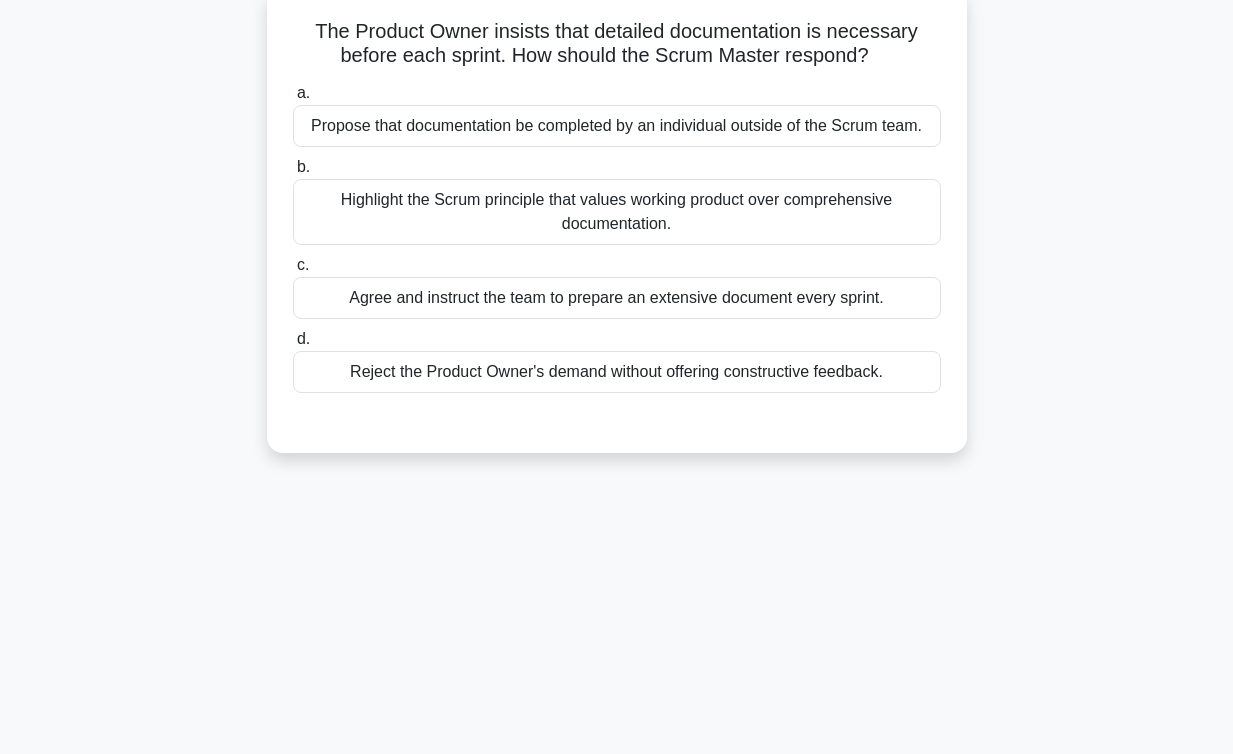 scroll, scrollTop: 0, scrollLeft: 0, axis: both 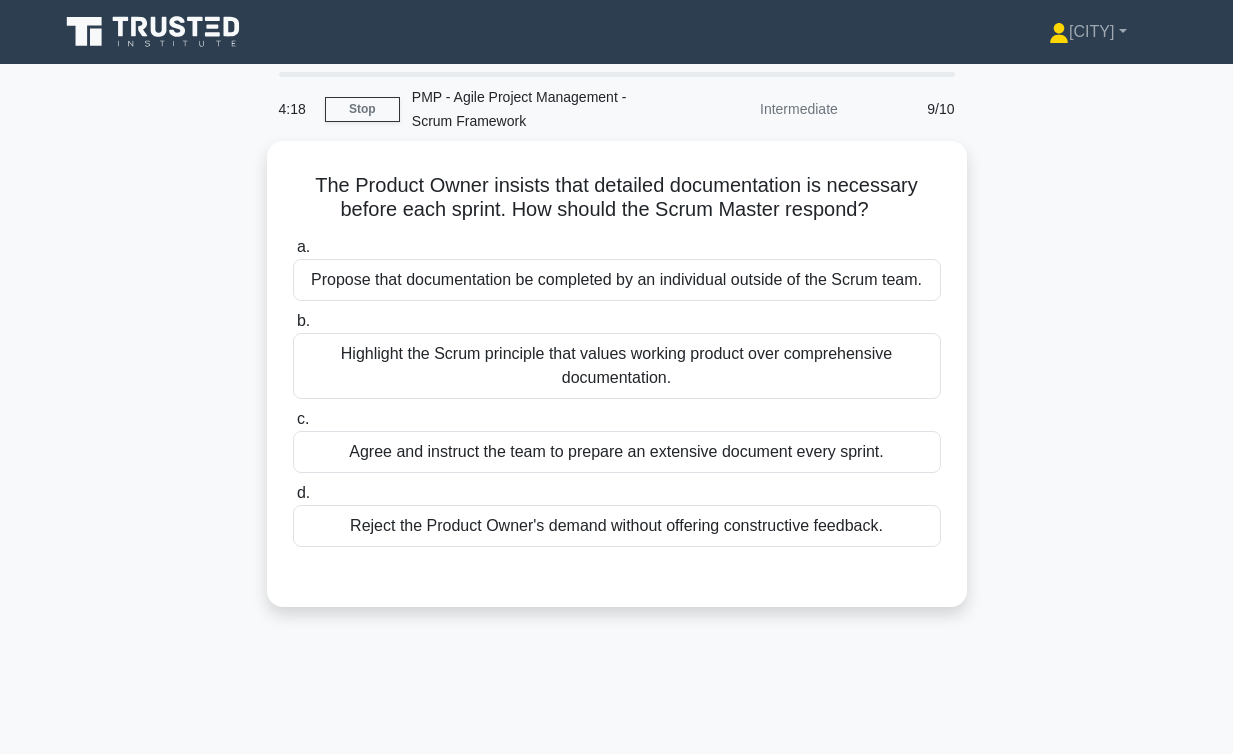 click on "The Product Owner insists that detailed documentation is necessary before each sprint. How should the Scrum Master respond?
.spinner_0XTQ{transform-origin:center;animation:spinner_y6GP .75s linear infinite}@keyframes spinner_y6GP{100%{transform:rotate(360deg)}}
a.
Propose that documentation be completed by an individual outside of the Scrum team.
b. c. d." at bounding box center [617, 386] 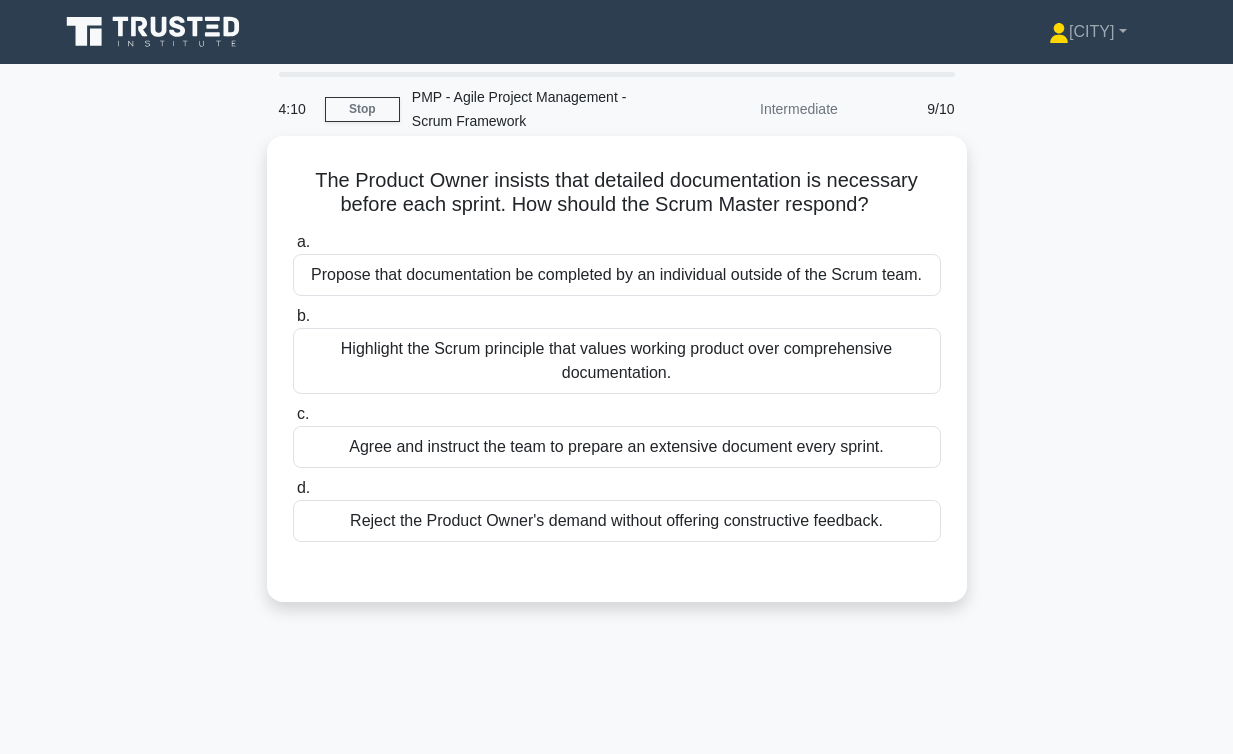 drag, startPoint x: 811, startPoint y: 184, endPoint x: 883, endPoint y: 209, distance: 76.2168 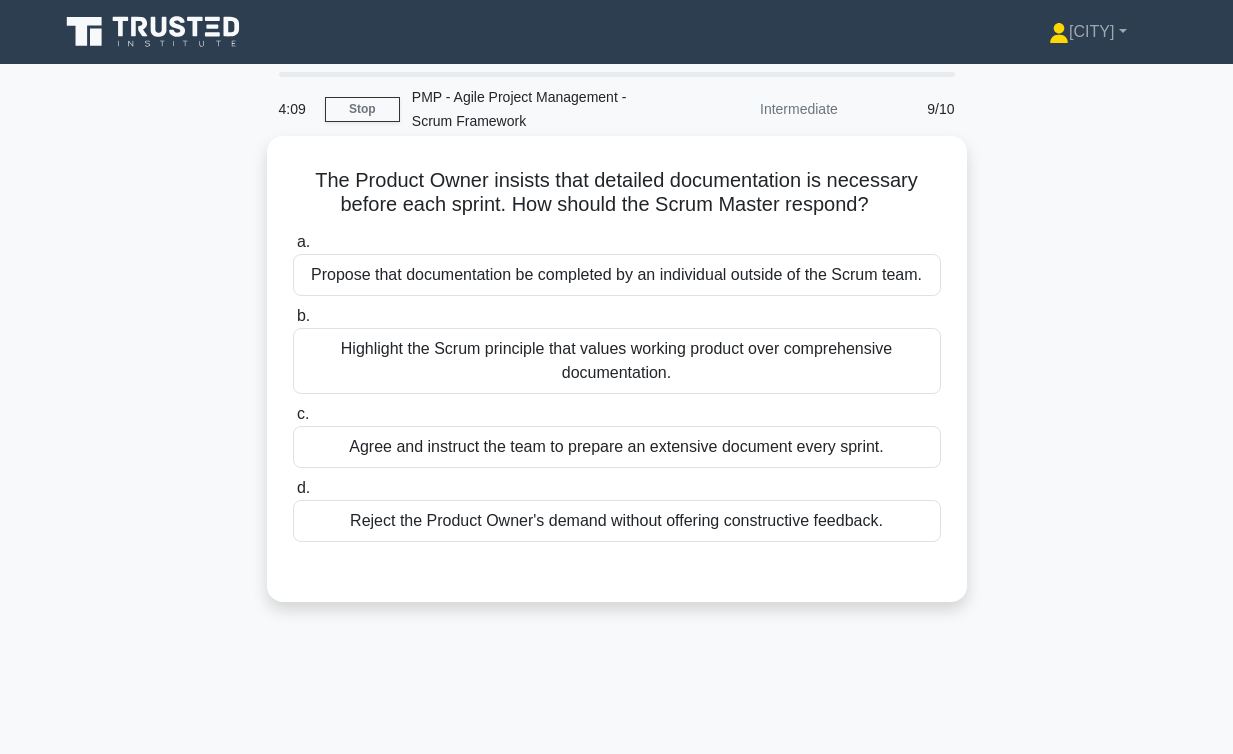 click on "a.
Propose that documentation be completed by an individual outside of the Scrum team." at bounding box center [617, 263] 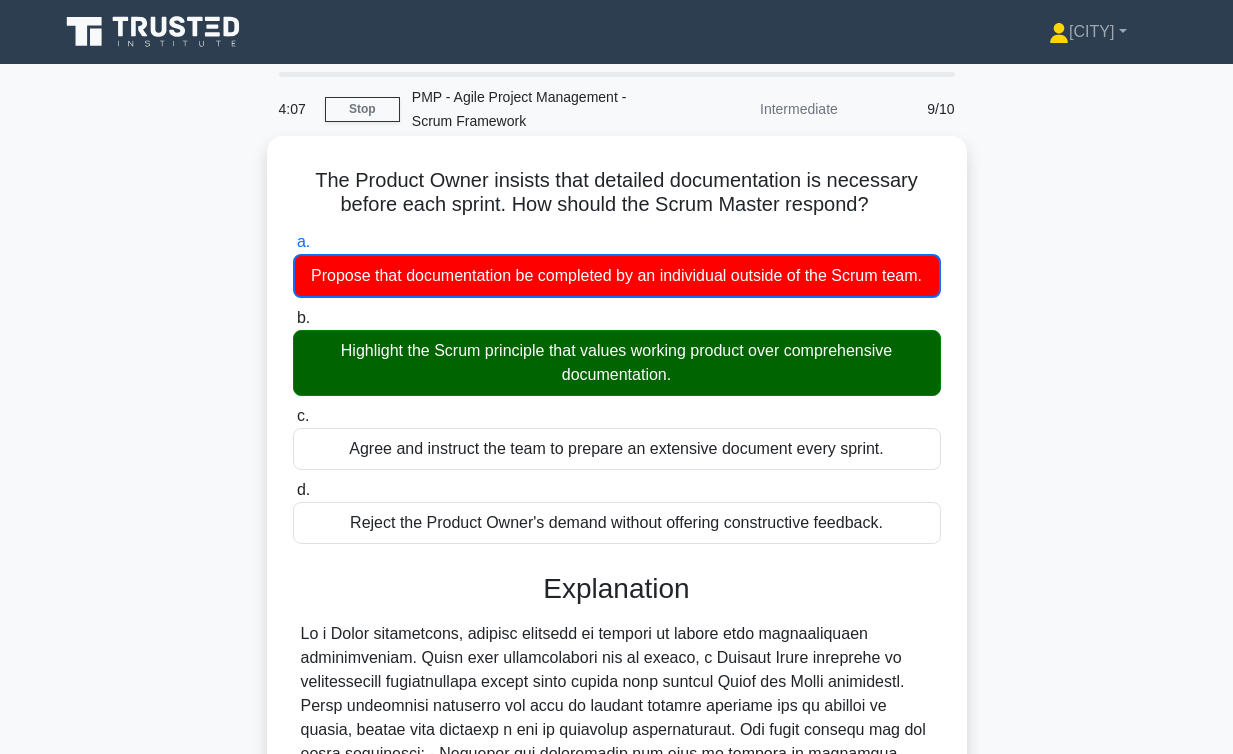 click on "The Product Owner insists that detailed documentation is necessary before each sprint. How should the Scrum Master respond?
.spinner_0XTQ{transform-origin:center;animation:spinner_y6GP .75s linear infinite}@keyframes spinner_y6GP{100%{transform:rotate(360deg)}}
a.
Propose that documentation be completed by an individual outside of the Scrum team.
b. c." at bounding box center [617, 606] 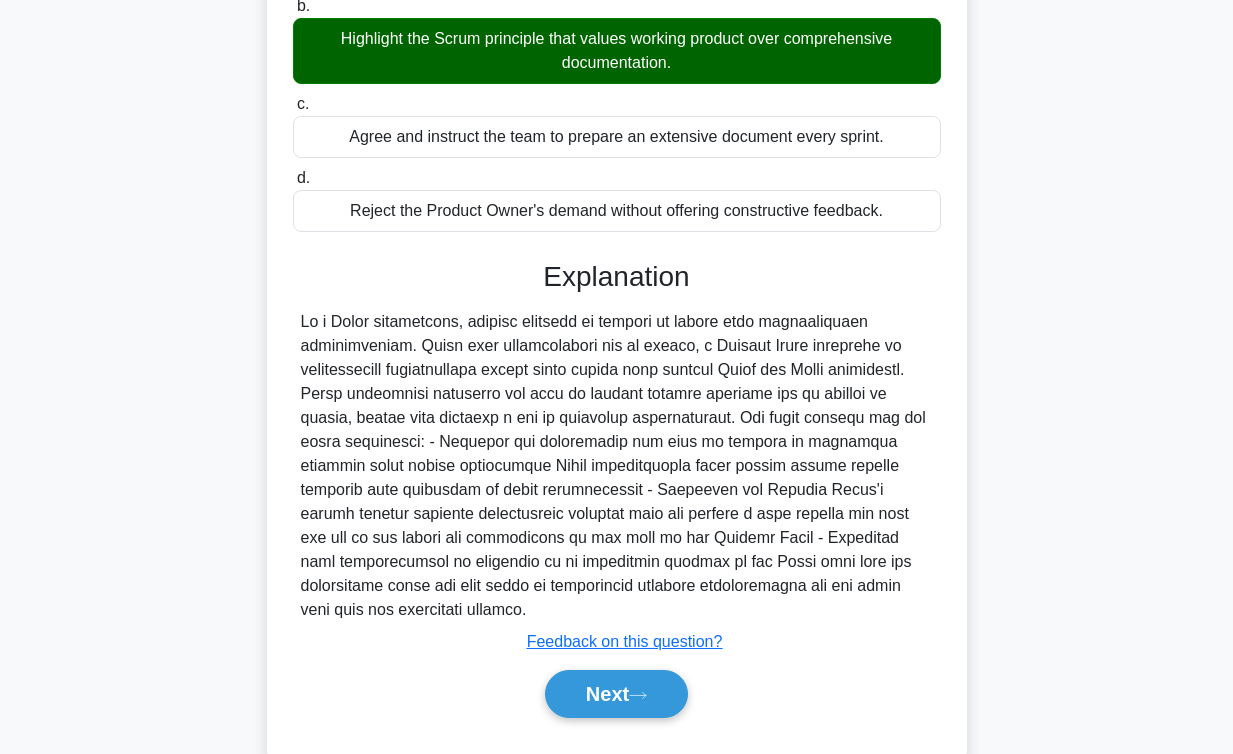 scroll, scrollTop: 361, scrollLeft: 0, axis: vertical 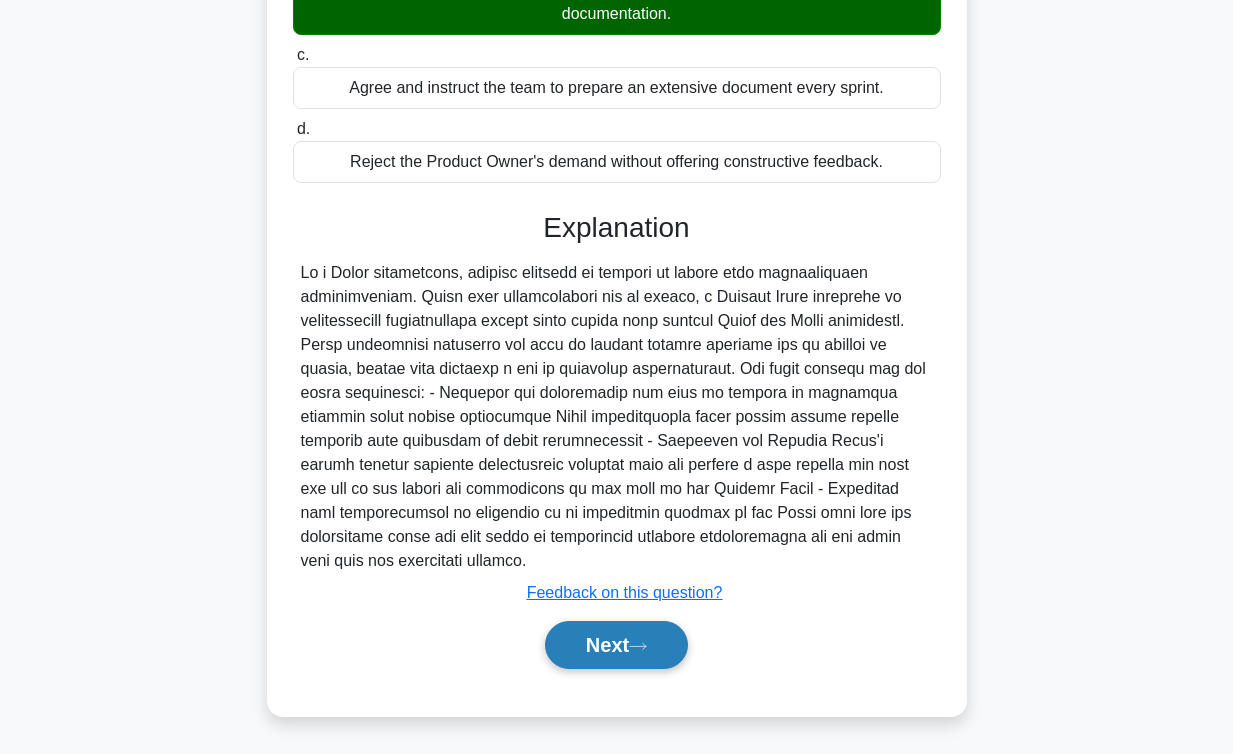 click on "Next" at bounding box center [616, 645] 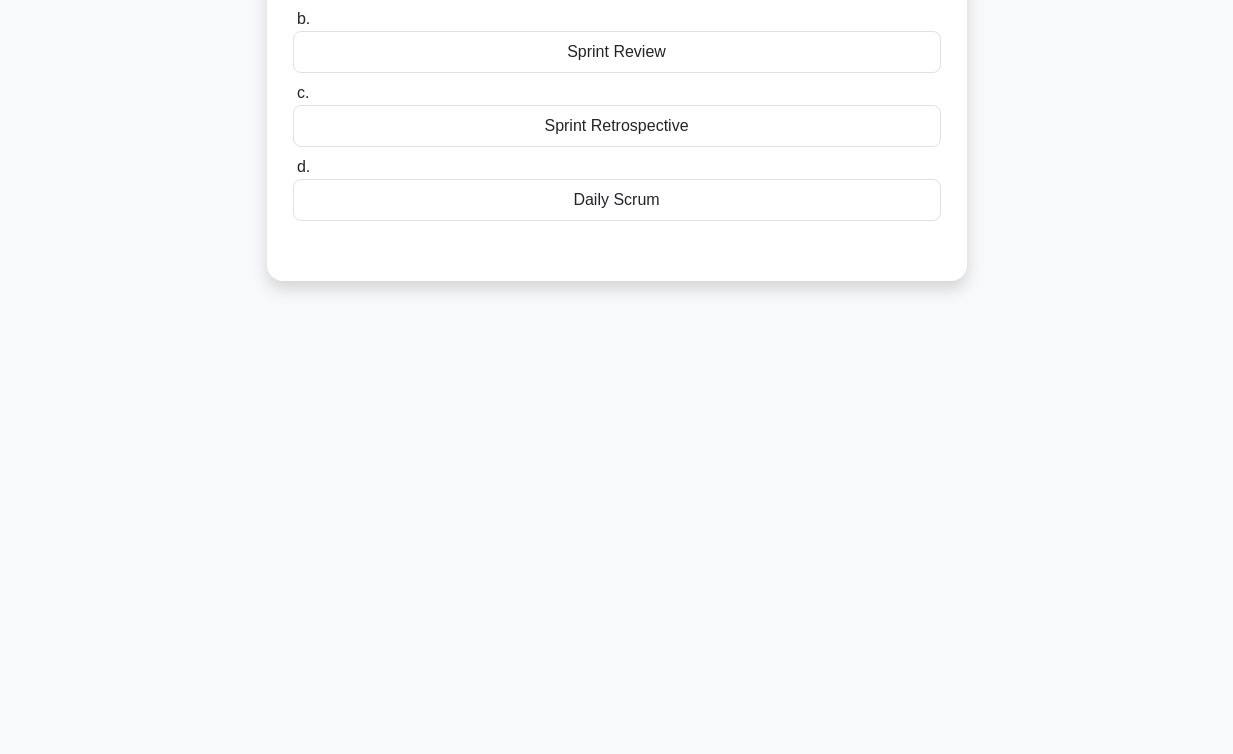 scroll, scrollTop: 0, scrollLeft: 0, axis: both 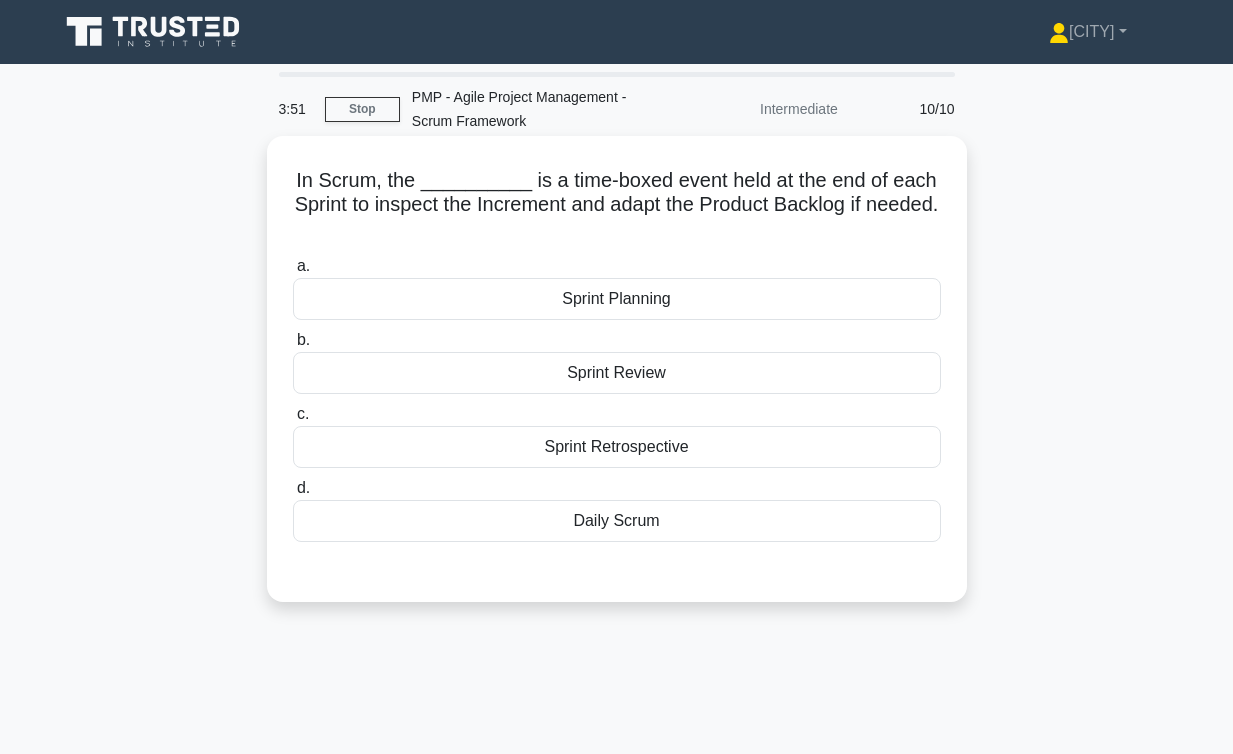 click on "Sprint Review" at bounding box center [617, 373] 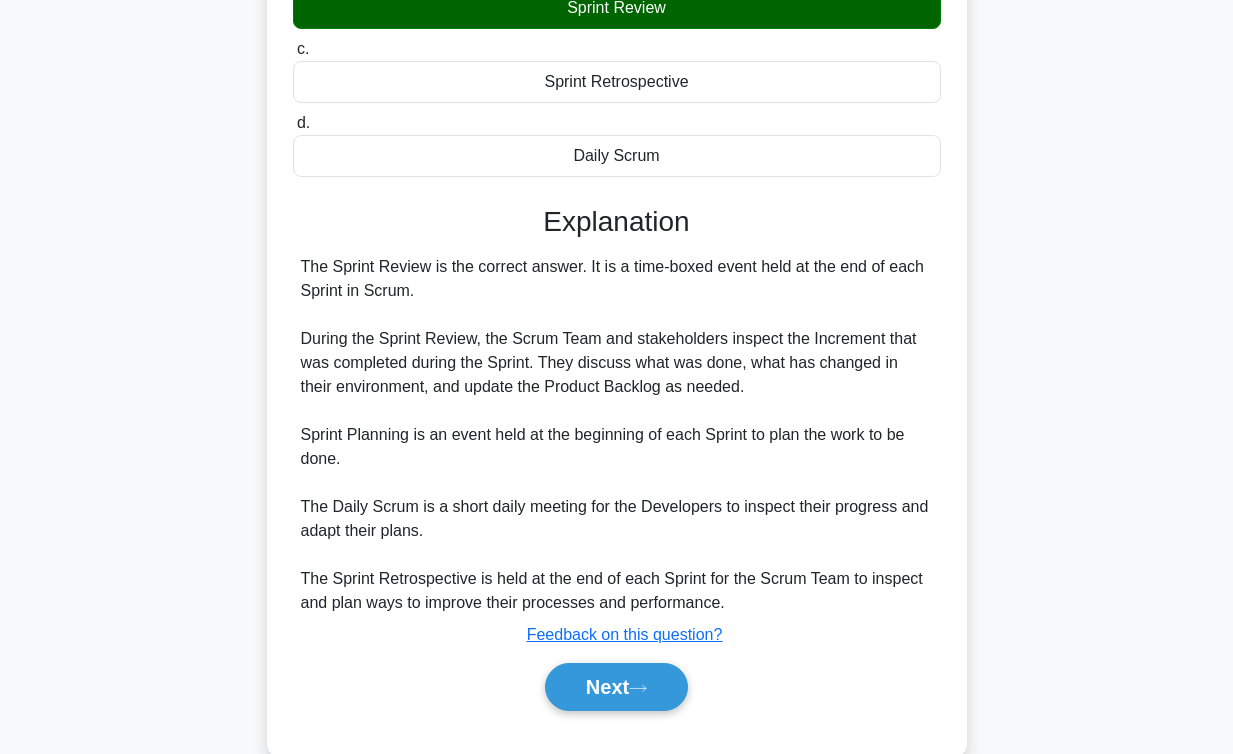 scroll, scrollTop: 395, scrollLeft: 0, axis: vertical 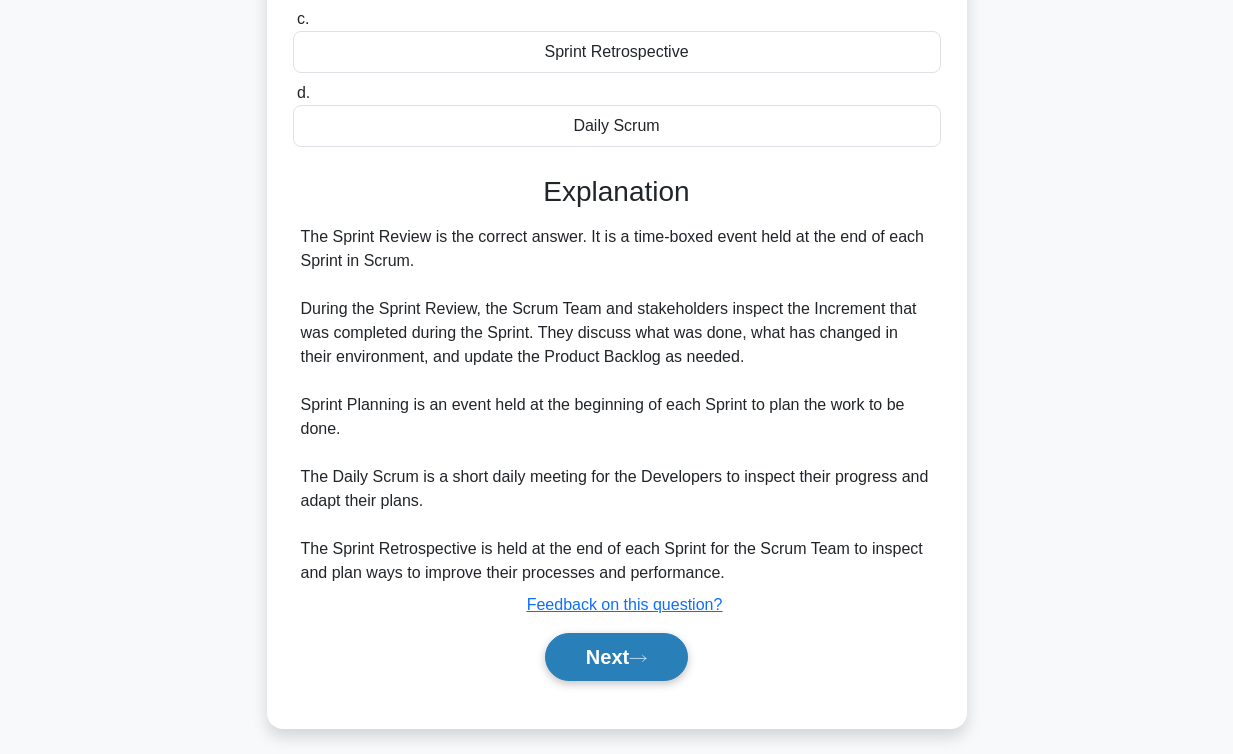 click on "Next" at bounding box center [616, 657] 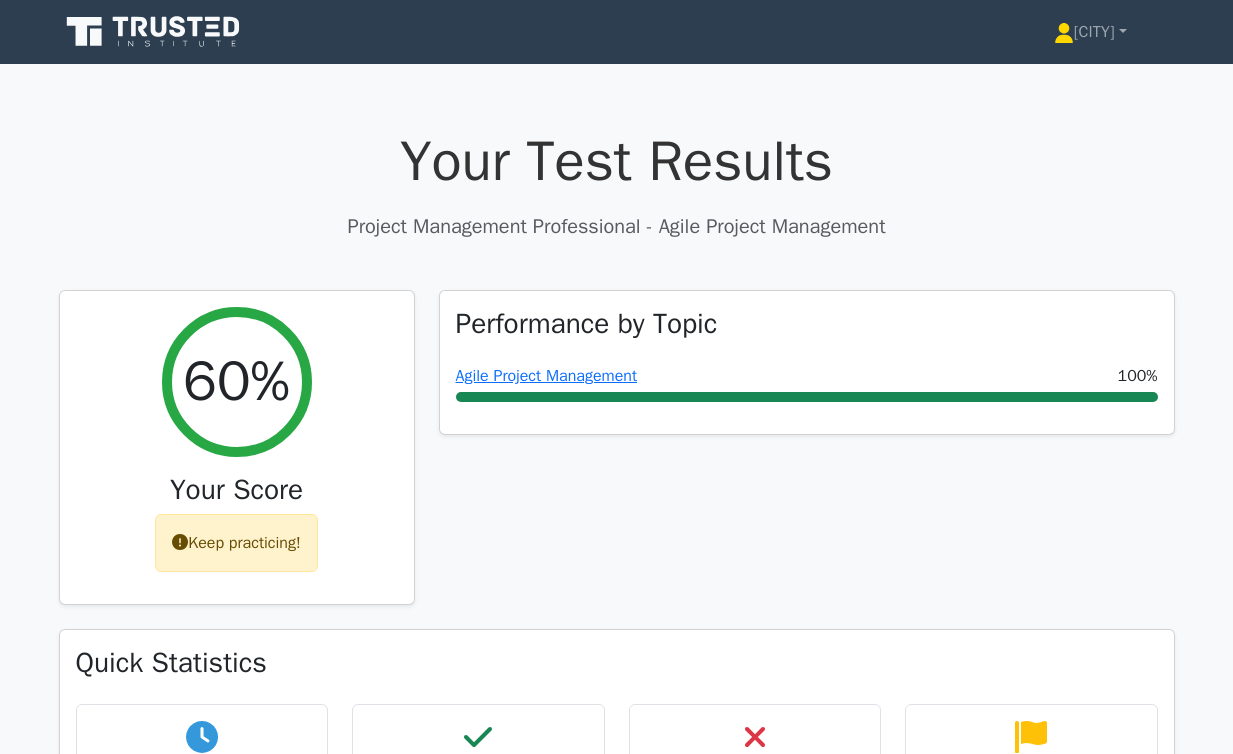 scroll, scrollTop: 0, scrollLeft: 0, axis: both 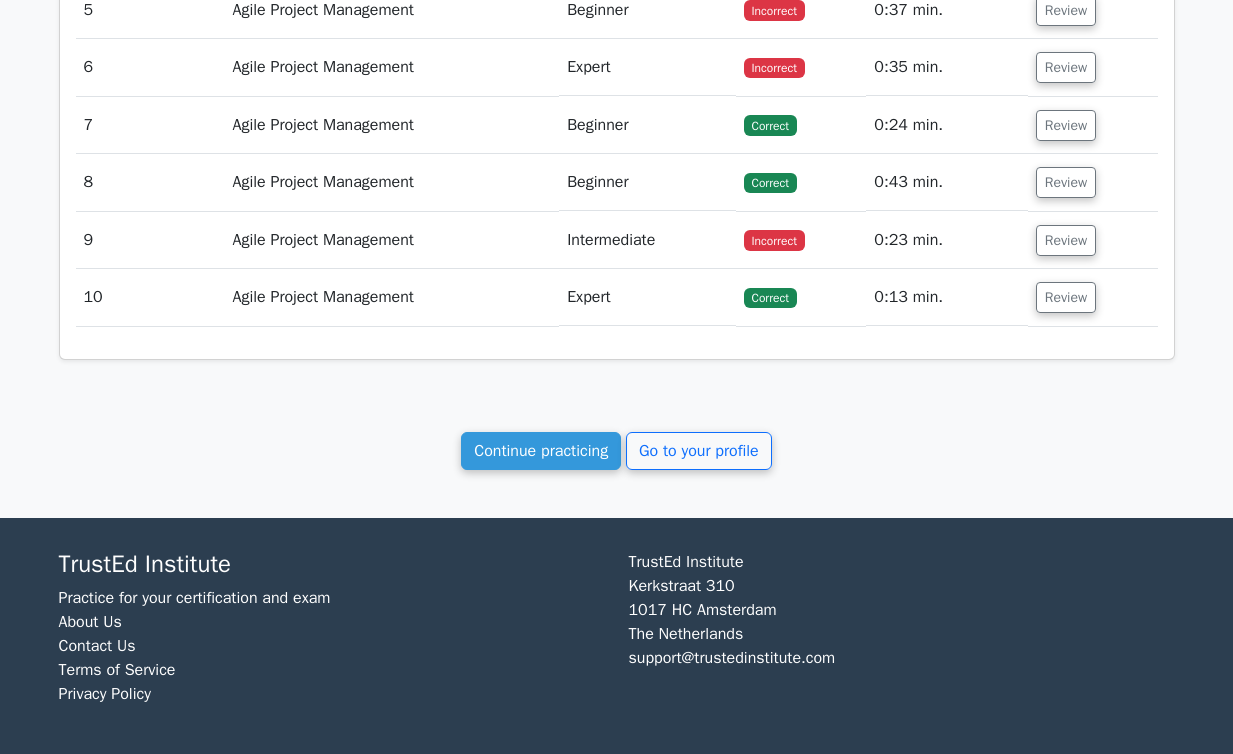 click on "Your Test Results
Project Management Professional - Agile Project Management
60%
Your Score
Keep practicing!
Performance by Topic
Agile Project Management
100%
7 min" at bounding box center [617, -908] 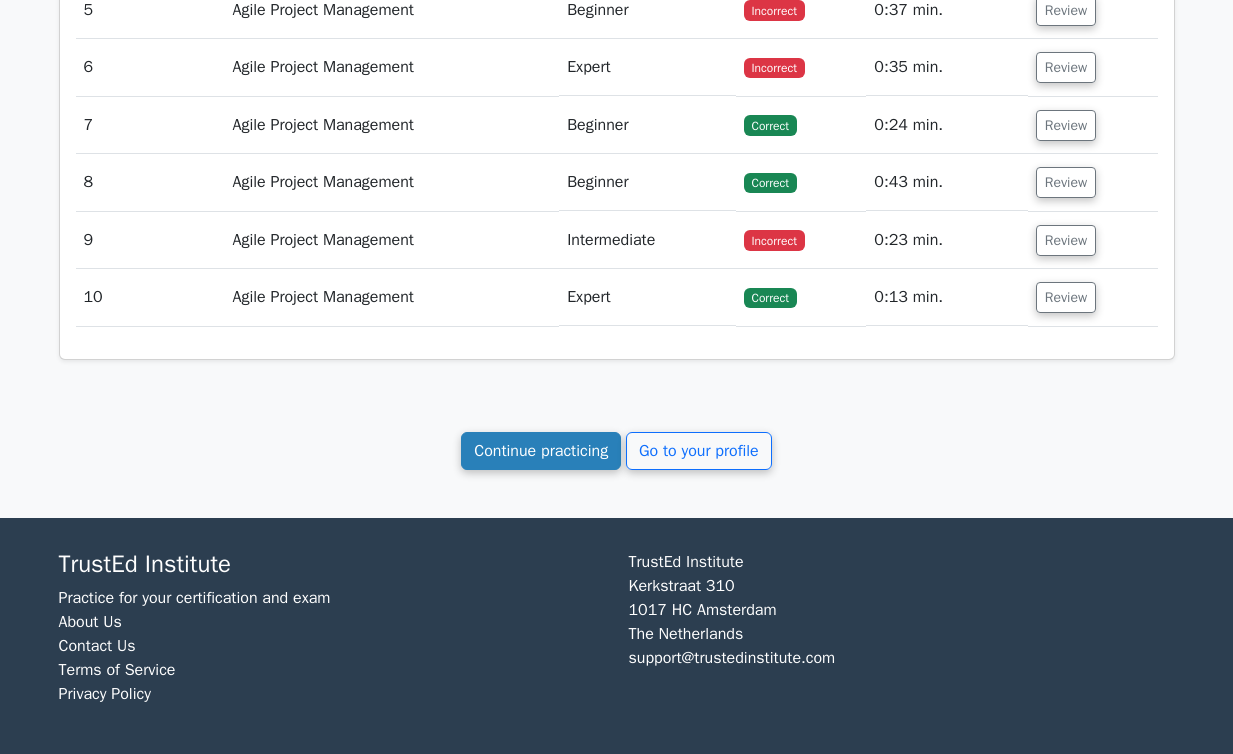 click on "Continue practicing" at bounding box center (541, 451) 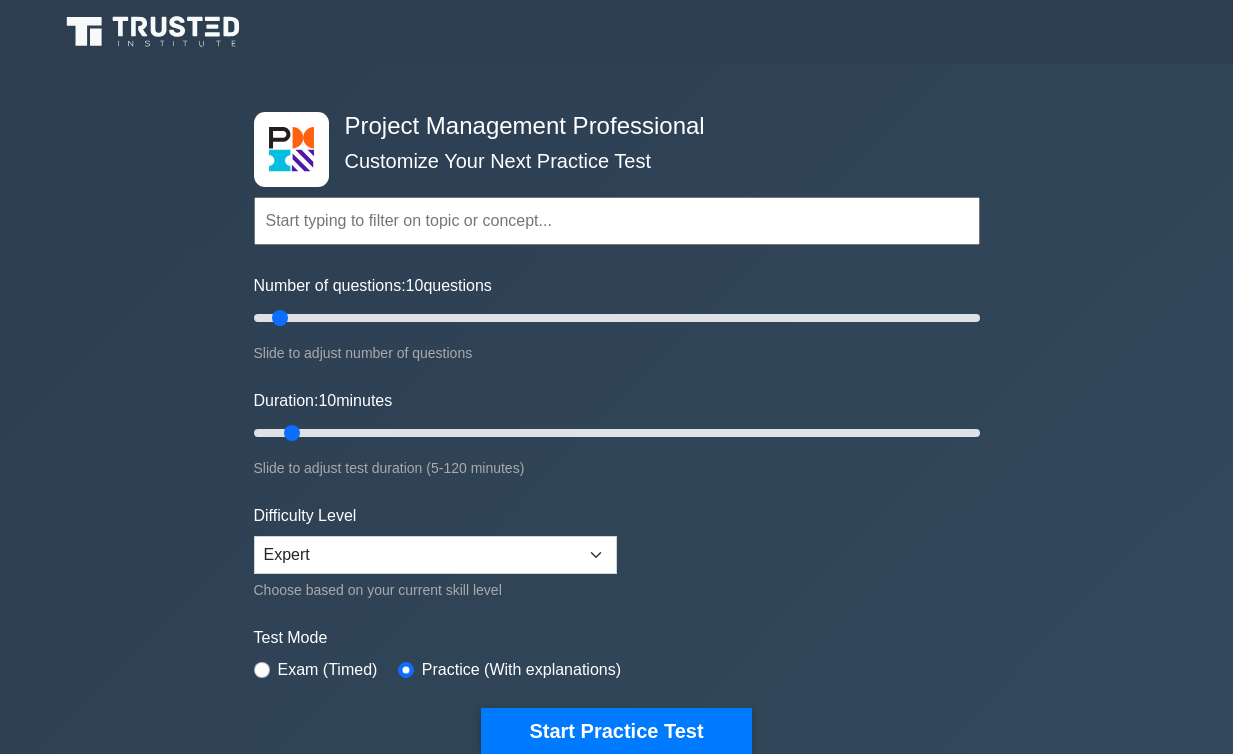 scroll, scrollTop: 0, scrollLeft: 0, axis: both 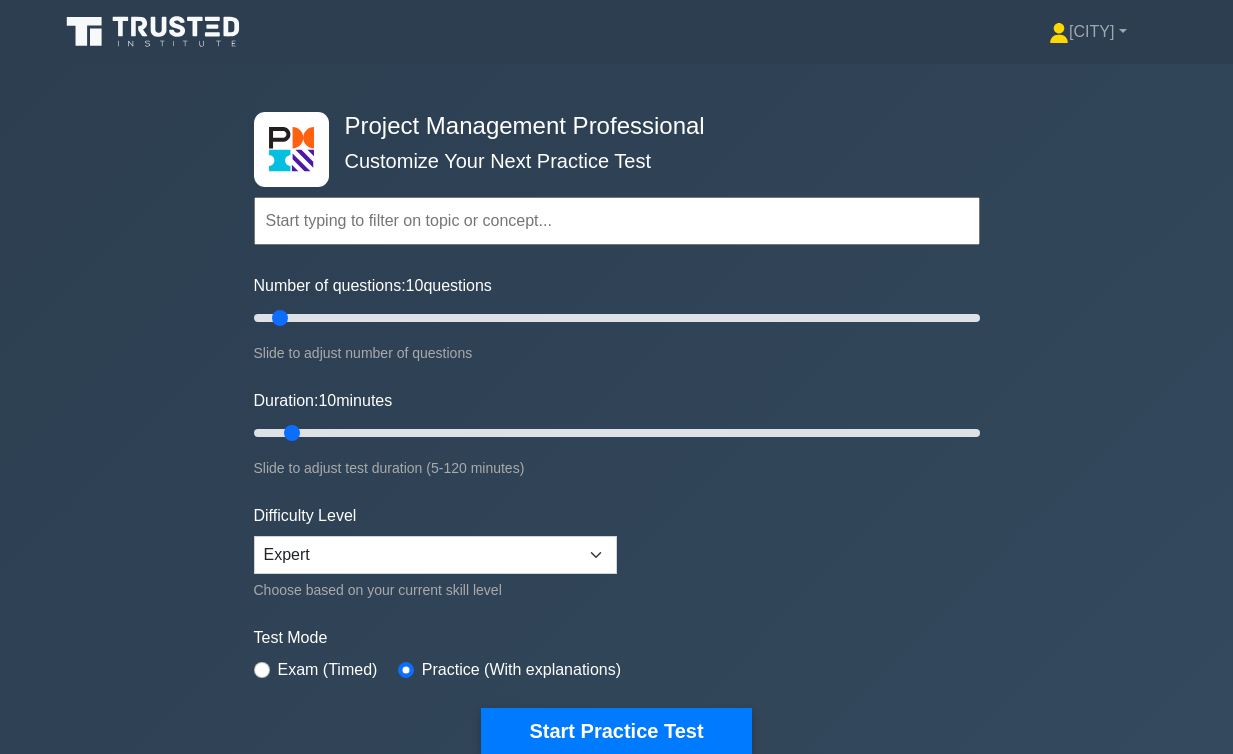 click at bounding box center (617, 221) 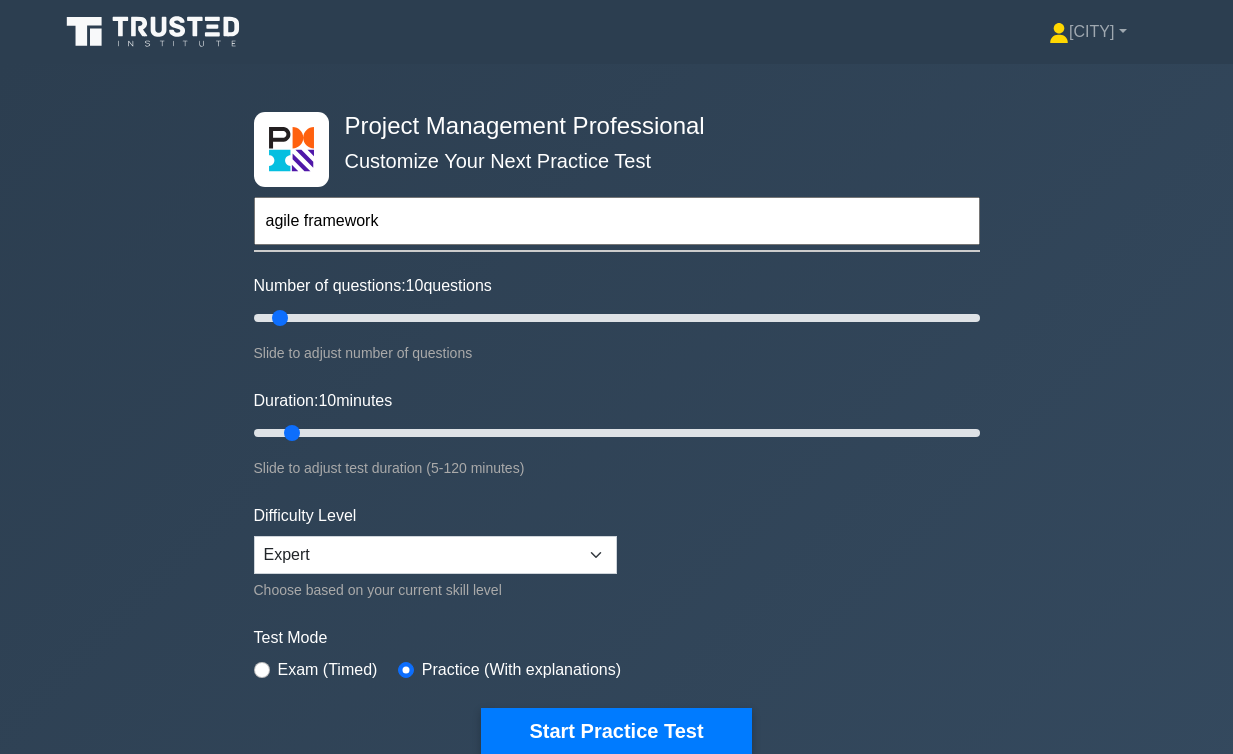 type on "agile frameworks" 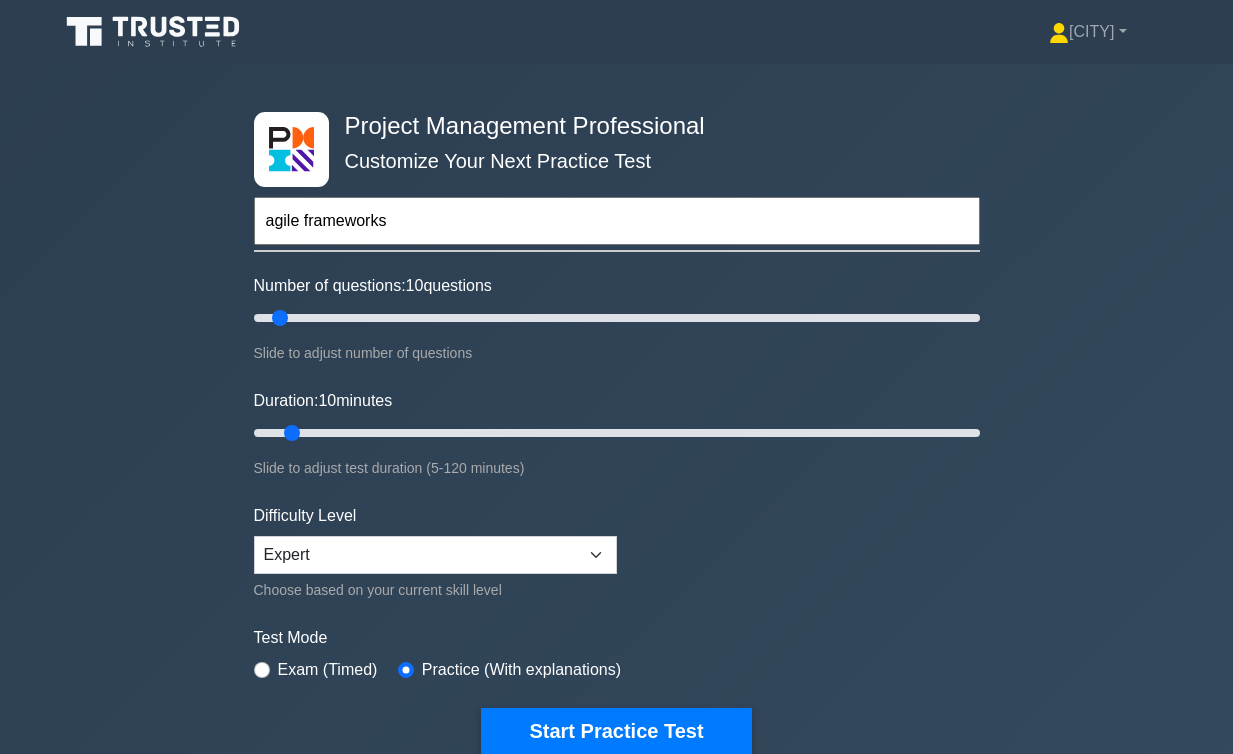 drag, startPoint x: 454, startPoint y: 218, endPoint x: 50, endPoint y: 218, distance: 404 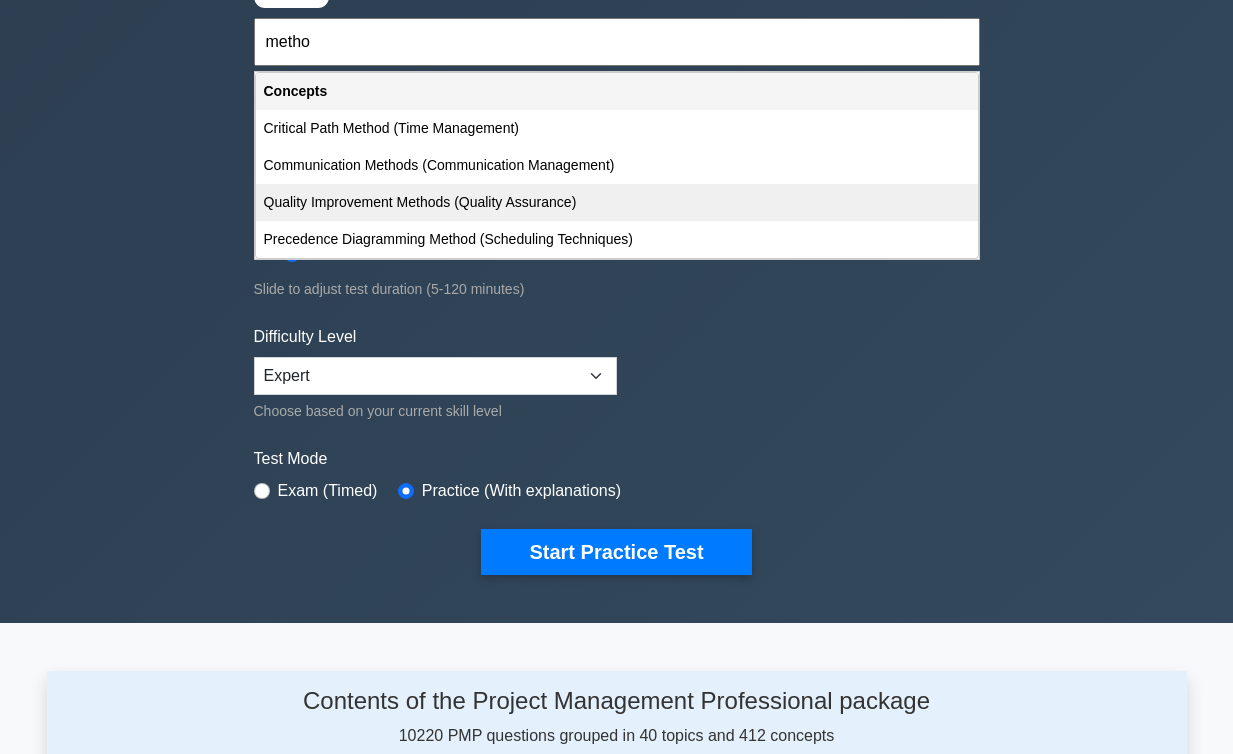 scroll, scrollTop: 189, scrollLeft: 0, axis: vertical 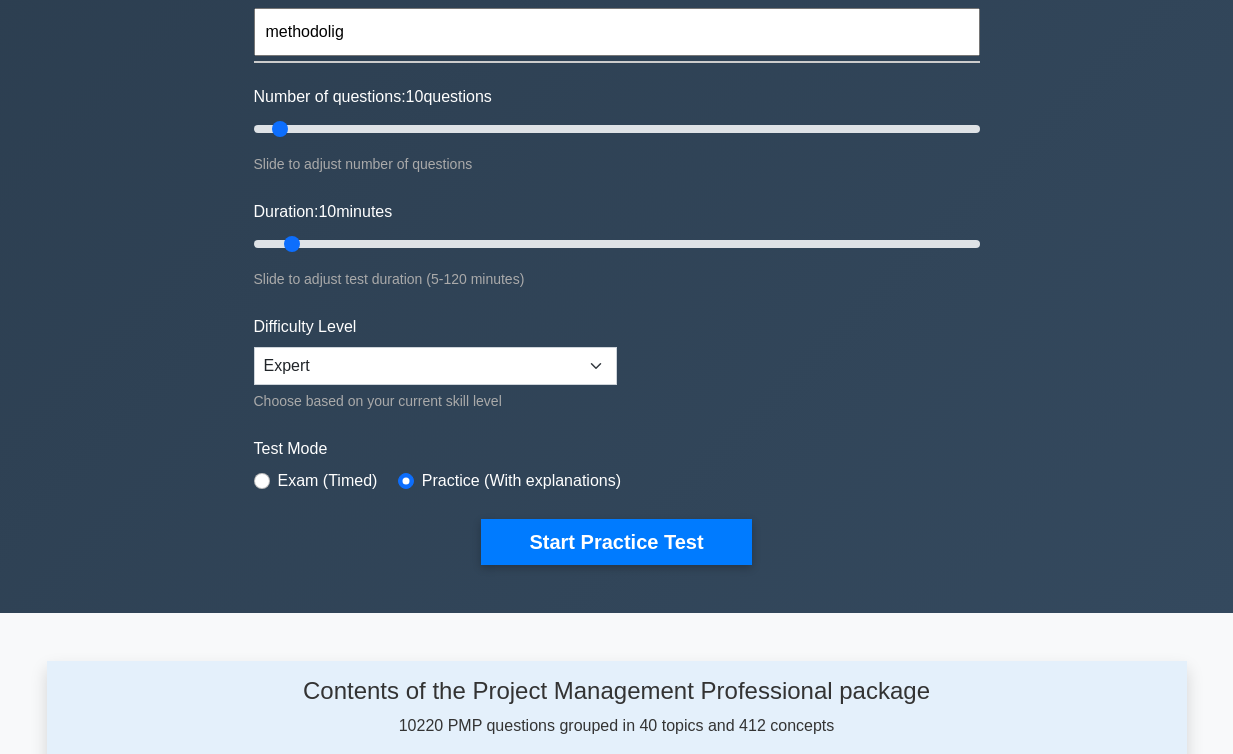type on "methodoligi" 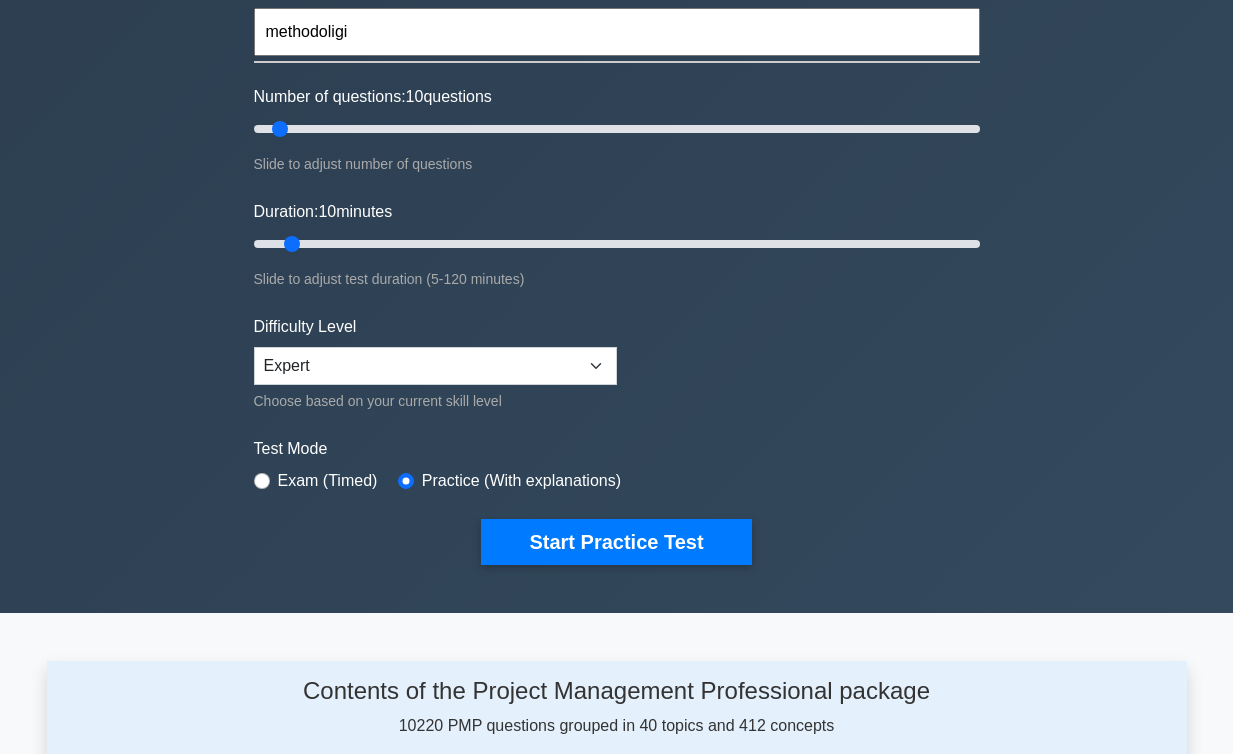 drag, startPoint x: 391, startPoint y: 20, endPoint x: 140, endPoint y: 20, distance: 251 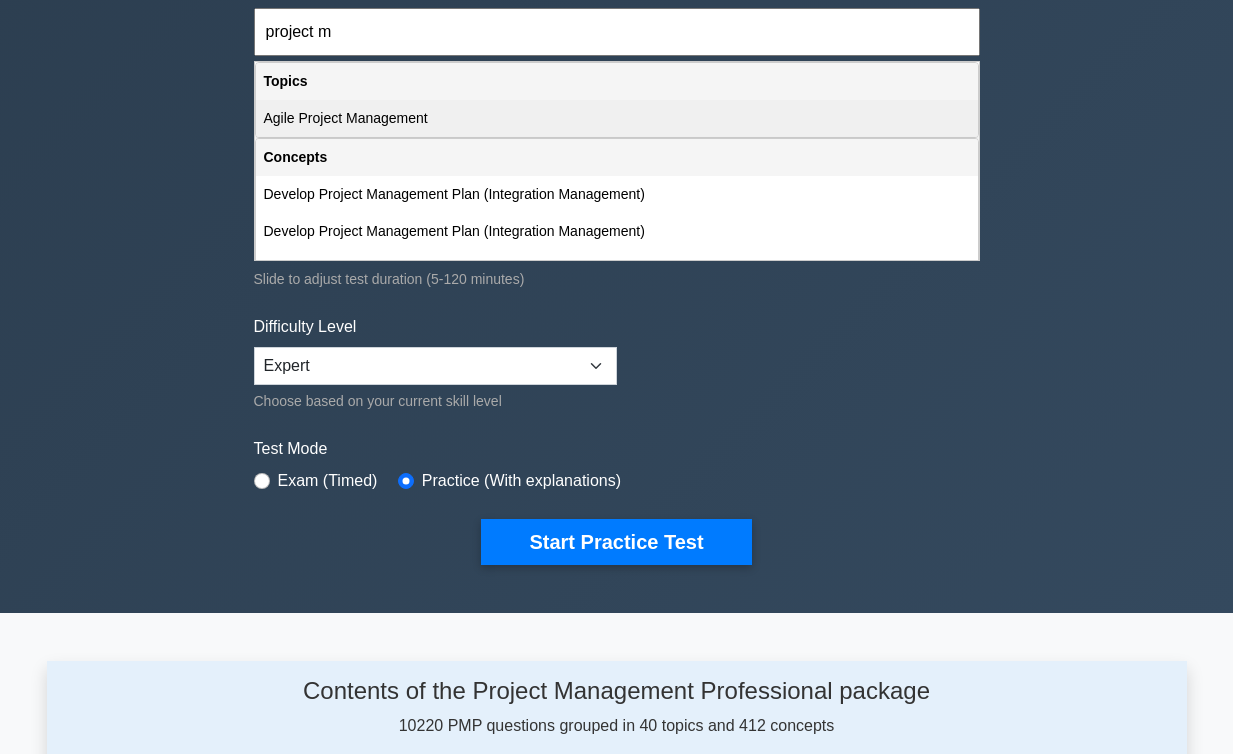 click on "Agile Project Management" at bounding box center (617, 118) 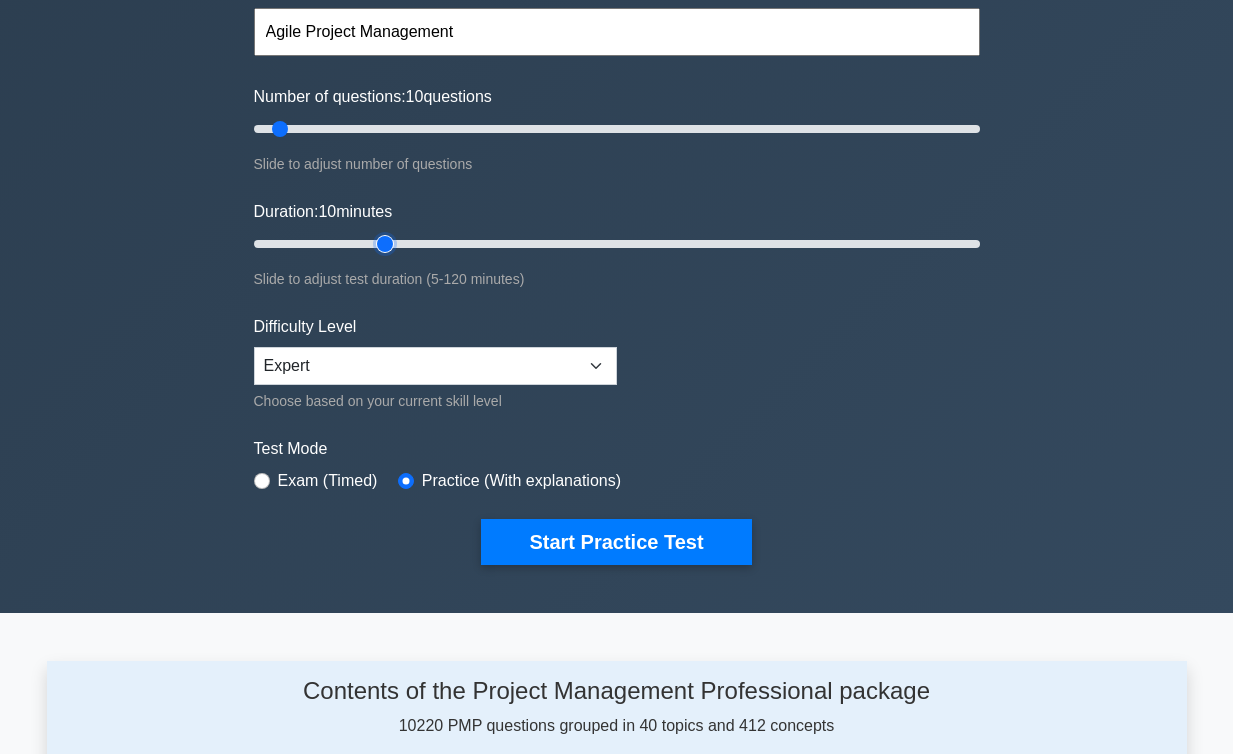 type on "25" 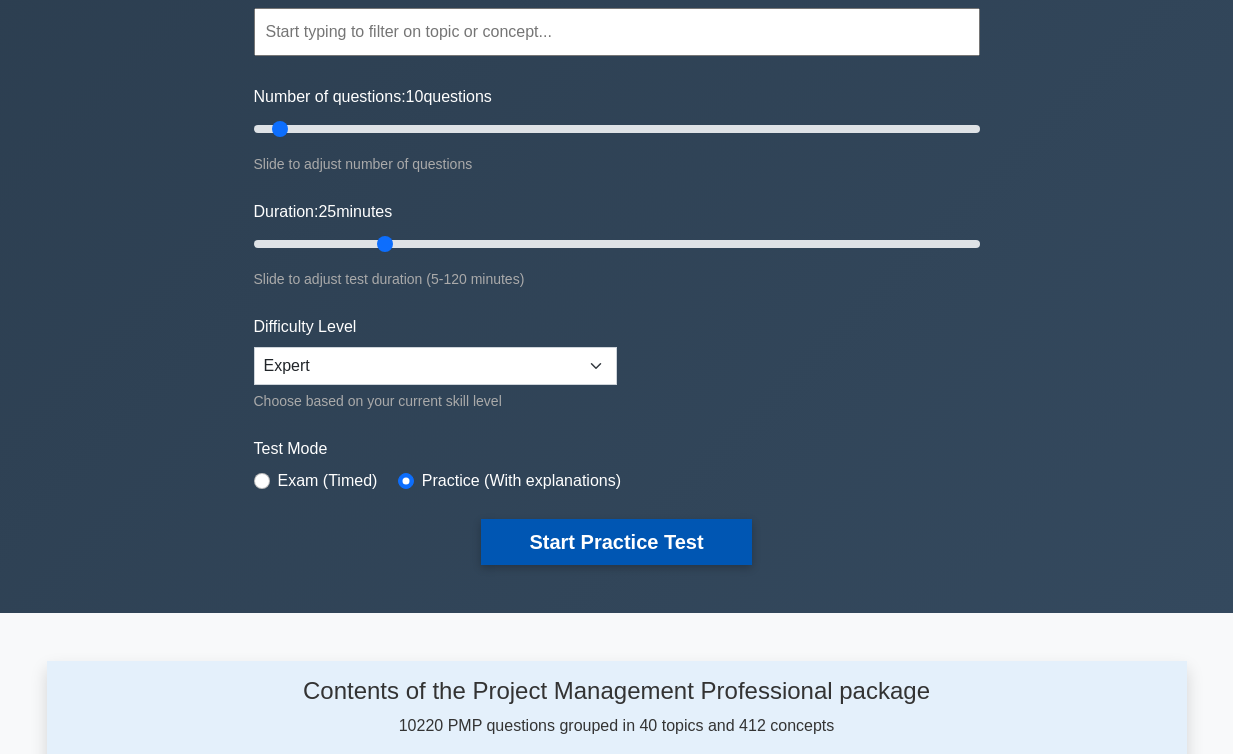 click on "Start Practice Test" at bounding box center [616, 542] 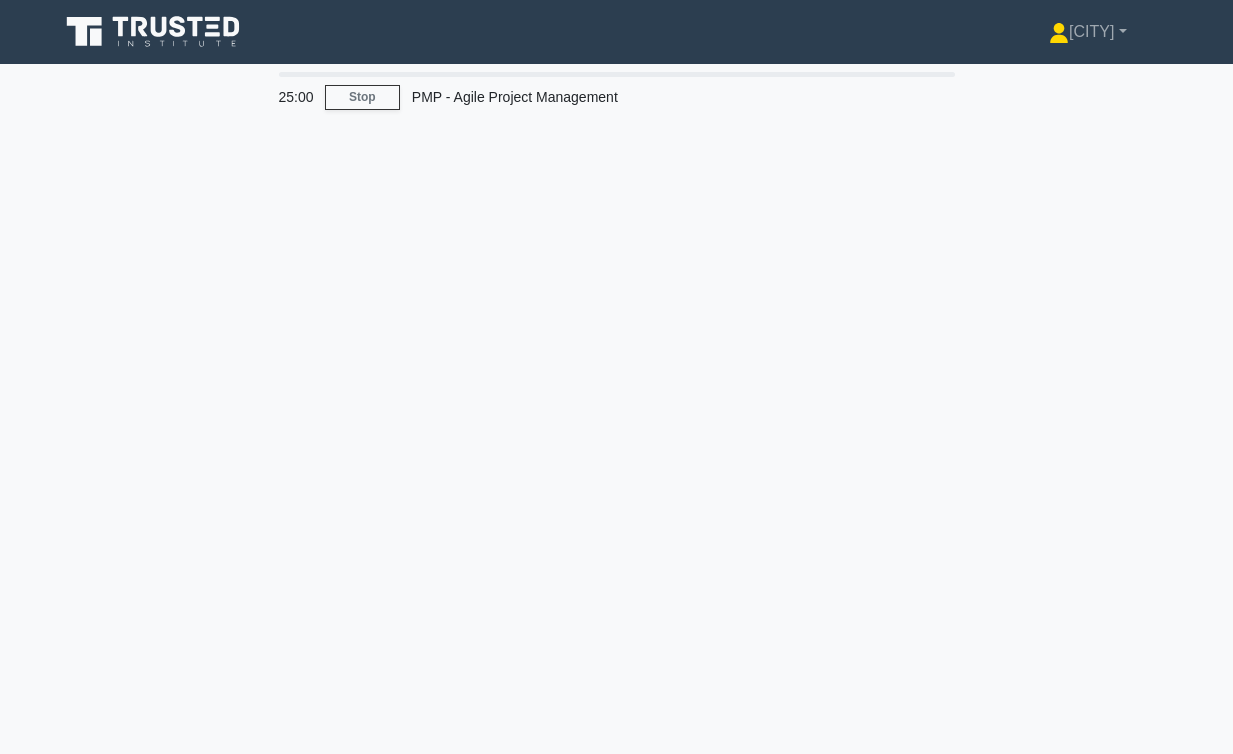 scroll, scrollTop: 0, scrollLeft: 0, axis: both 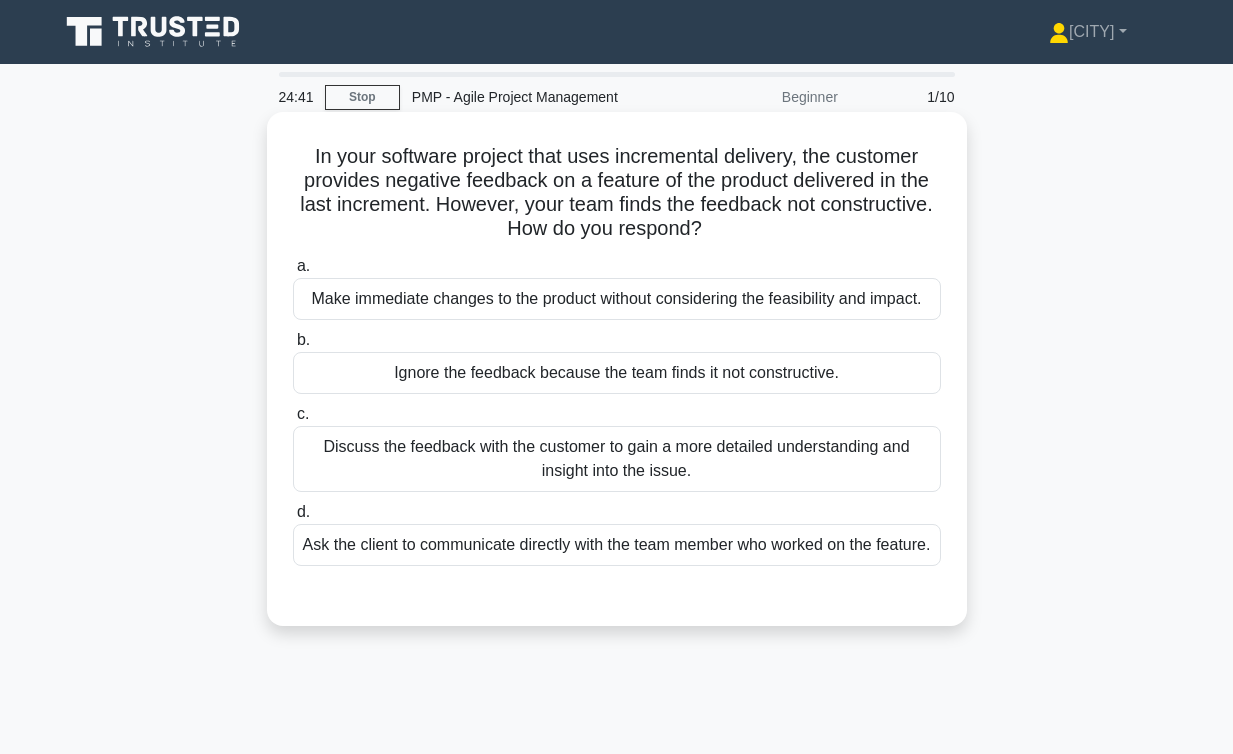 click on "Discuss the feedback with the customer to gain a more detailed understanding and insight into the issue." at bounding box center [617, 459] 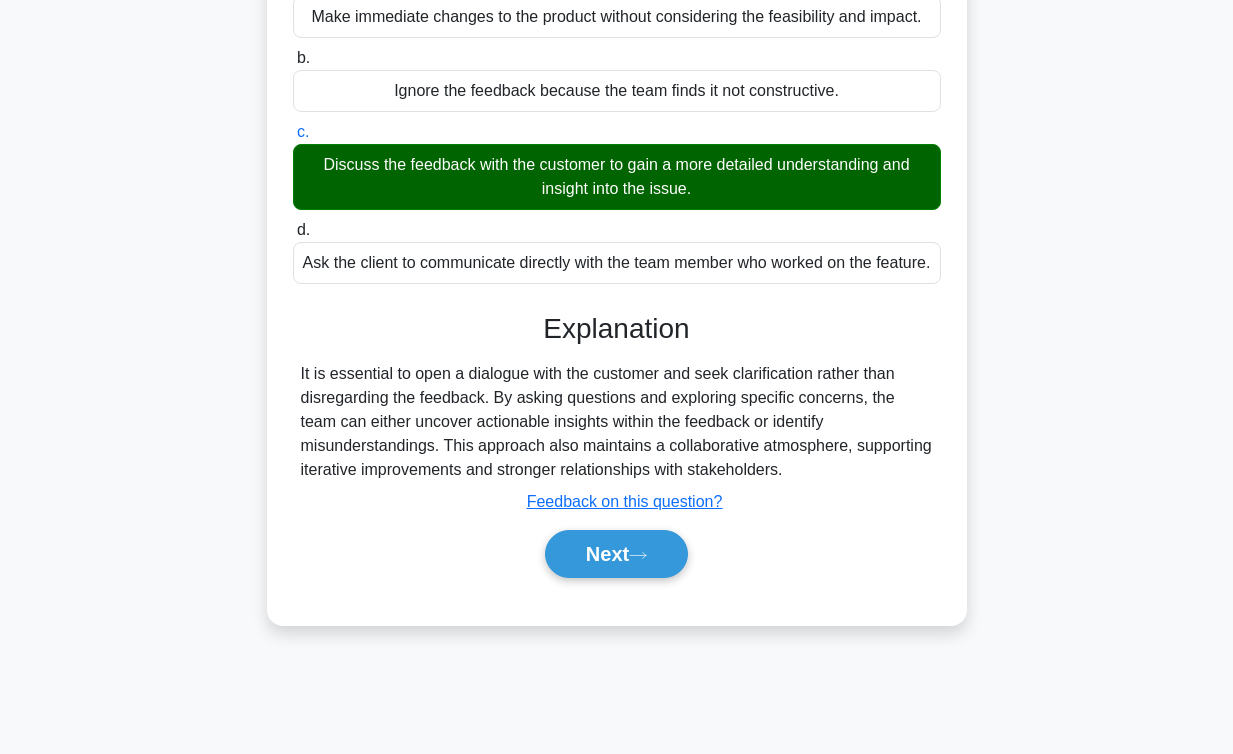 scroll, scrollTop: 326, scrollLeft: 0, axis: vertical 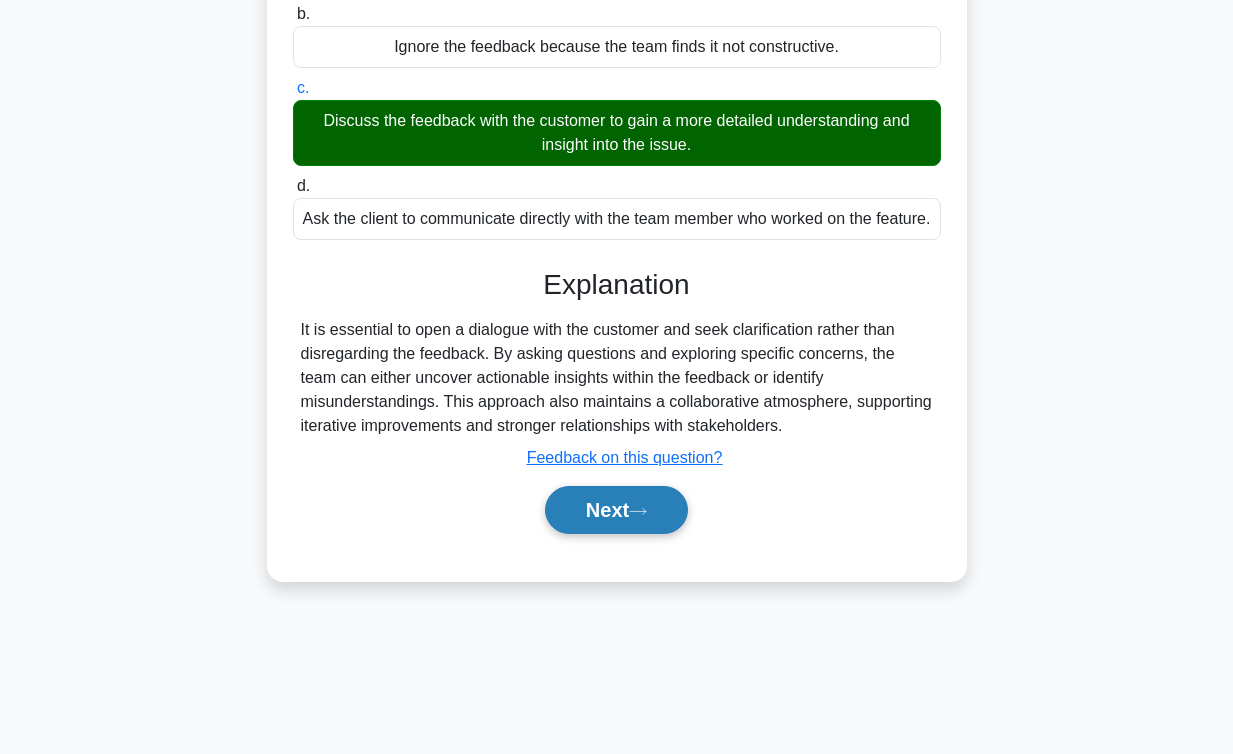 click on "Next" at bounding box center (616, 510) 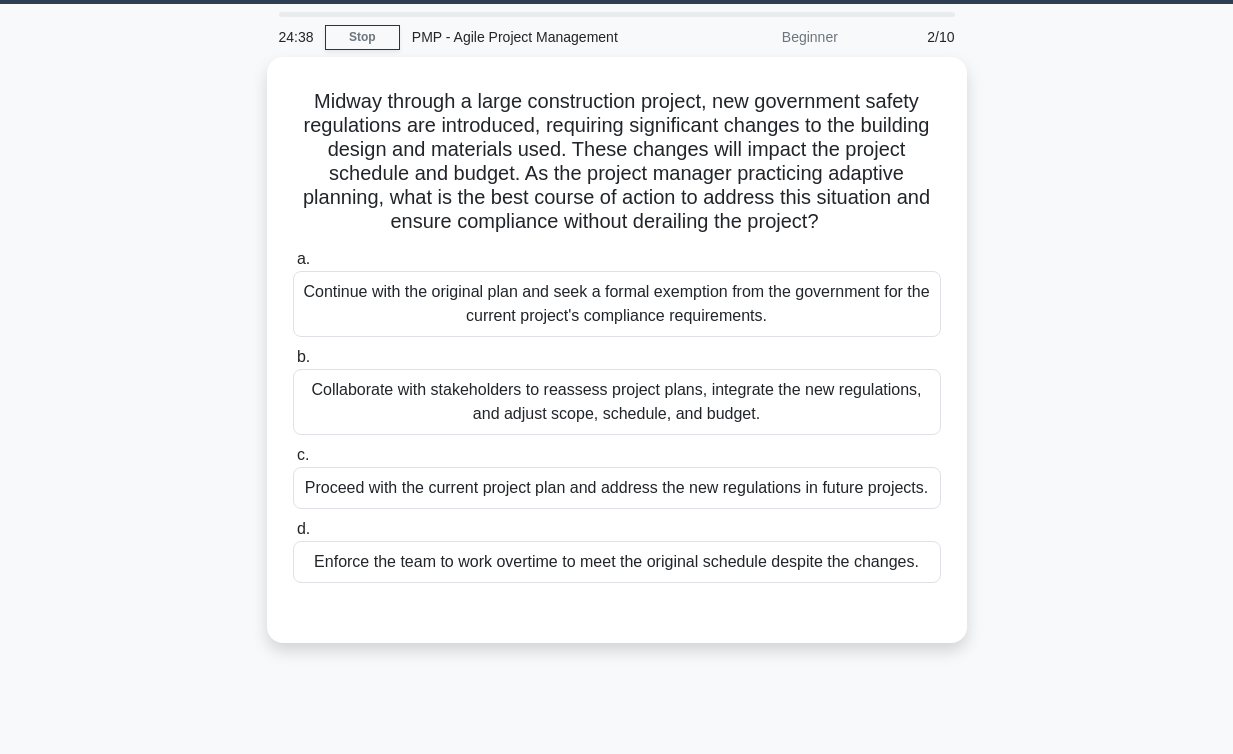 scroll, scrollTop: 53, scrollLeft: 0, axis: vertical 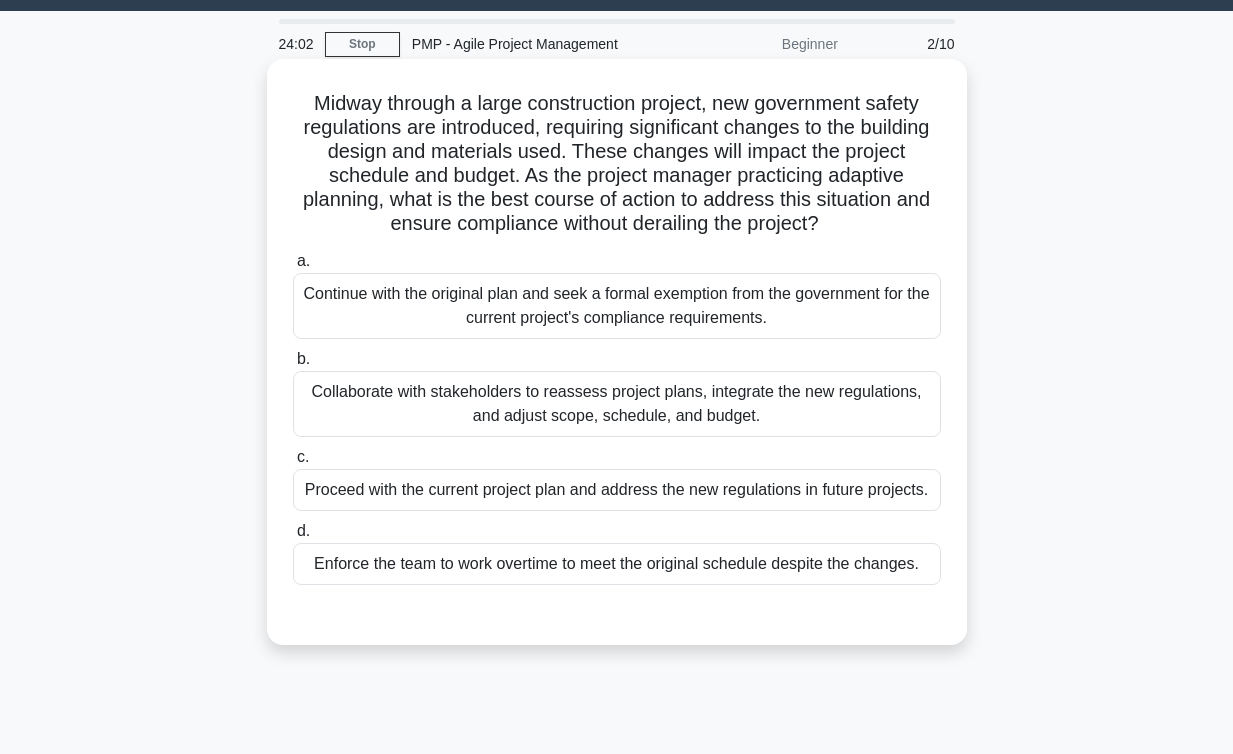 click on "Collaborate with stakeholders to reassess project plans, integrate the new regulations, and adjust scope, schedule, and budget." at bounding box center (617, 404) 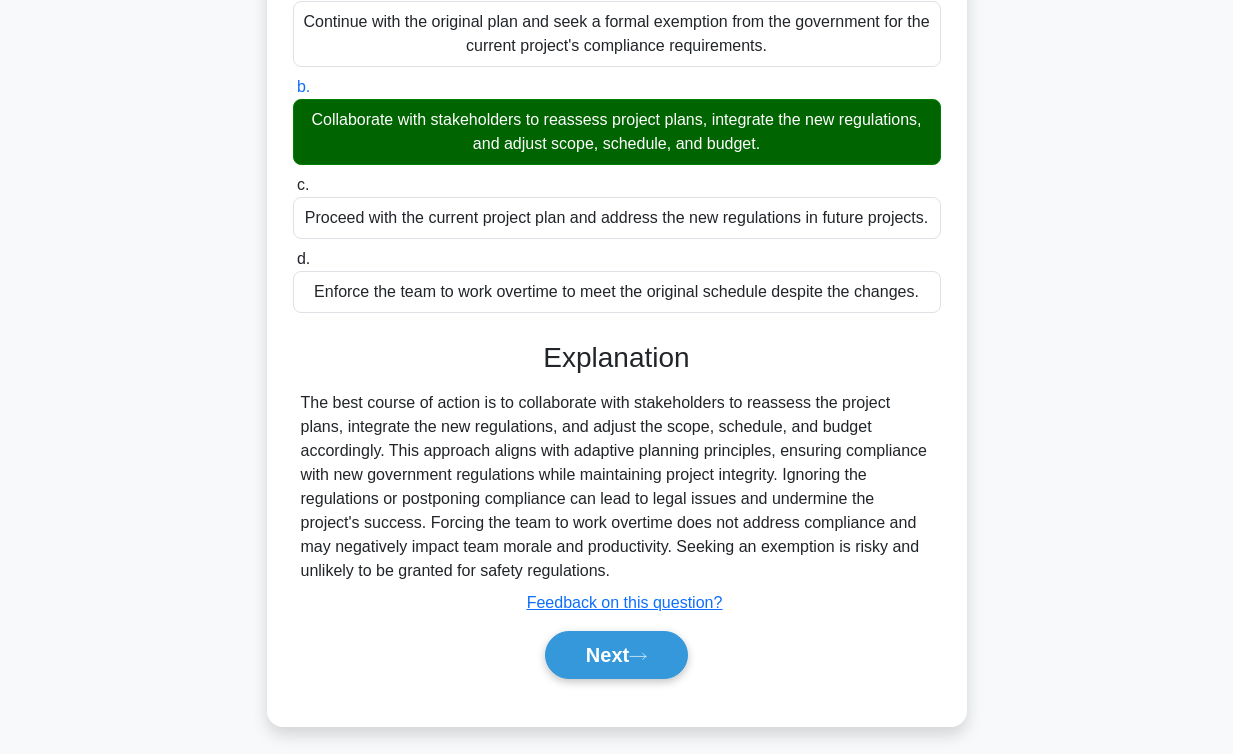 scroll, scrollTop: 335, scrollLeft: 0, axis: vertical 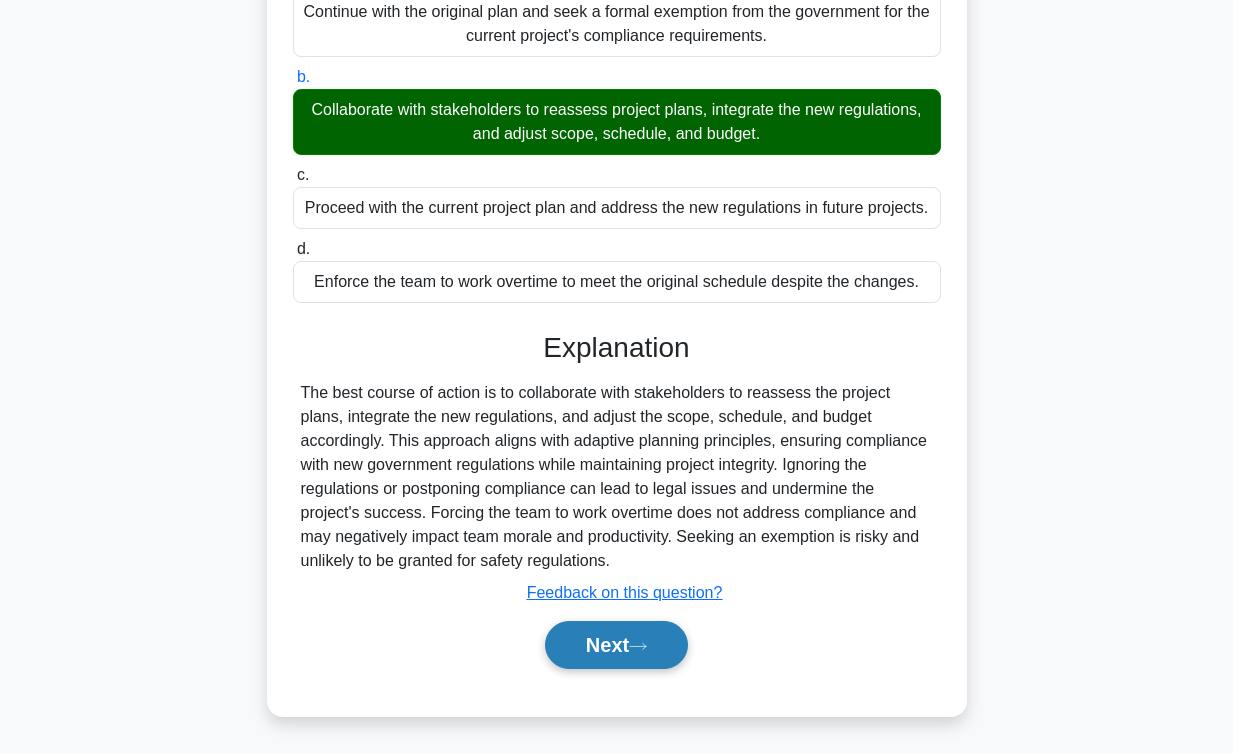 click on "Next" at bounding box center [616, 645] 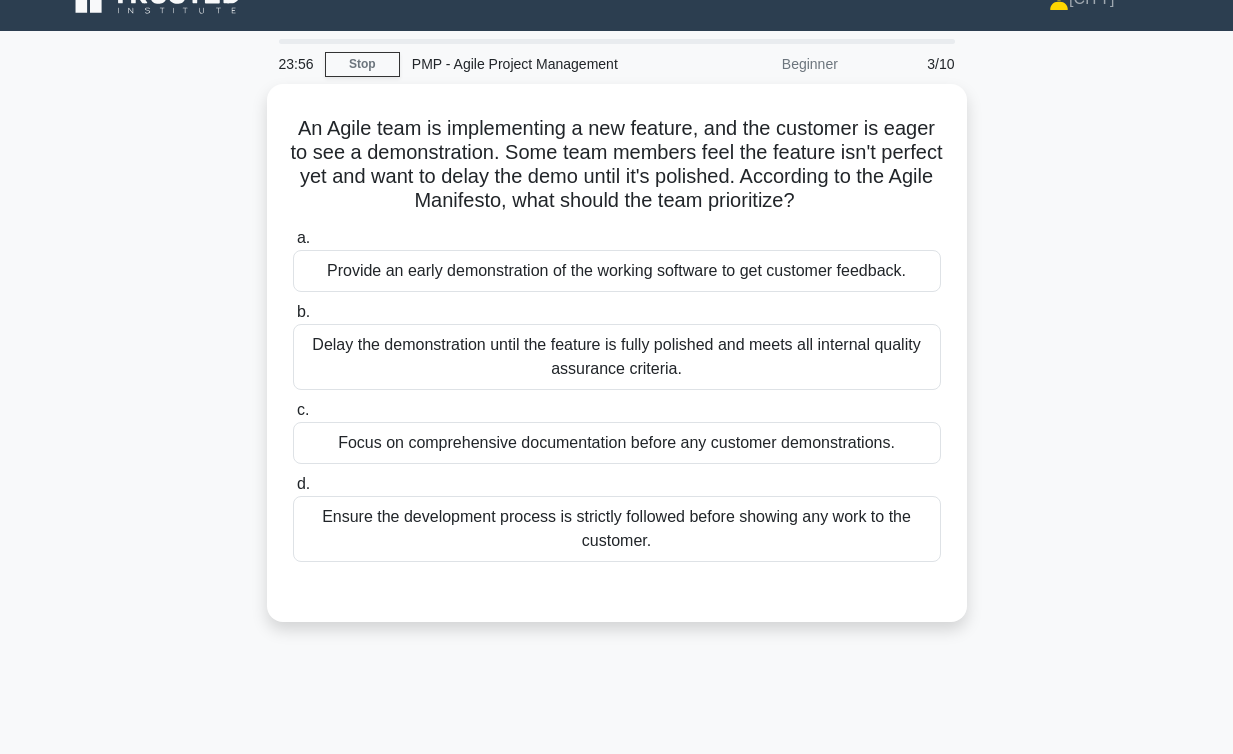 scroll, scrollTop: 32, scrollLeft: 0, axis: vertical 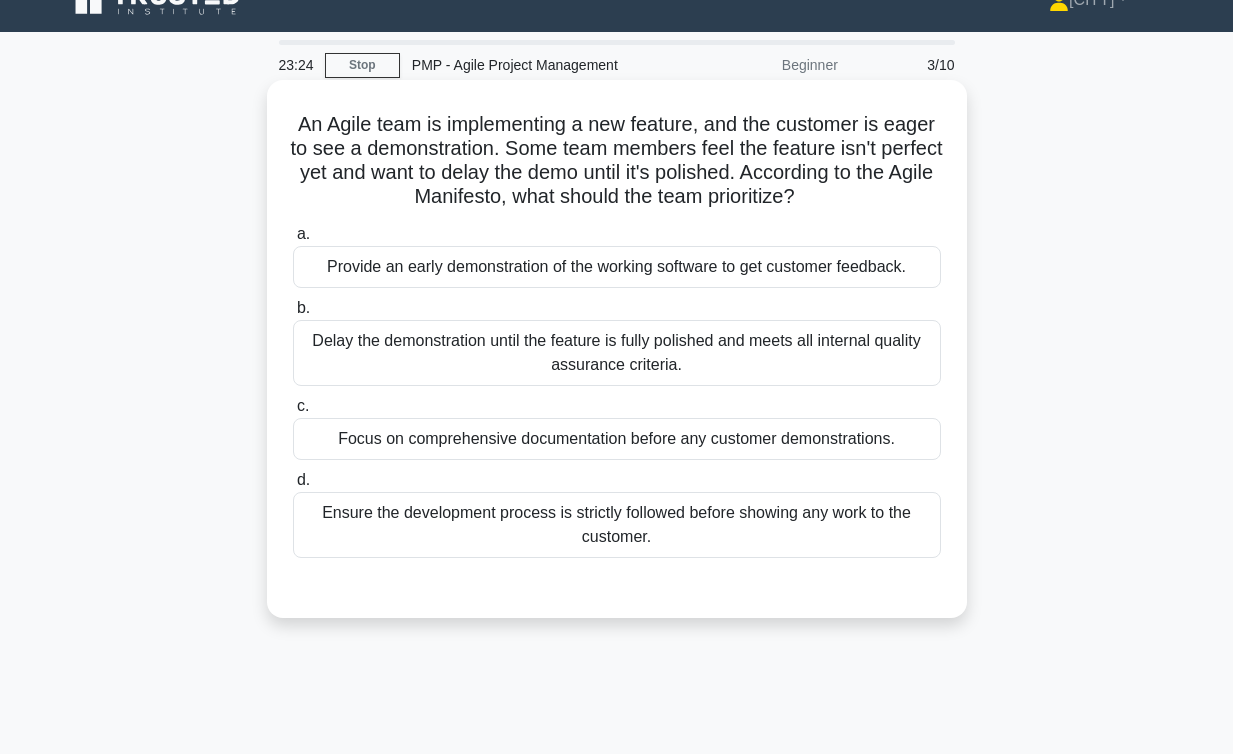 click on "Provide an early demonstration of the working software to get customer feedback." at bounding box center [617, 267] 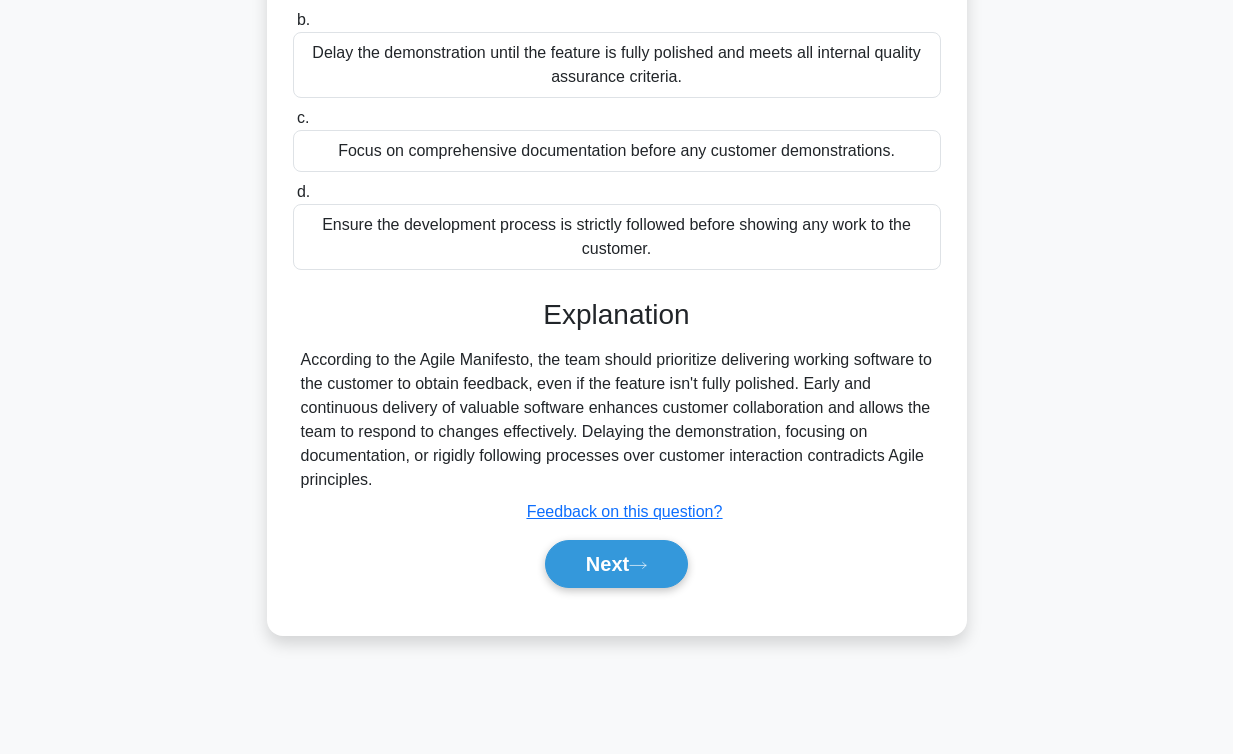 scroll, scrollTop: 325, scrollLeft: 0, axis: vertical 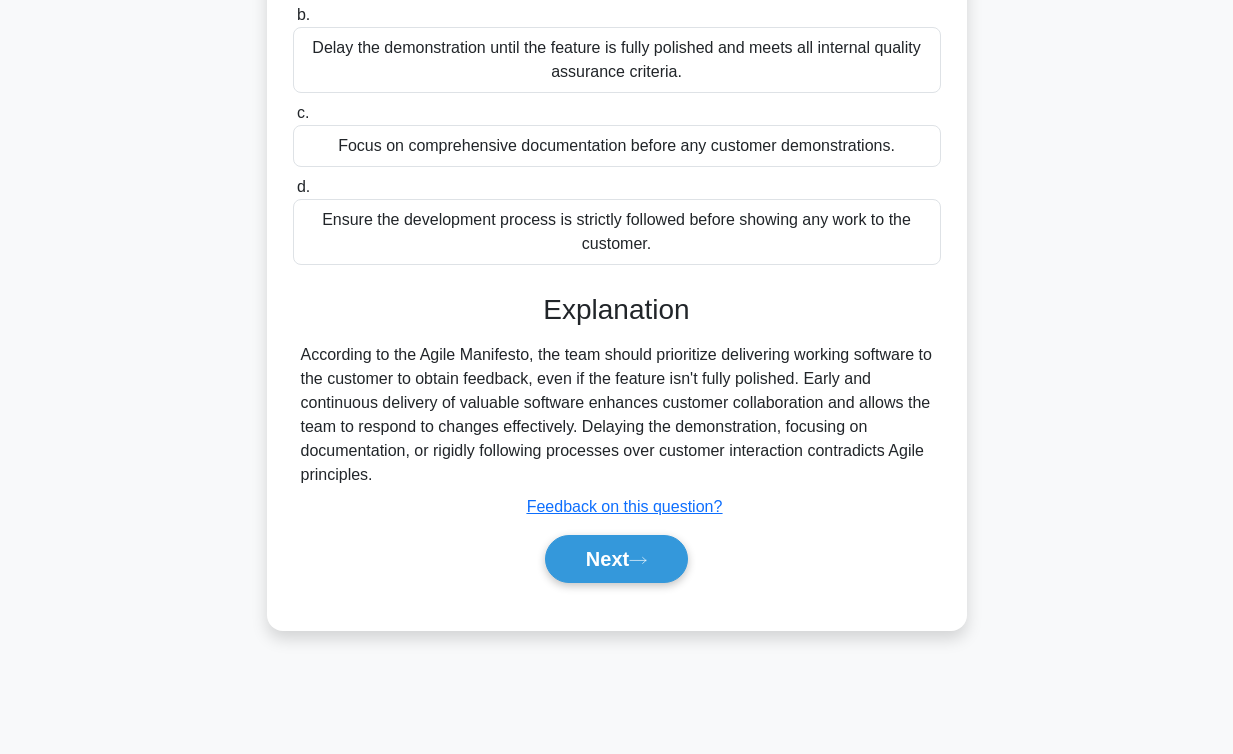 click on "Submit feedback
Feedback on this question?" at bounding box center [625, 507] 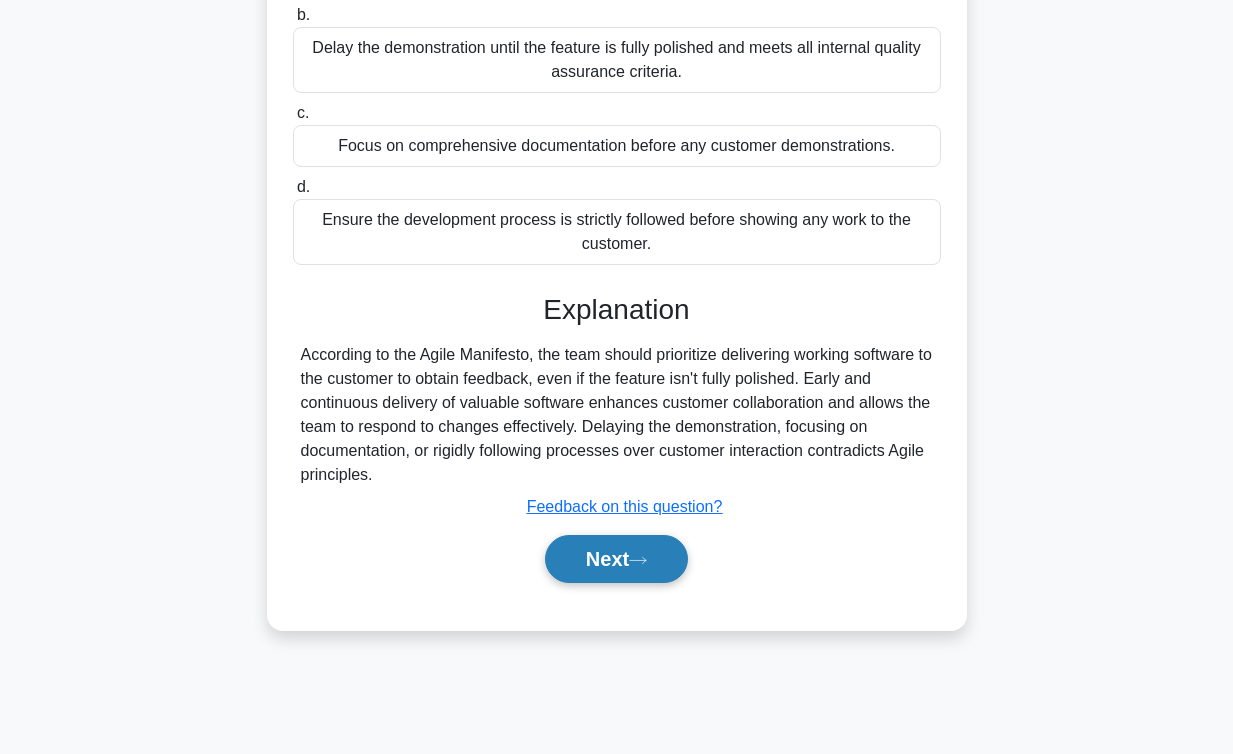 click on "Next" at bounding box center (616, 559) 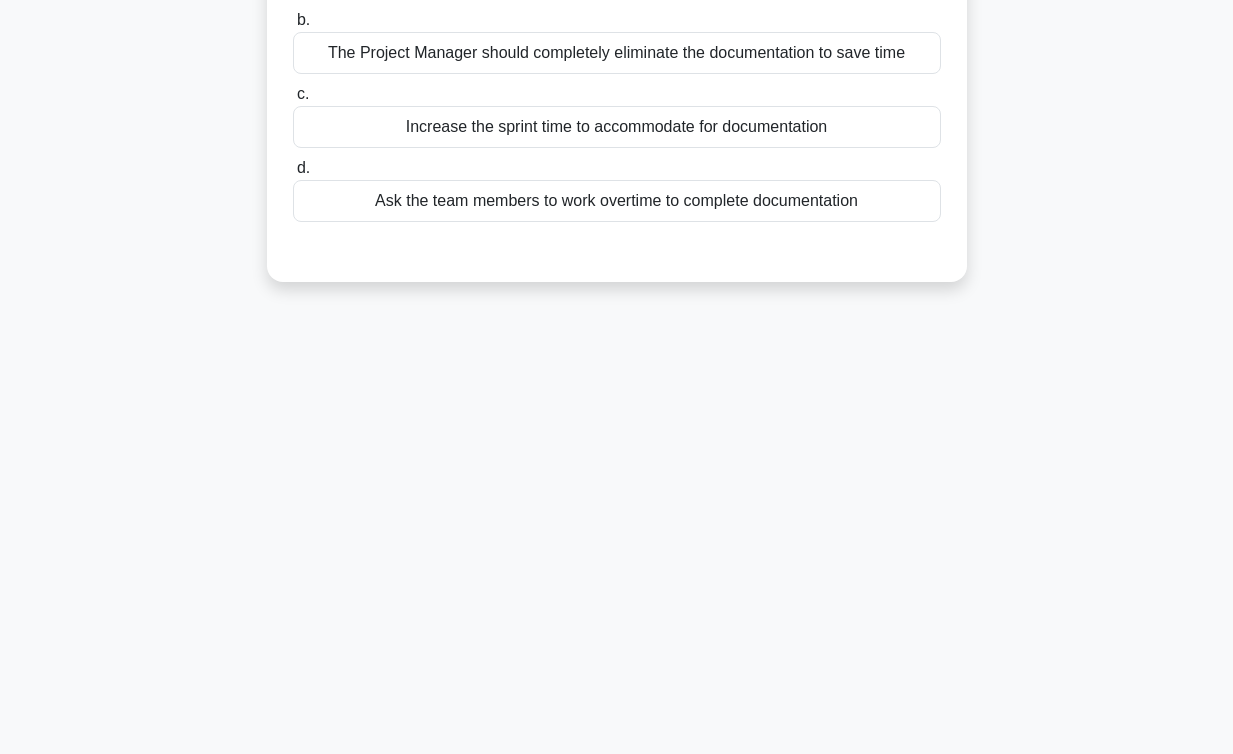 scroll, scrollTop: 0, scrollLeft: 0, axis: both 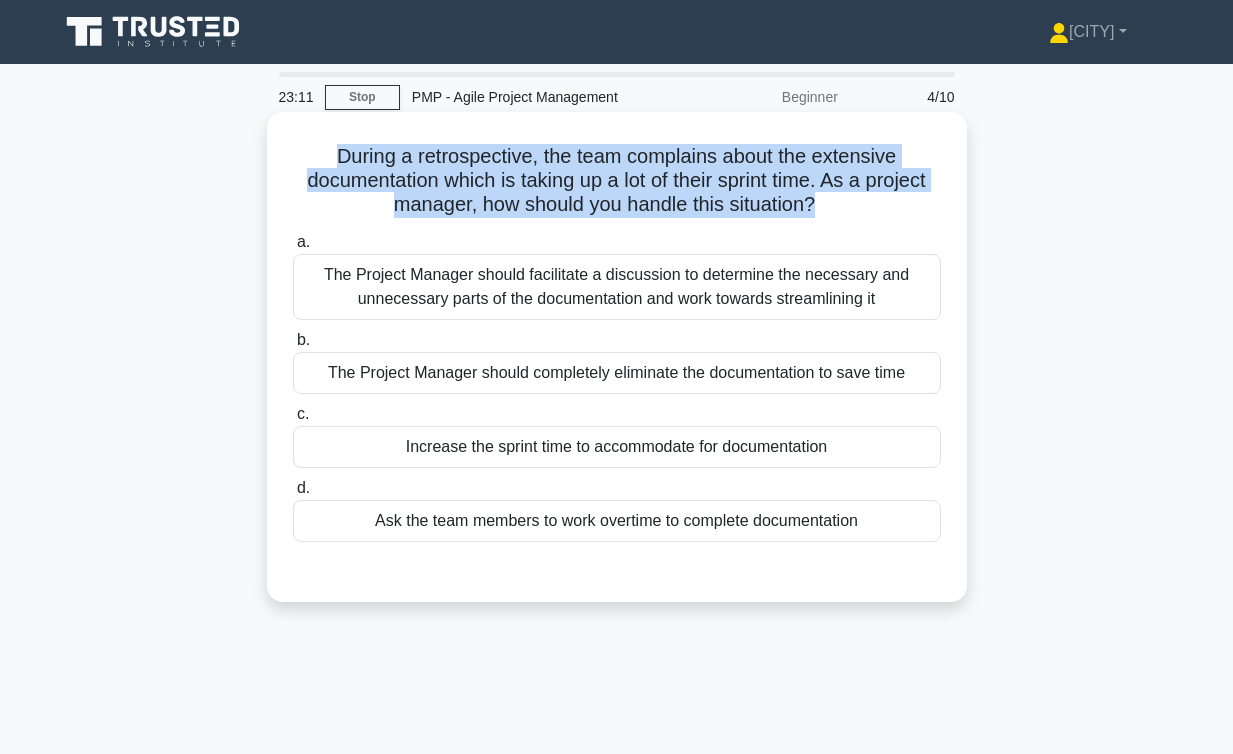 drag, startPoint x: 328, startPoint y: 152, endPoint x: 809, endPoint y: 209, distance: 484.36557 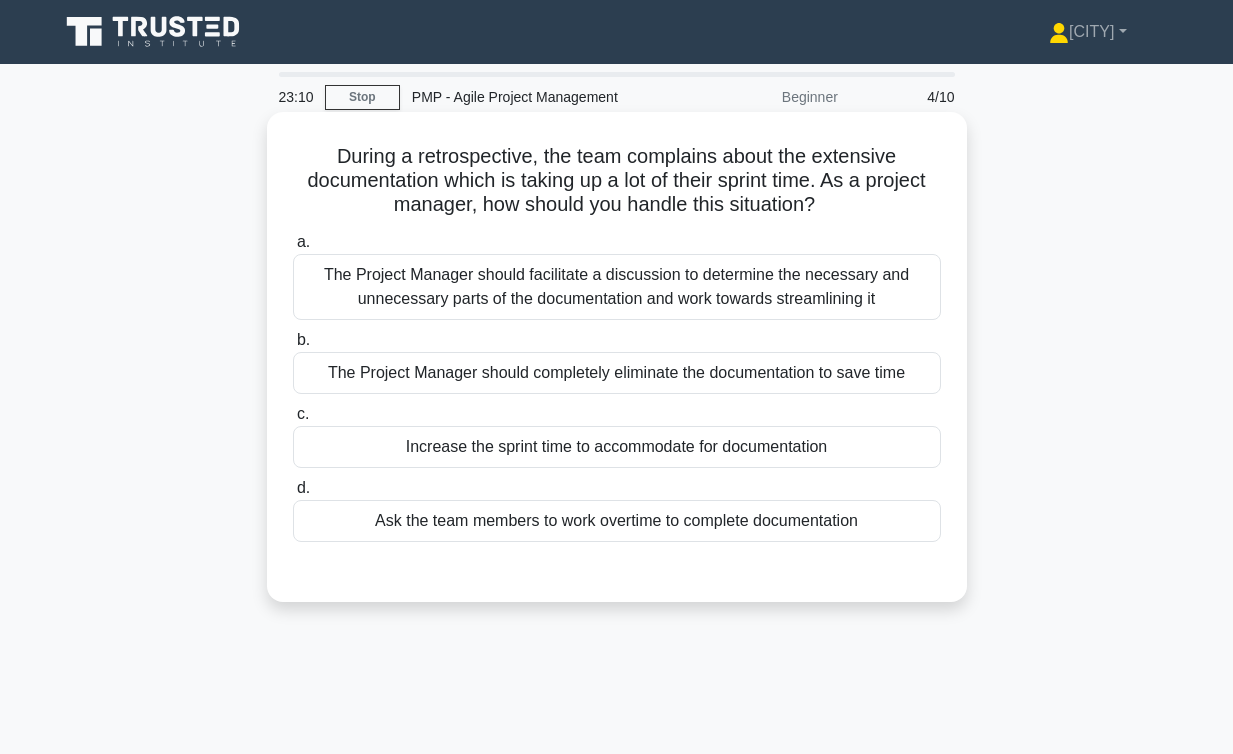 click on ".spinner_0XTQ{transform-origin:center;animation:spinner_y6GP .75s linear infinite}@keyframes spinner_y6GP{100%{transform:rotate(360deg)}}" 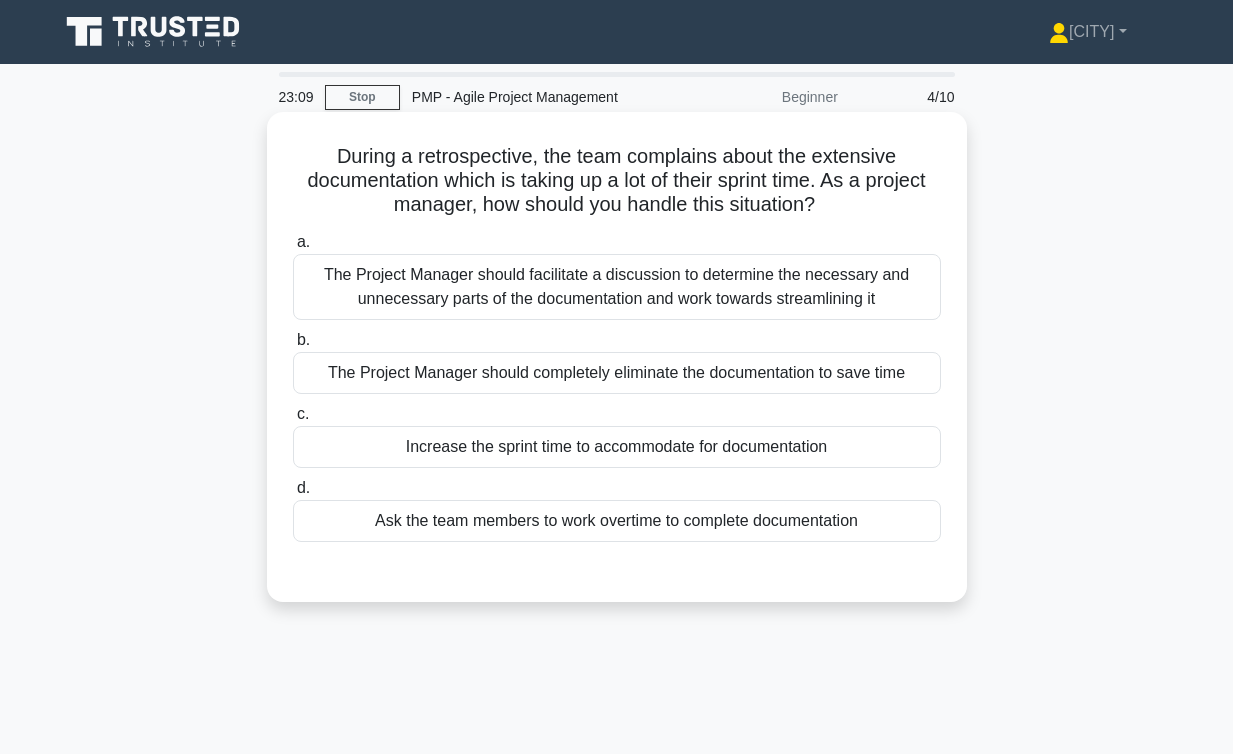 drag, startPoint x: 821, startPoint y: 214, endPoint x: 341, endPoint y: 126, distance: 488 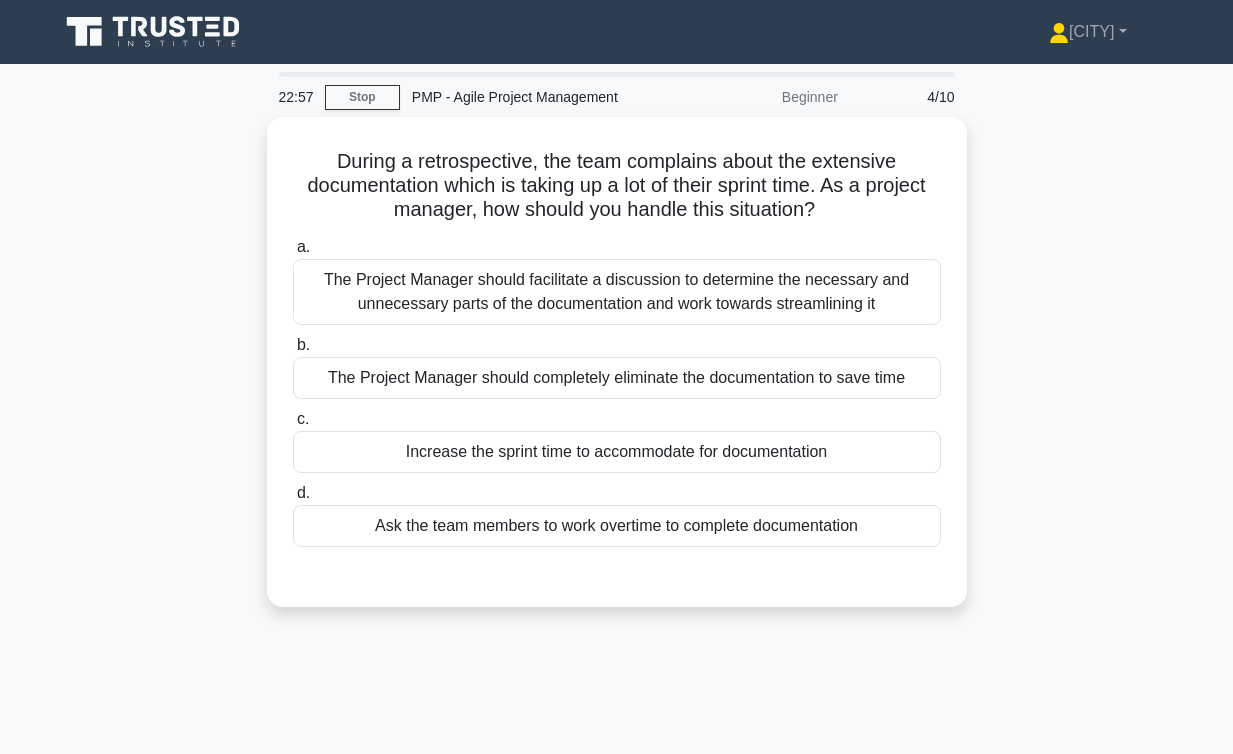 click on "During a retrospective, the team complains about the extensive documentation which is taking up a lot of their sprint time. As a project manager, how should you handle this situation?
.spinner_0XTQ{transform-origin:center;animation:spinner_y6GP .75s linear infinite}@keyframes spinner_y6GP{100%{transform:rotate(360deg)}}
a.
b.
c. d." at bounding box center [617, 374] 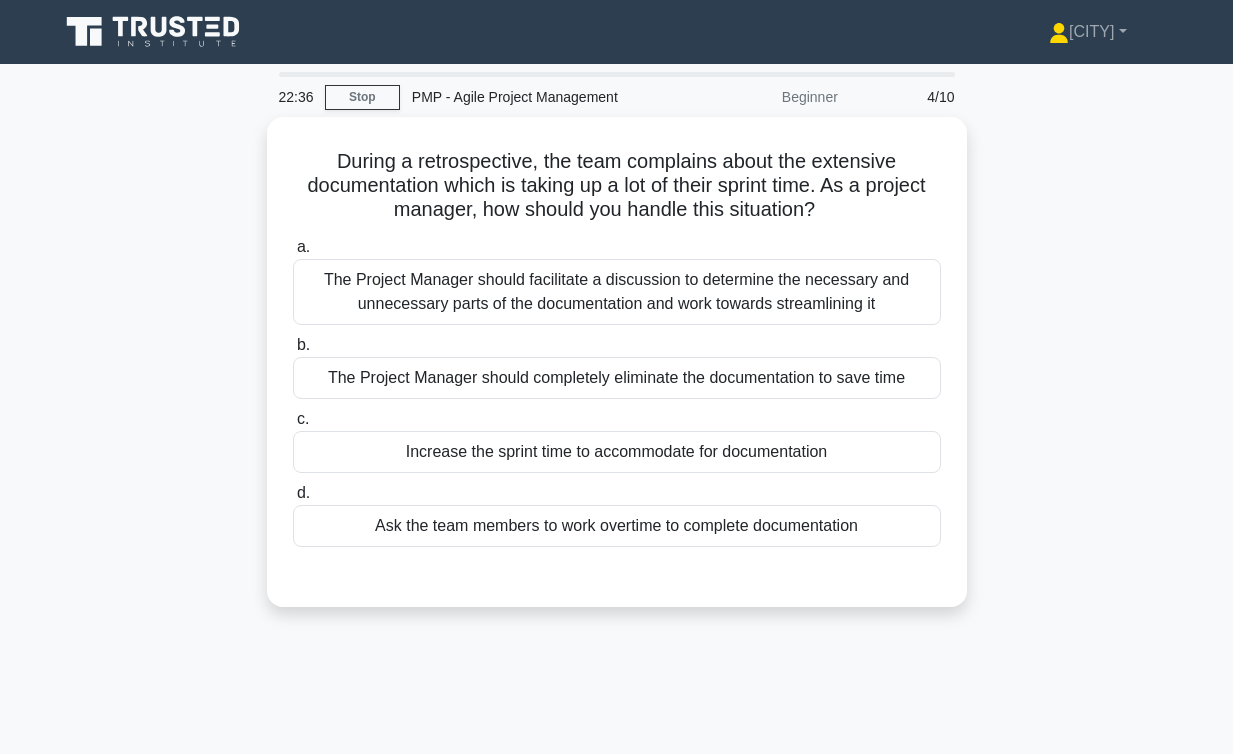 click on "During a retrospective, the team complains about the extensive documentation which is taking up a lot of their sprint time. As a project manager, how should you handle this situation?
.spinner_0XTQ{transform-origin:center;animation:spinner_y6GP .75s linear infinite}@keyframes spinner_y6GP{100%{transform:rotate(360deg)}}
a.
b.
c. d." at bounding box center [617, 374] 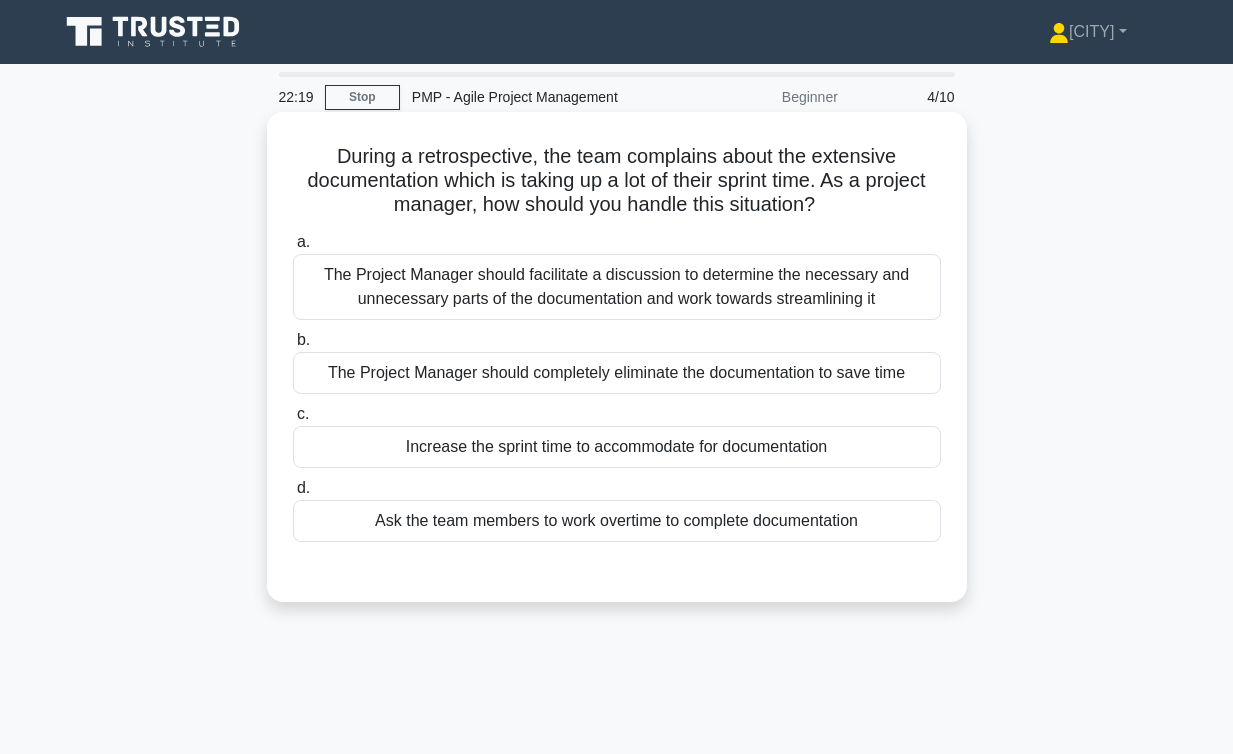click on "The Project Manager should facilitate a discussion to determine the necessary and unnecessary parts of the documentation and work towards streamlining it" at bounding box center [617, 287] 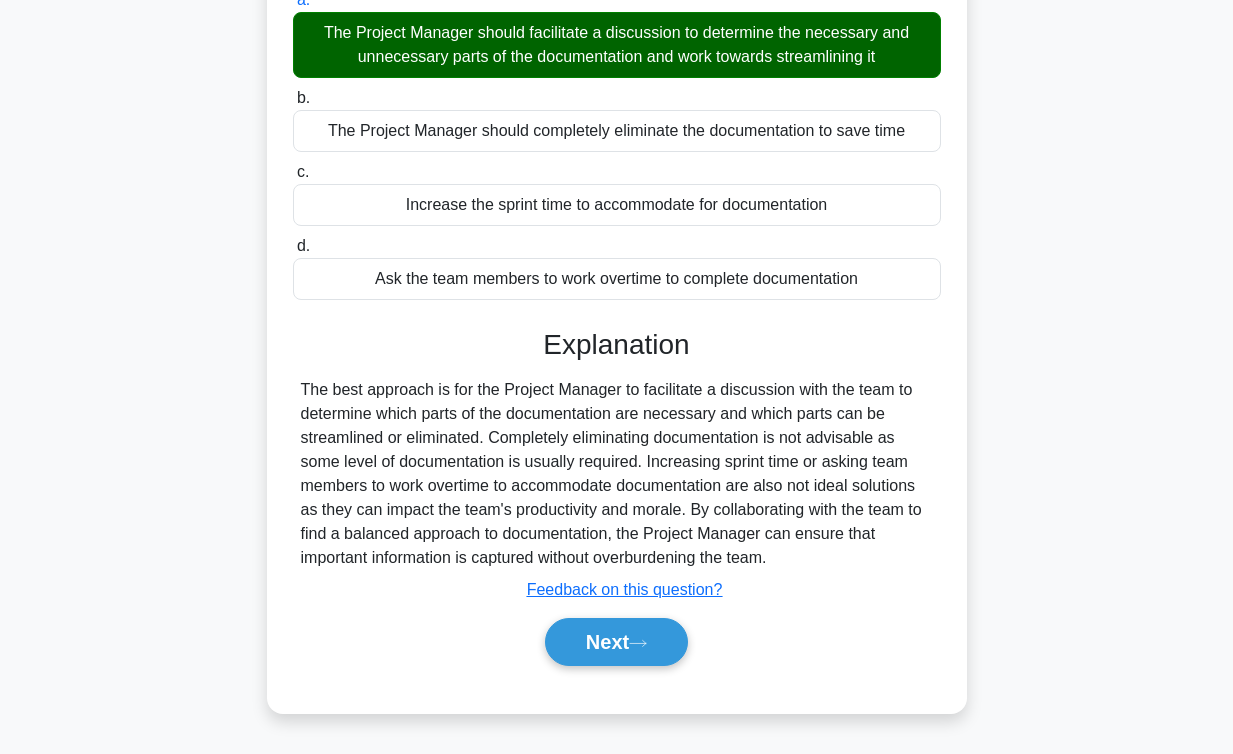 scroll, scrollTop: 232, scrollLeft: 0, axis: vertical 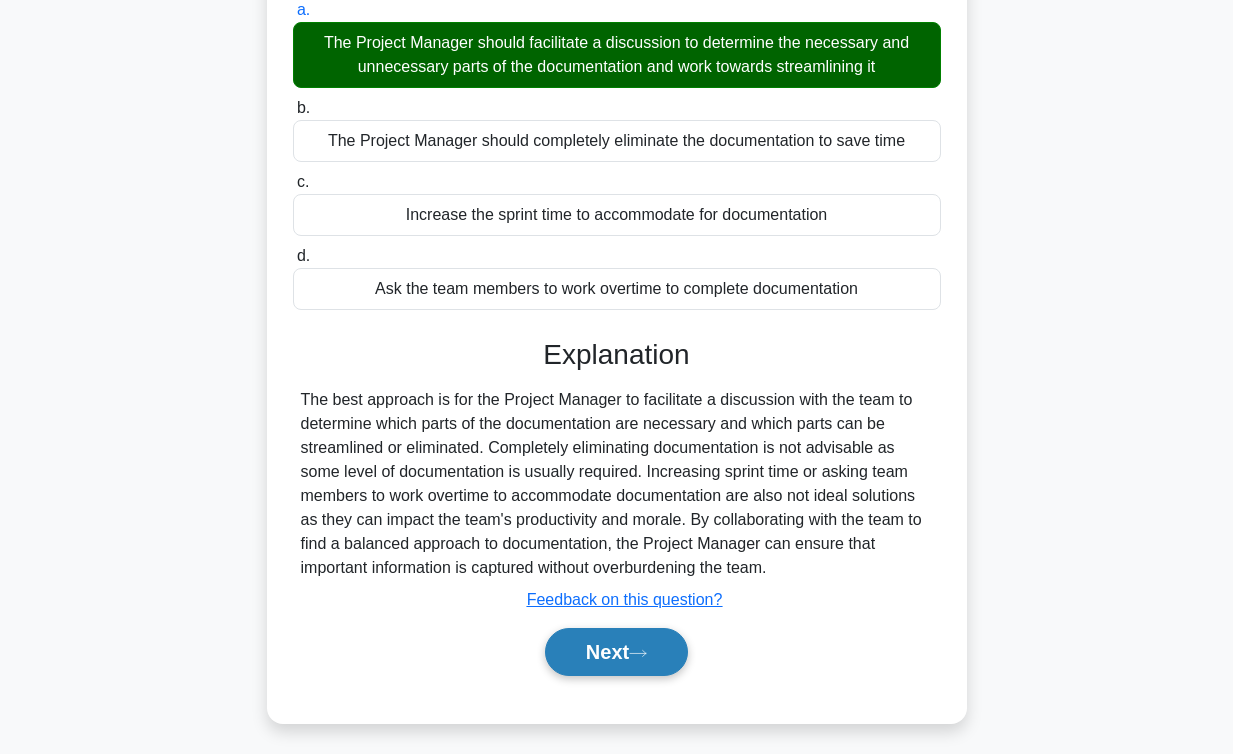 click on "Next" at bounding box center [616, 652] 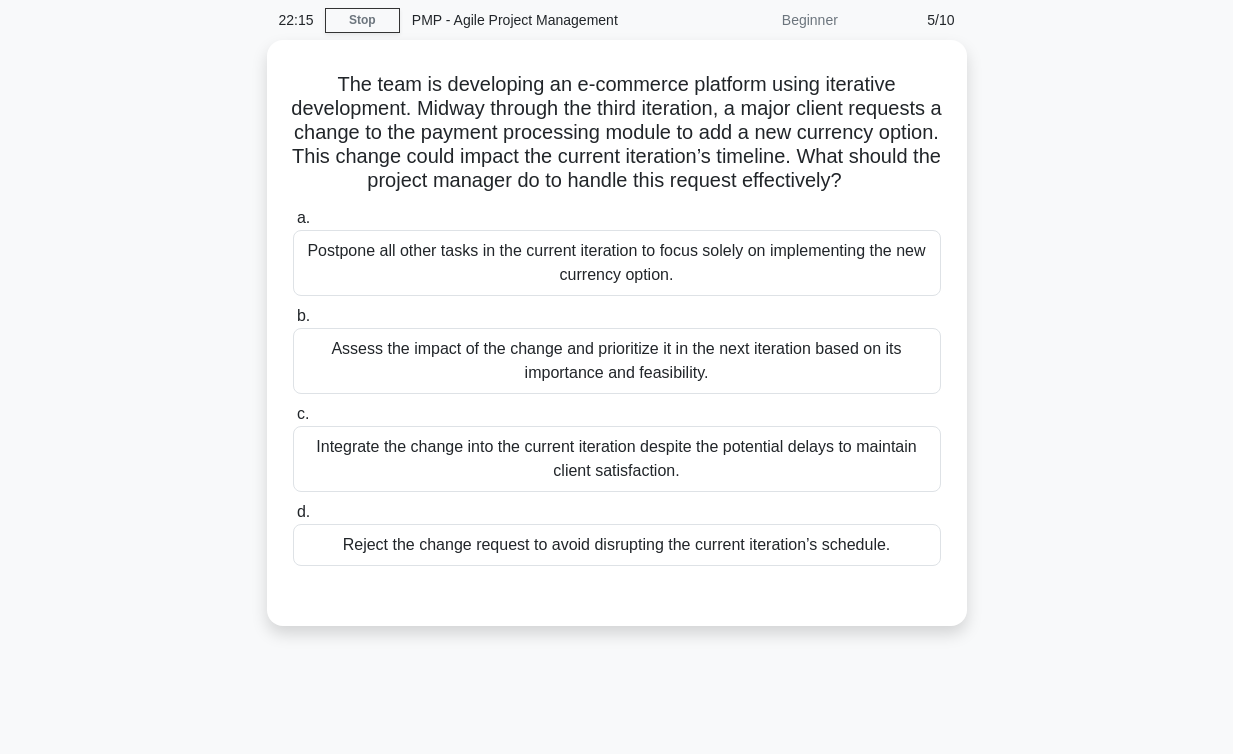 scroll, scrollTop: 0, scrollLeft: 0, axis: both 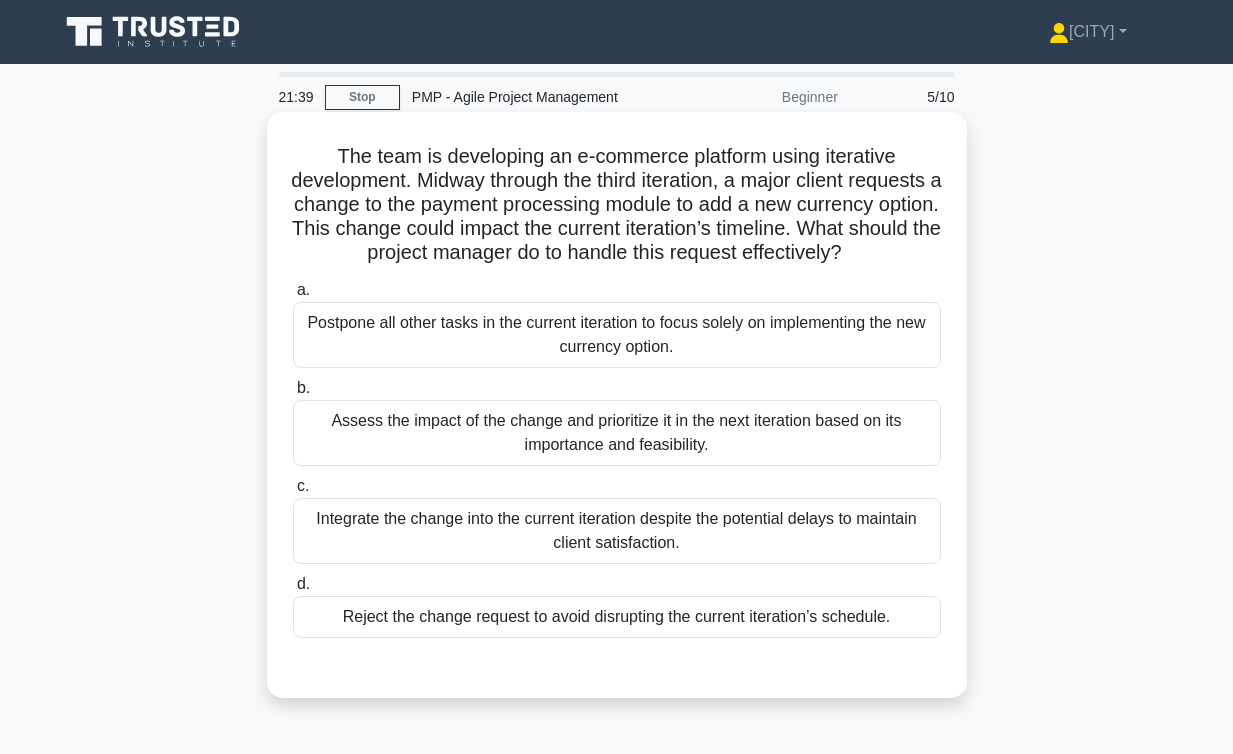 click on "Assess the impact of the change and prioritize it in the next iteration based on its importance and feasibility." at bounding box center (617, 433) 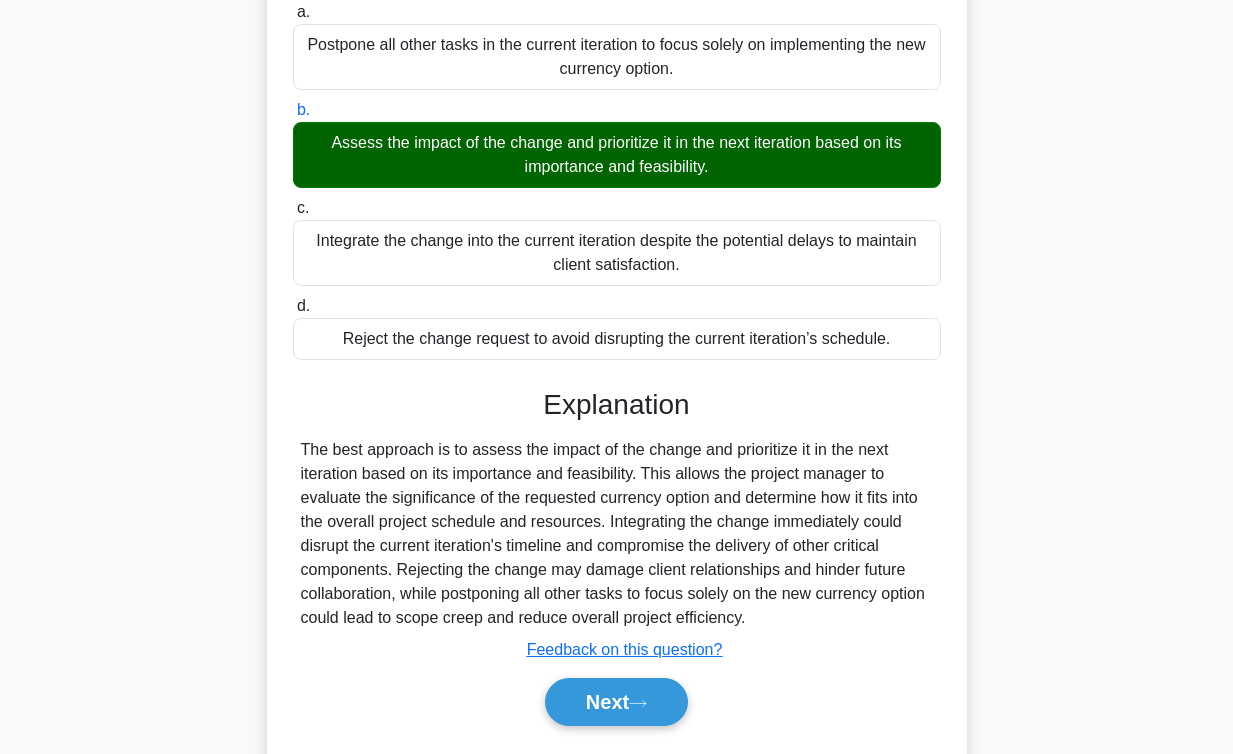 scroll, scrollTop: 287, scrollLeft: 0, axis: vertical 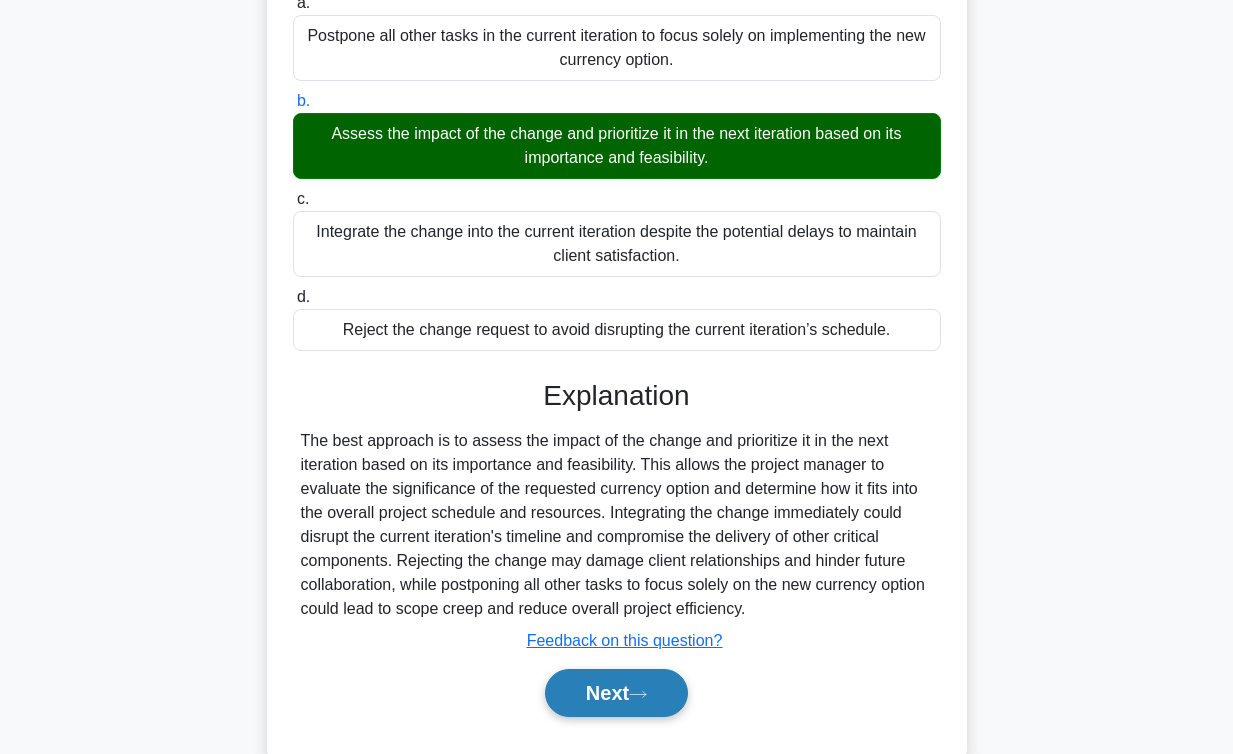 click on "Next" at bounding box center (616, 693) 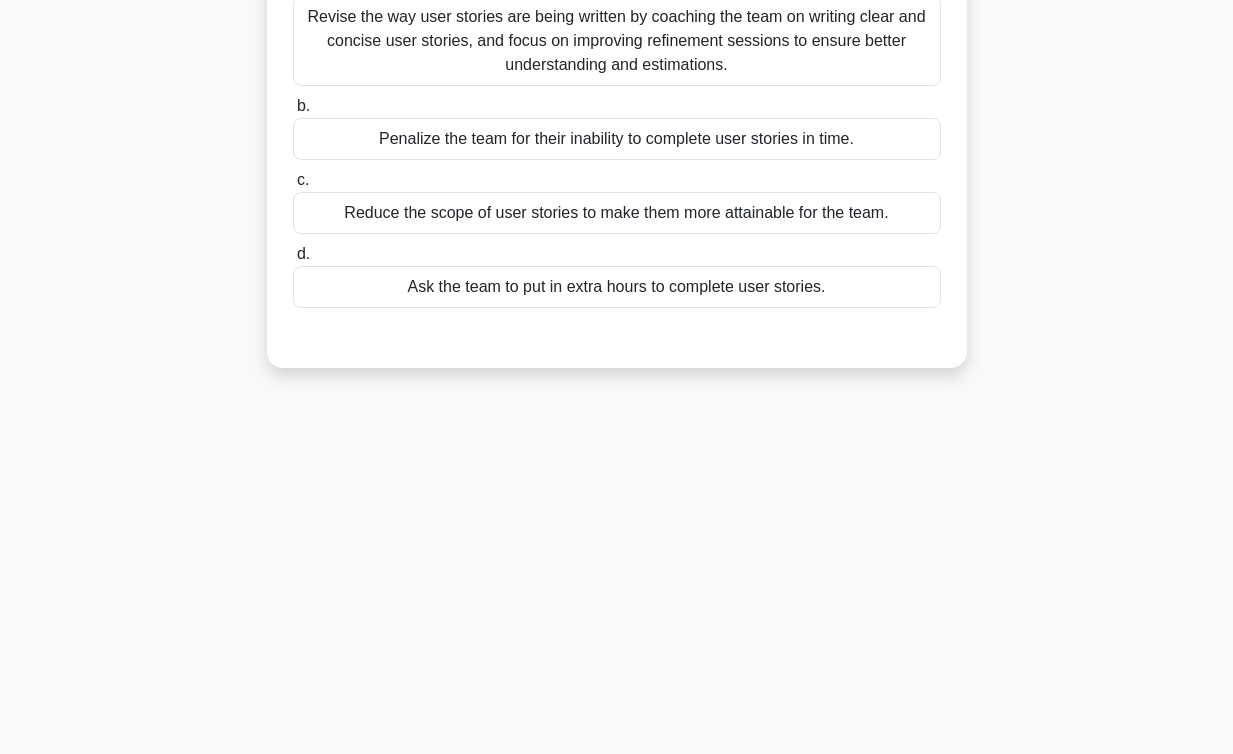 scroll, scrollTop: 0, scrollLeft: 0, axis: both 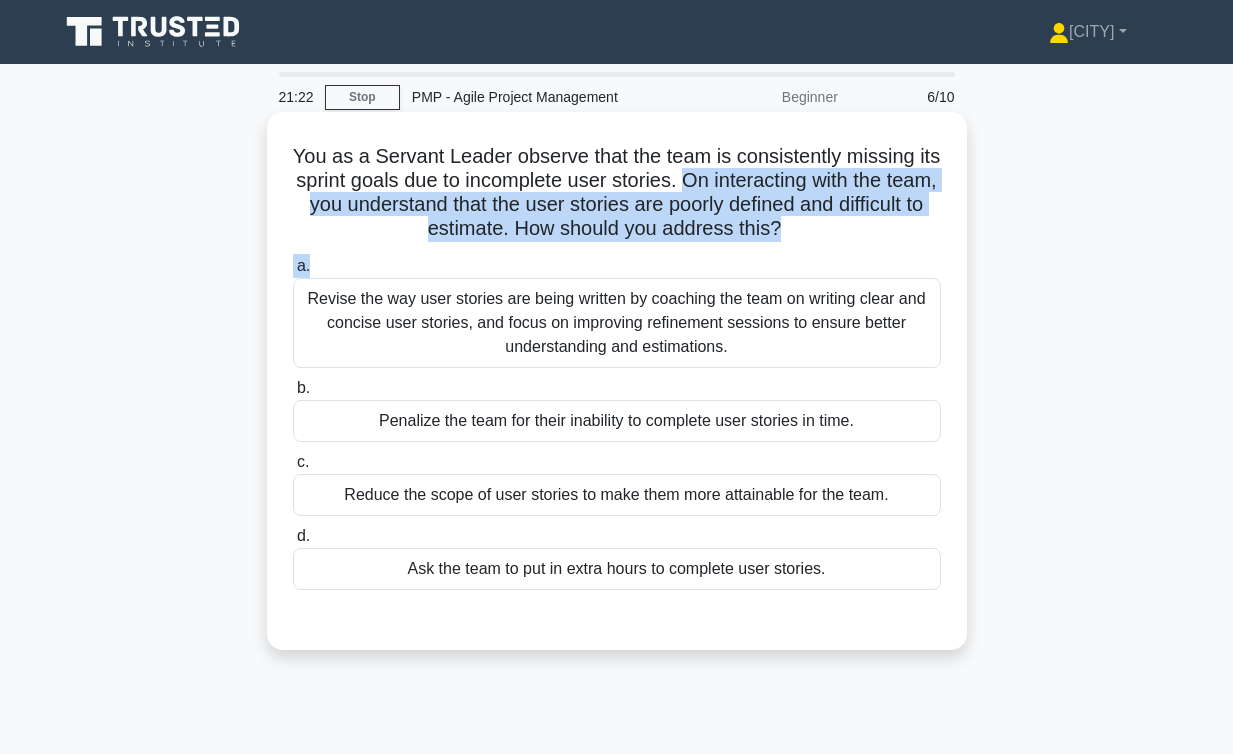 drag, startPoint x: 683, startPoint y: 177, endPoint x: 840, endPoint y: 255, distance: 175.3083 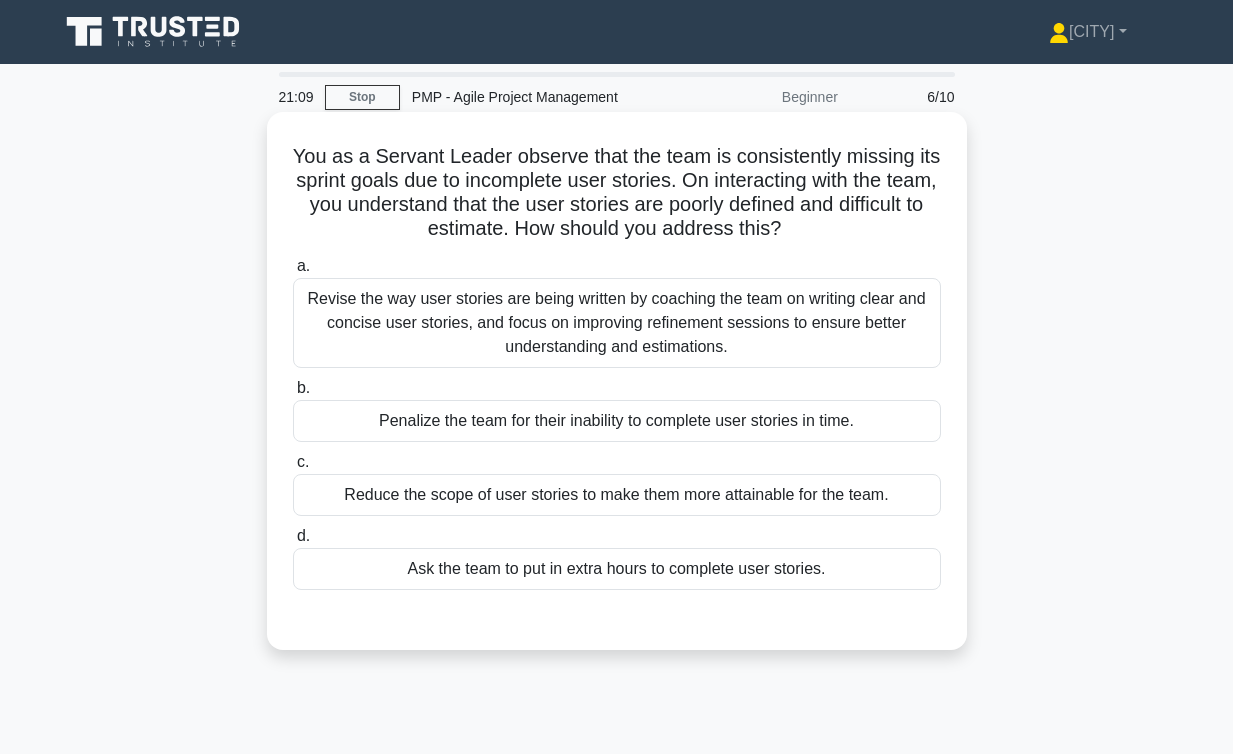 click on "You as a Servant Leader observe that the team is consistently missing its sprint goals due to incomplete user stories. On interacting with the team, you understand that the user stories are poorly defined and difficult to estimate. How should you address this?
.spinner_0XTQ{transform-origin:center;animation:spinner_y6GP .75s linear infinite}@keyframes spinner_y6GP{100%{transform:rotate(360deg)}}
a.
b. c. d." at bounding box center [617, 381] 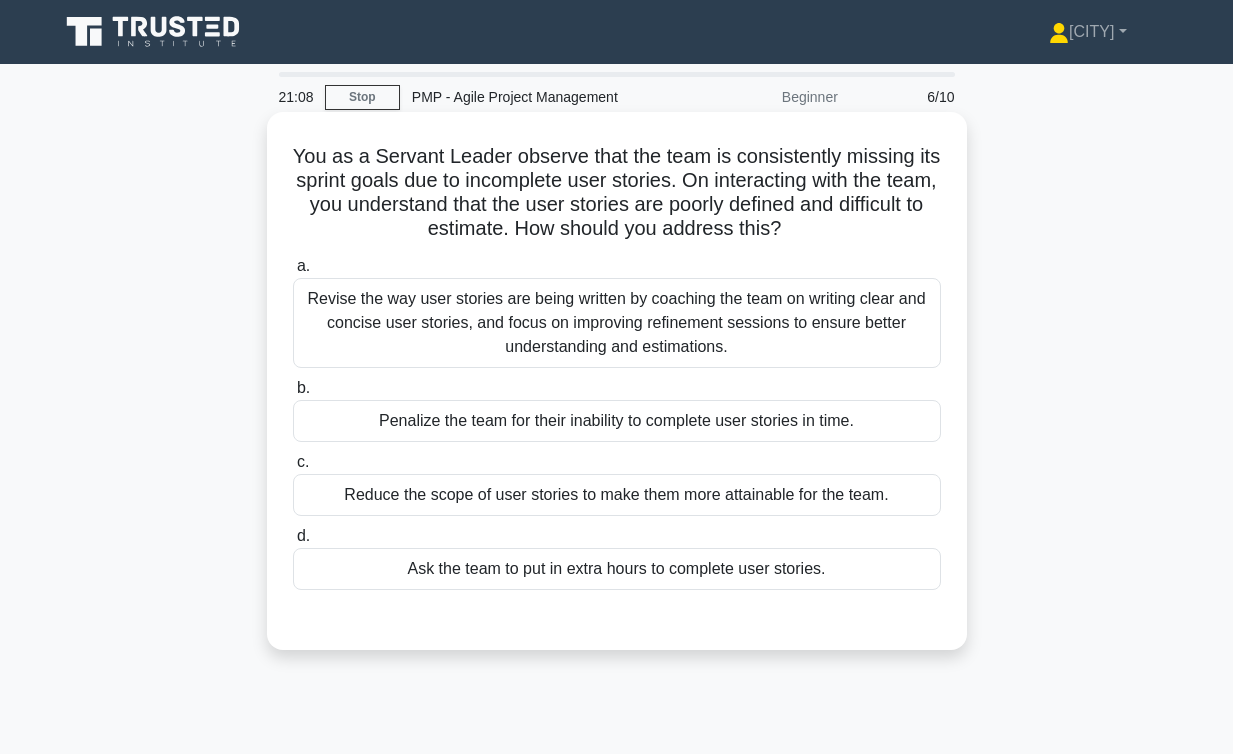 drag, startPoint x: 530, startPoint y: 222, endPoint x: 660, endPoint y: 222, distance: 130 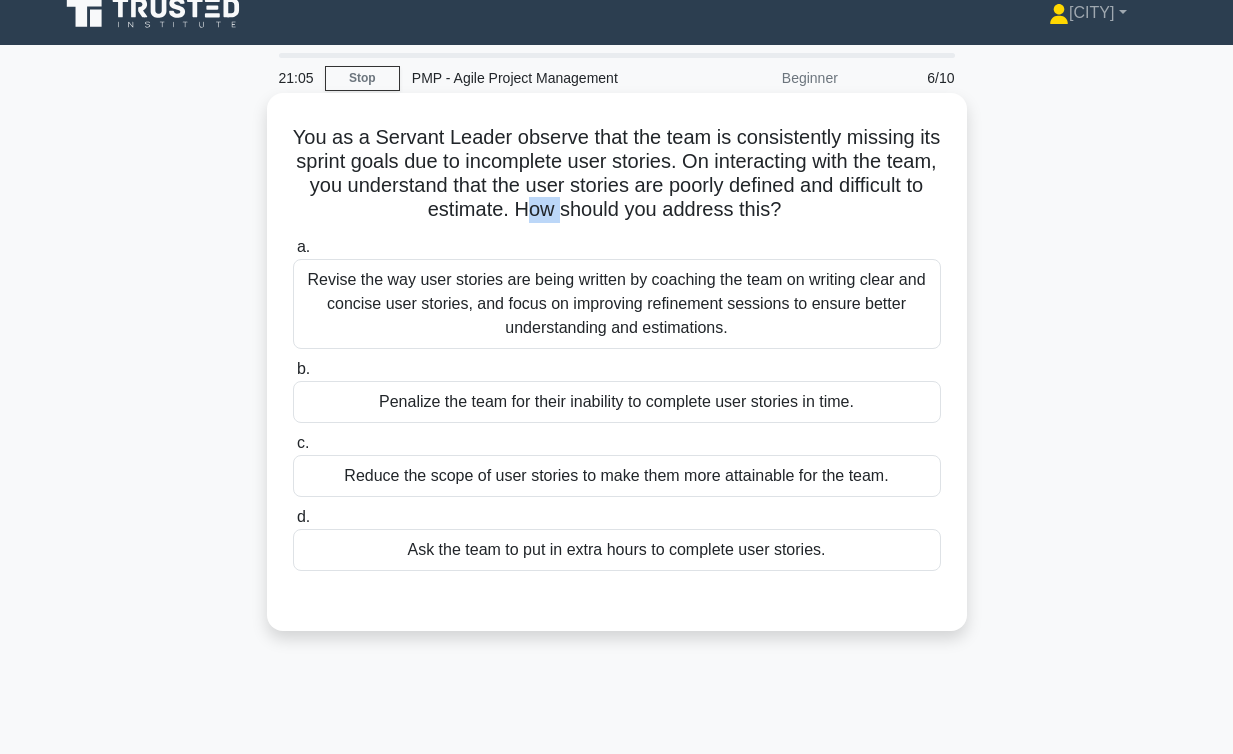 scroll, scrollTop: 36, scrollLeft: 0, axis: vertical 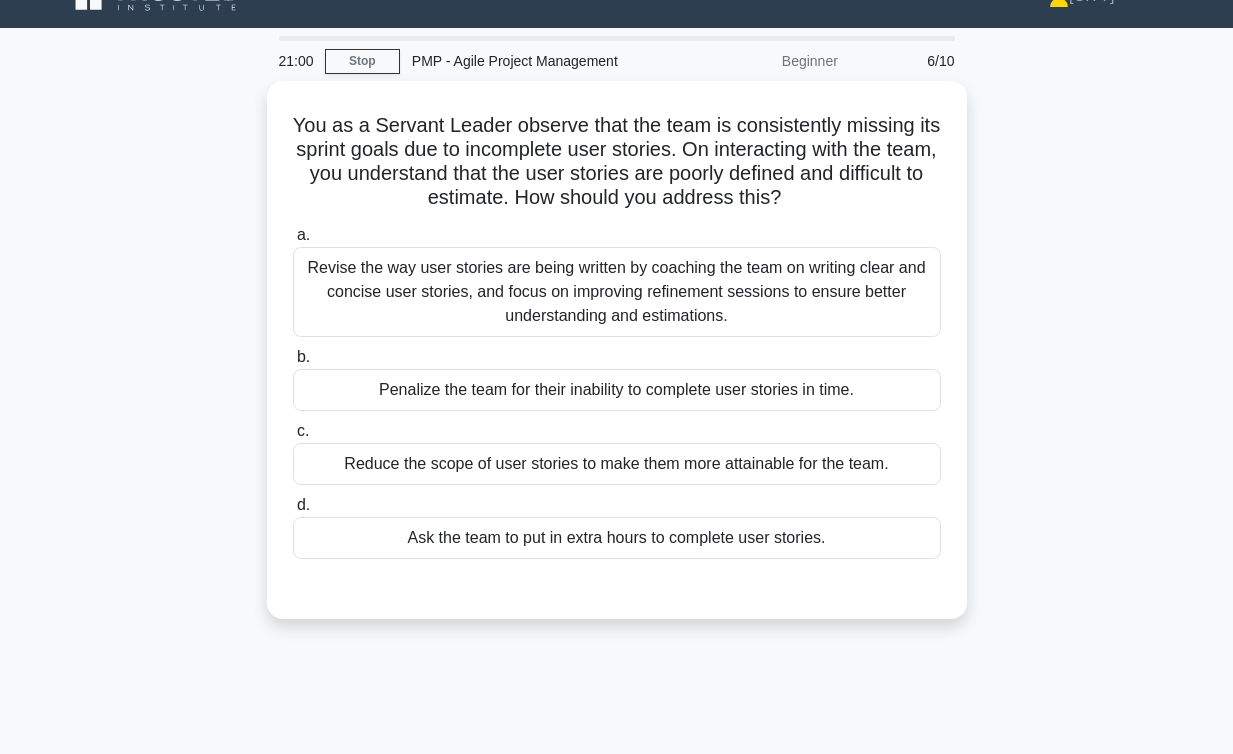 click on "You as a Servant Leader observe that the team is consistently missing its sprint goals due to incomplete user stories. On interacting with the team, you understand that the user stories are poorly defined and difficult to estimate. How should you address this?
.spinner_0XTQ{transform-origin:center;animation:spinner_y6GP .75s linear infinite}@keyframes spinner_y6GP{100%{transform:rotate(360deg)}}
a.
b. c. d." at bounding box center [617, 362] 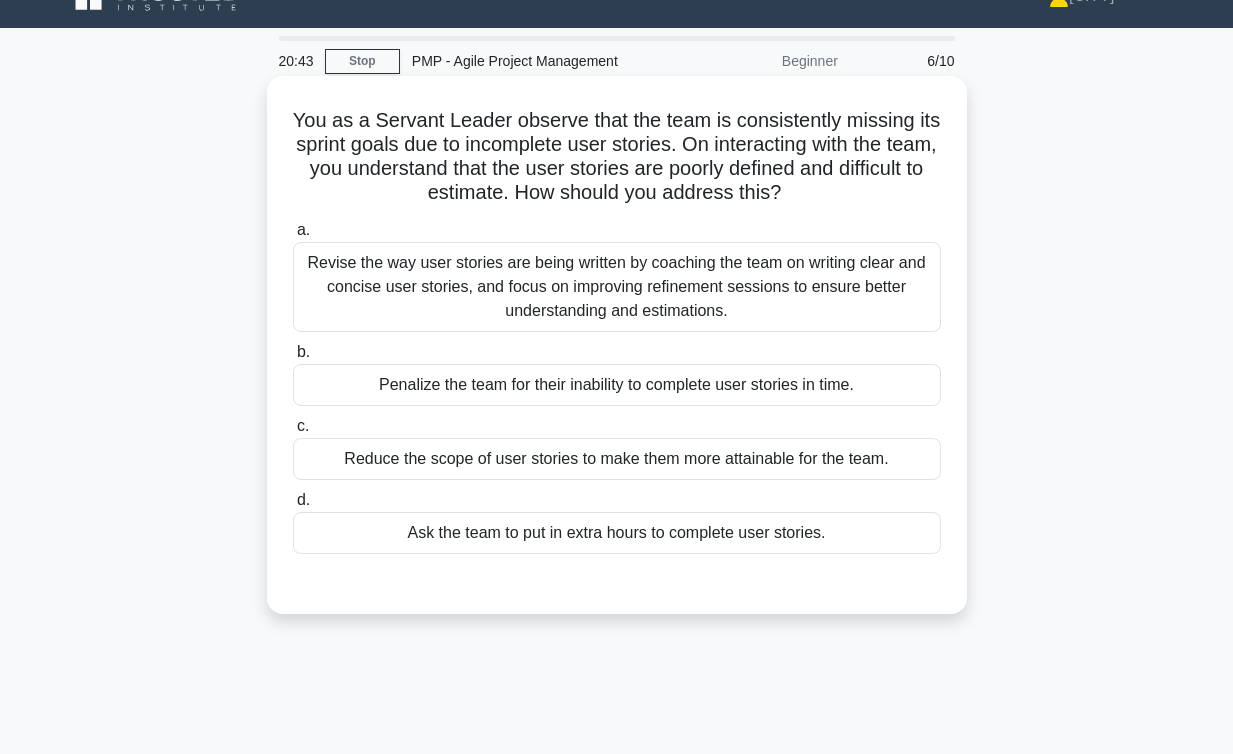 click on "Revise the way user stories are being written by coaching the team on writing clear and concise user stories, and focus on improving refinement sessions to ensure better understanding and estimations." at bounding box center [617, 287] 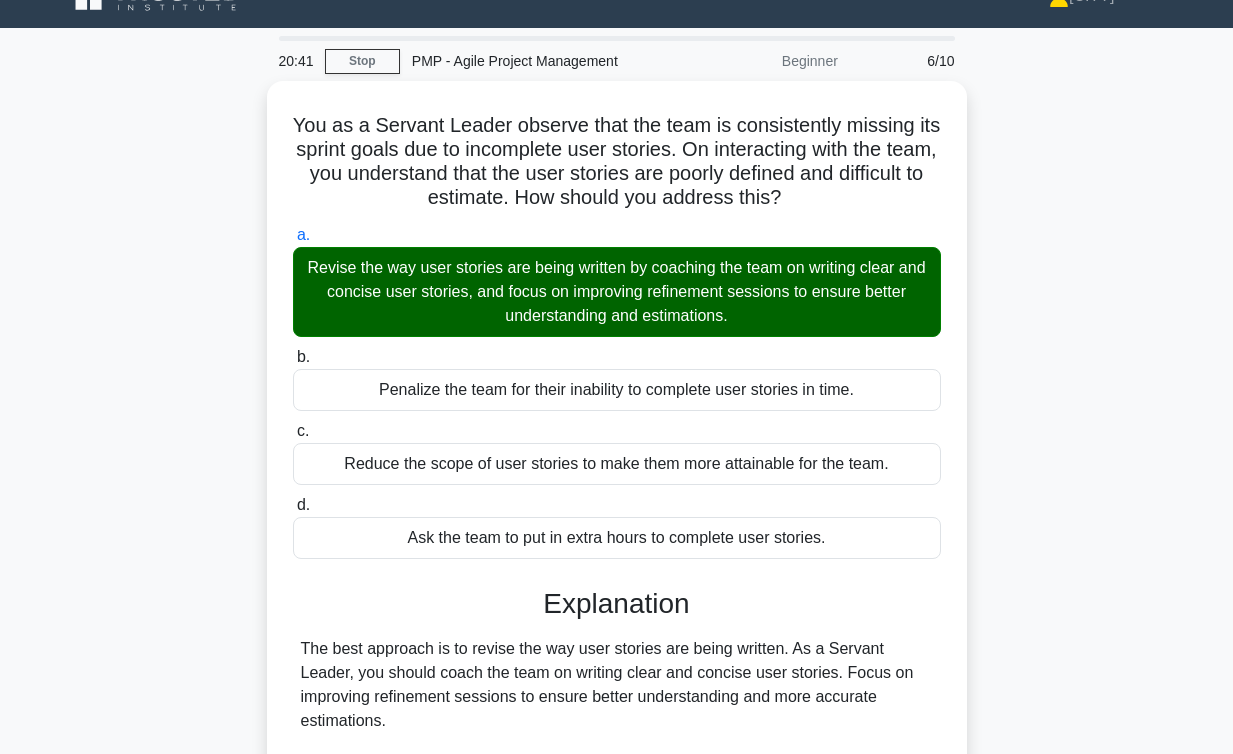 click on "You as a Servant Leader observe that the team is consistently missing its sprint goals due to incomplete user stories. On interacting with the team, you understand that the user stories are poorly defined and difficult to estimate. How should you address this?
.spinner_0XTQ{transform-origin:center;animation:spinner_y6GP .75s linear infinite}@keyframes spinner_y6GP{100%{transform:rotate(360deg)}}
a.
b. c. d." at bounding box center (617, 622) 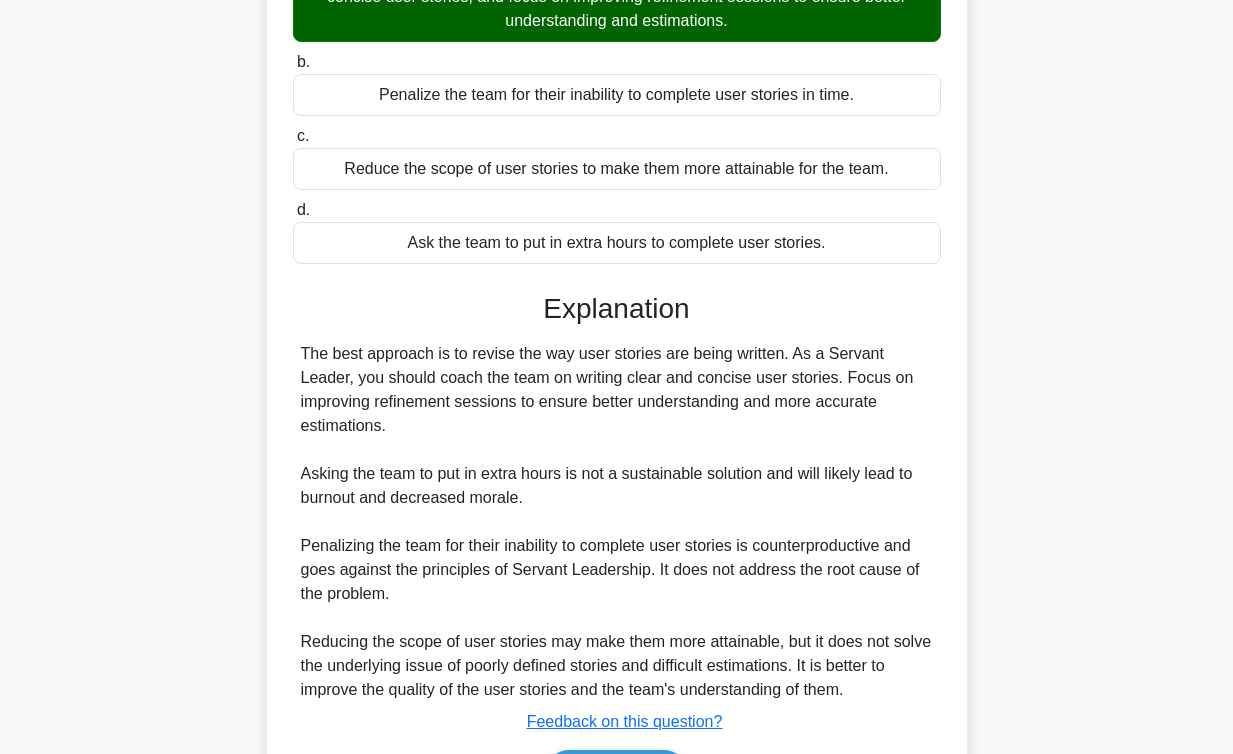 scroll, scrollTop: 455, scrollLeft: 0, axis: vertical 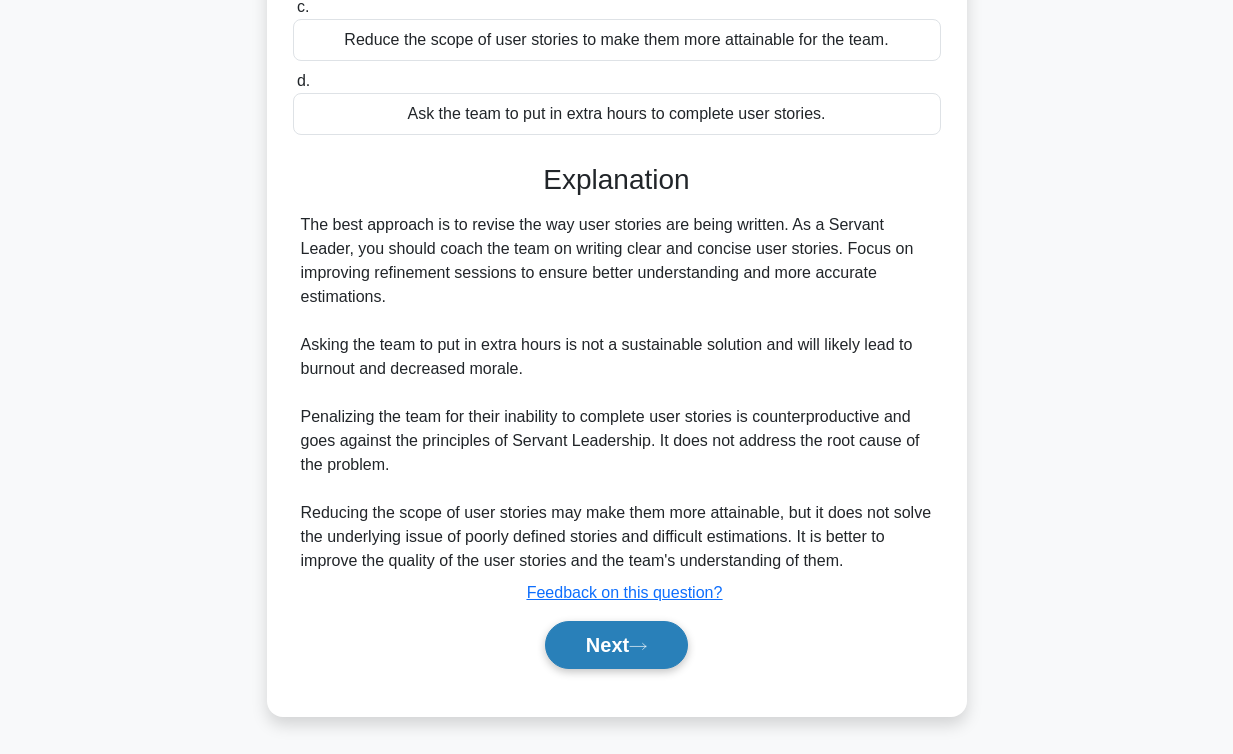click on "Next" at bounding box center [616, 645] 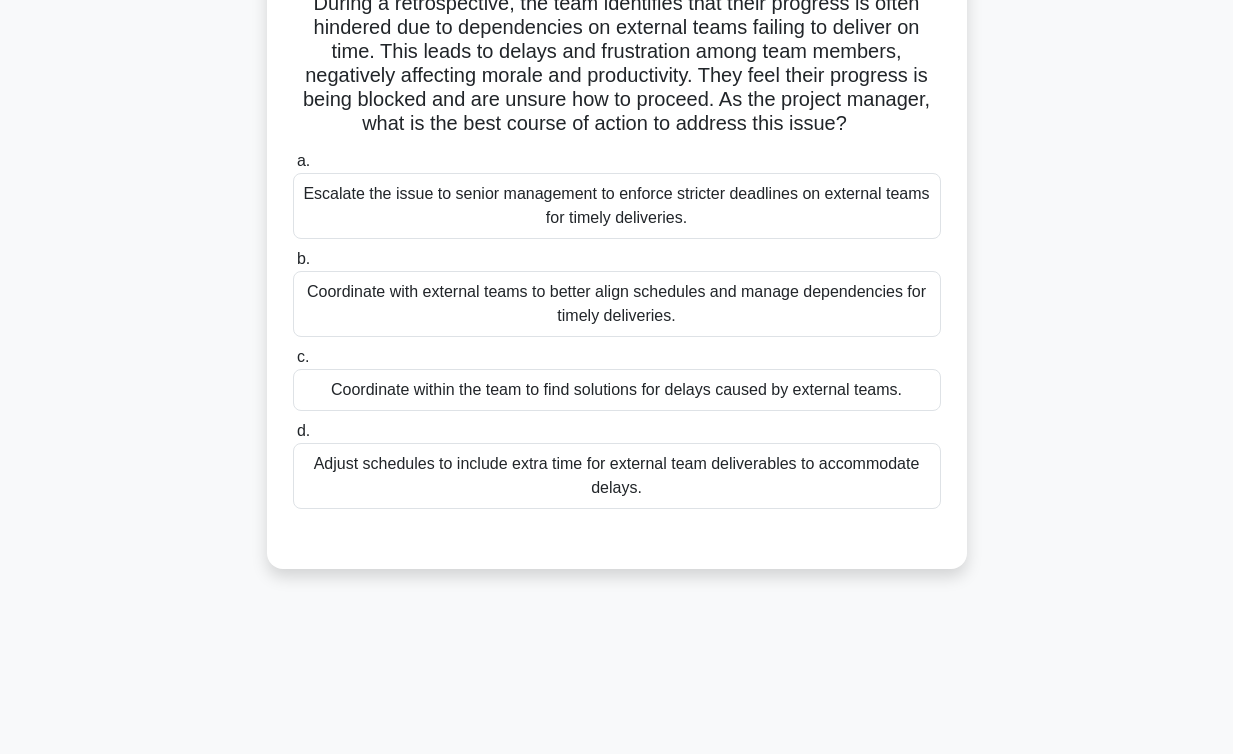 scroll, scrollTop: 0, scrollLeft: 0, axis: both 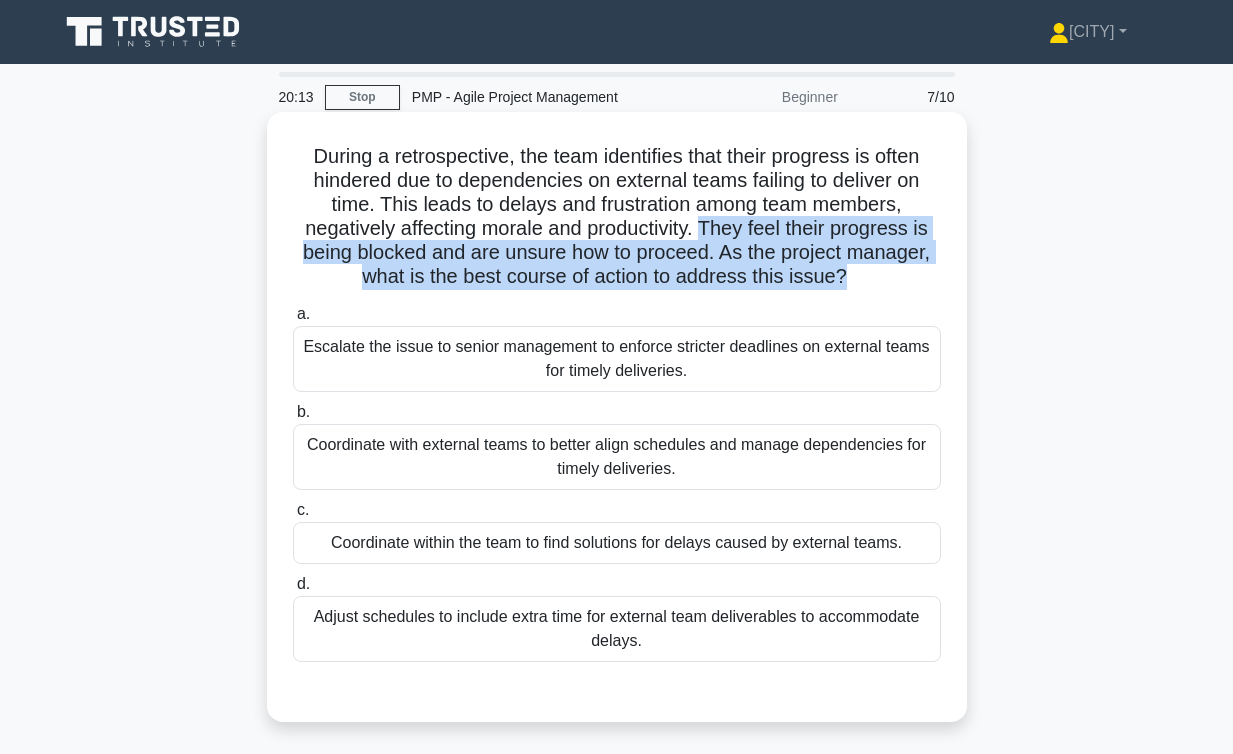 drag, startPoint x: 704, startPoint y: 238, endPoint x: 843, endPoint y: 286, distance: 147.05441 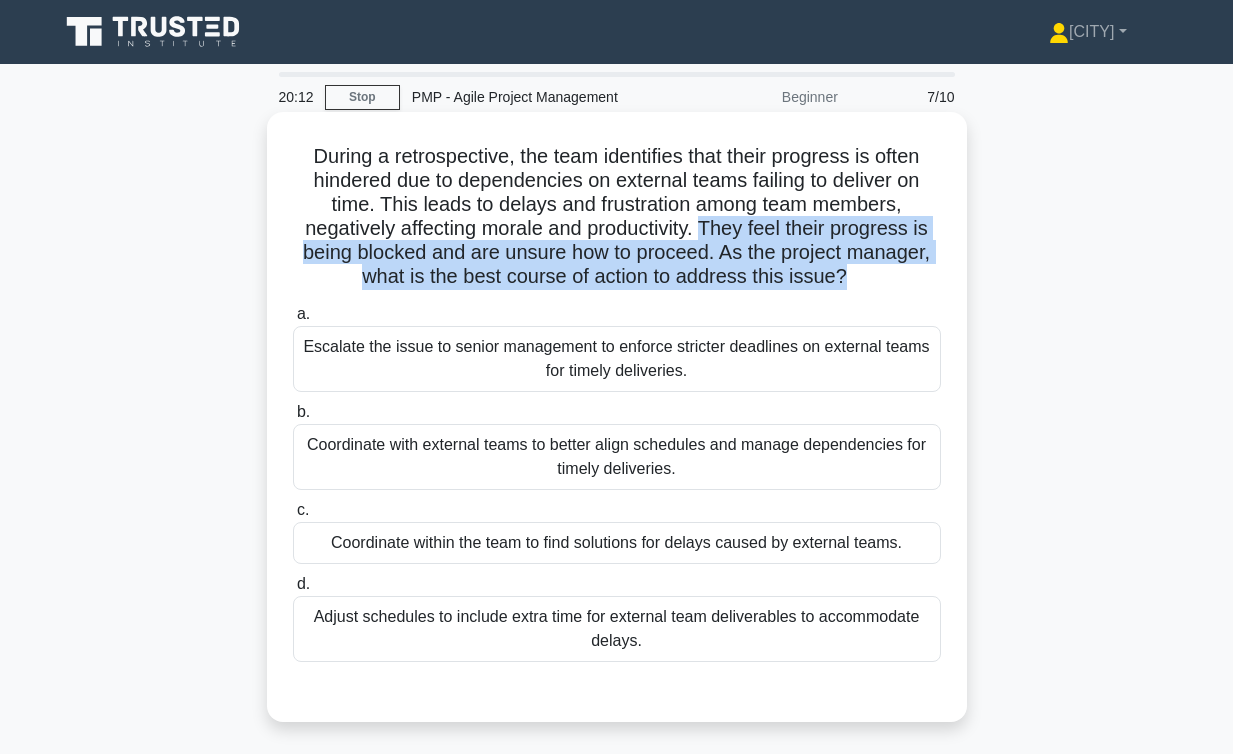 click on "During a retrospective, the team identifies that their progress is often hindered due to dependencies on external teams failing to deliver on time. This leads to delays and frustration among team members, negatively affecting morale and productivity. They feel their progress is being blocked and are unsure how to proceed. As the project manager, what is the best course of action to address this issue?
.spinner_0XTQ{transform-origin:center;animation:spinner_y6GP .75s linear infinite}@keyframes spinner_y6GP{100%{transform:rotate(360deg)}}" at bounding box center [617, 217] 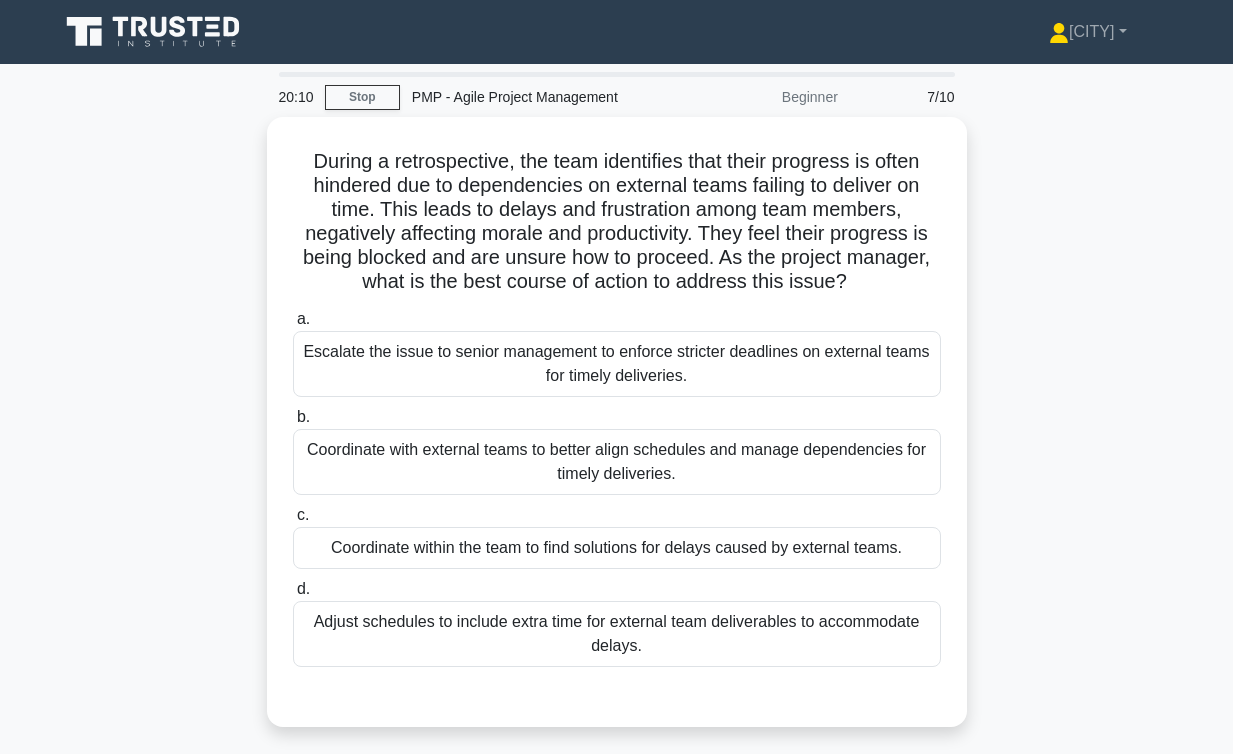 click on "During a retrospective, the team identifies that their progress is often hindered due to dependencies on external teams failing to deliver on time. This leads to delays and frustration among team members, negatively affecting morale and productivity. They feel their progress is being blocked and are unsure how to proceed. As the project manager, what is the best course of action to address this issue?
.spinner_0XTQ{transform-origin:center;animation:spinner_y6GP .75s linear infinite}@keyframes spinner_y6GP{100%{transform:rotate(360deg)}}
a.
b. c." at bounding box center (617, 434) 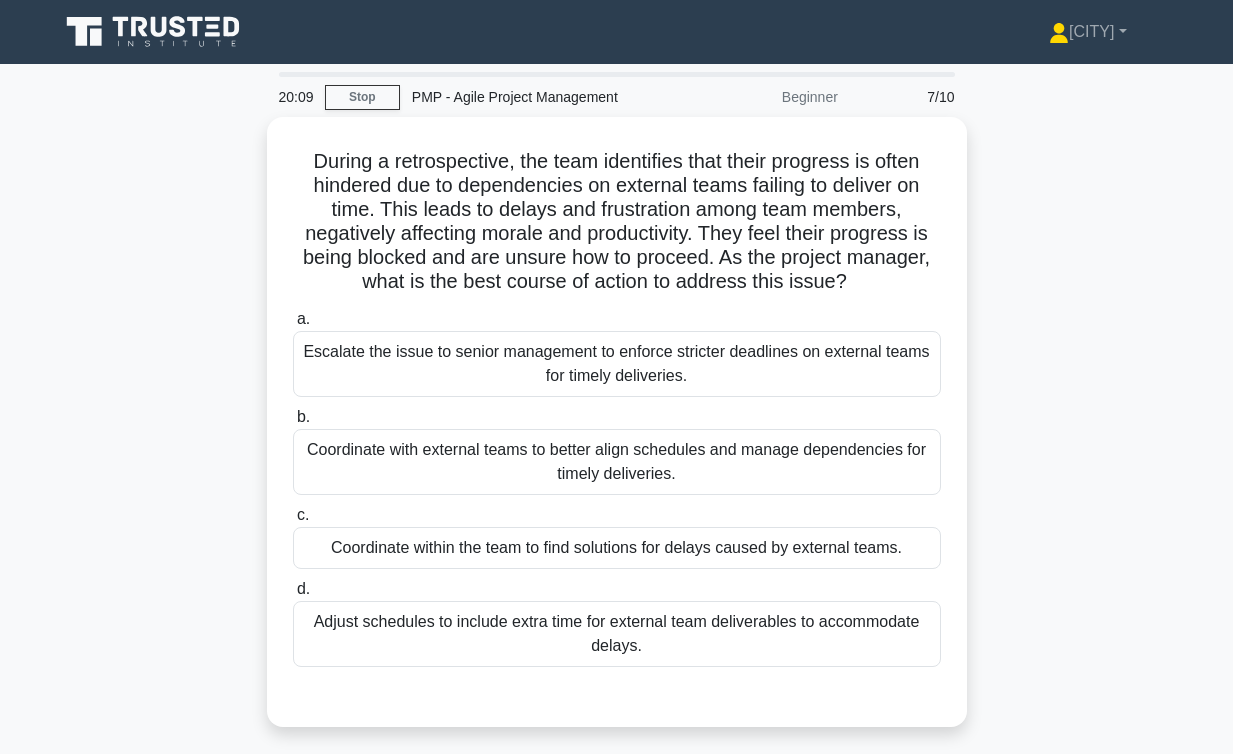 click on "During a retrospective, the team identifies that their progress is often hindered due to dependencies on external teams failing to deliver on time. This leads to delays and frustration among team members, negatively affecting morale and productivity. They feel their progress is being blocked and are unsure how to proceed. As the project manager, what is the best course of action to address this issue?
.spinner_0XTQ{transform-origin:center;animation:spinner_y6GP .75s linear infinite}@keyframes spinner_y6GP{100%{transform:rotate(360deg)}}
a.
b. c." at bounding box center [617, 434] 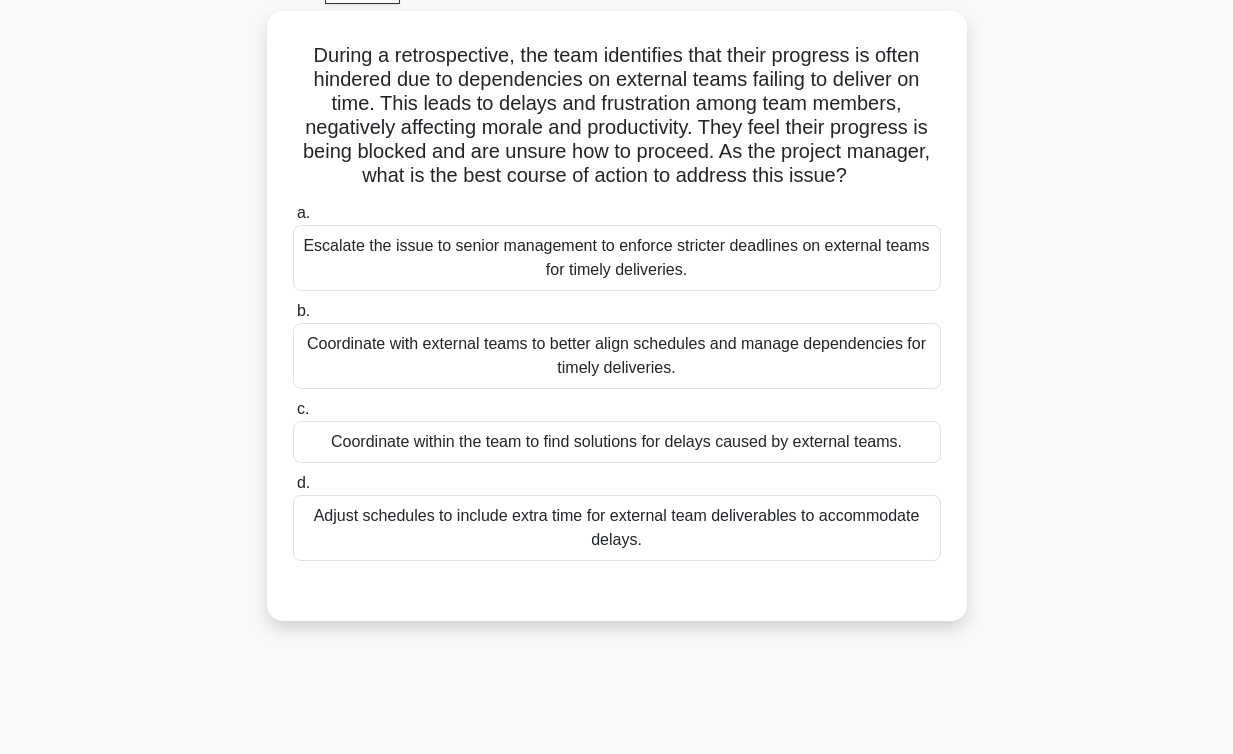 scroll, scrollTop: 107, scrollLeft: 0, axis: vertical 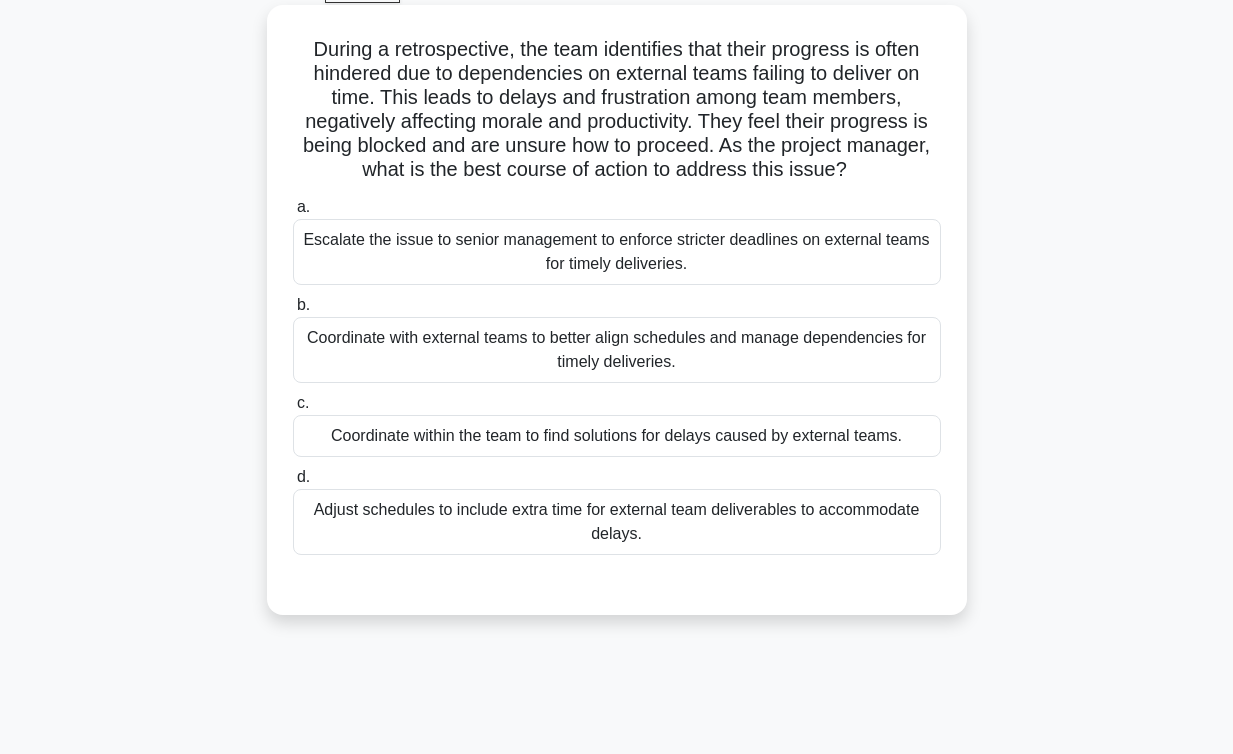 click on "Coordinate with external teams to better align schedules and manage dependencies for timely deliveries." at bounding box center [617, 350] 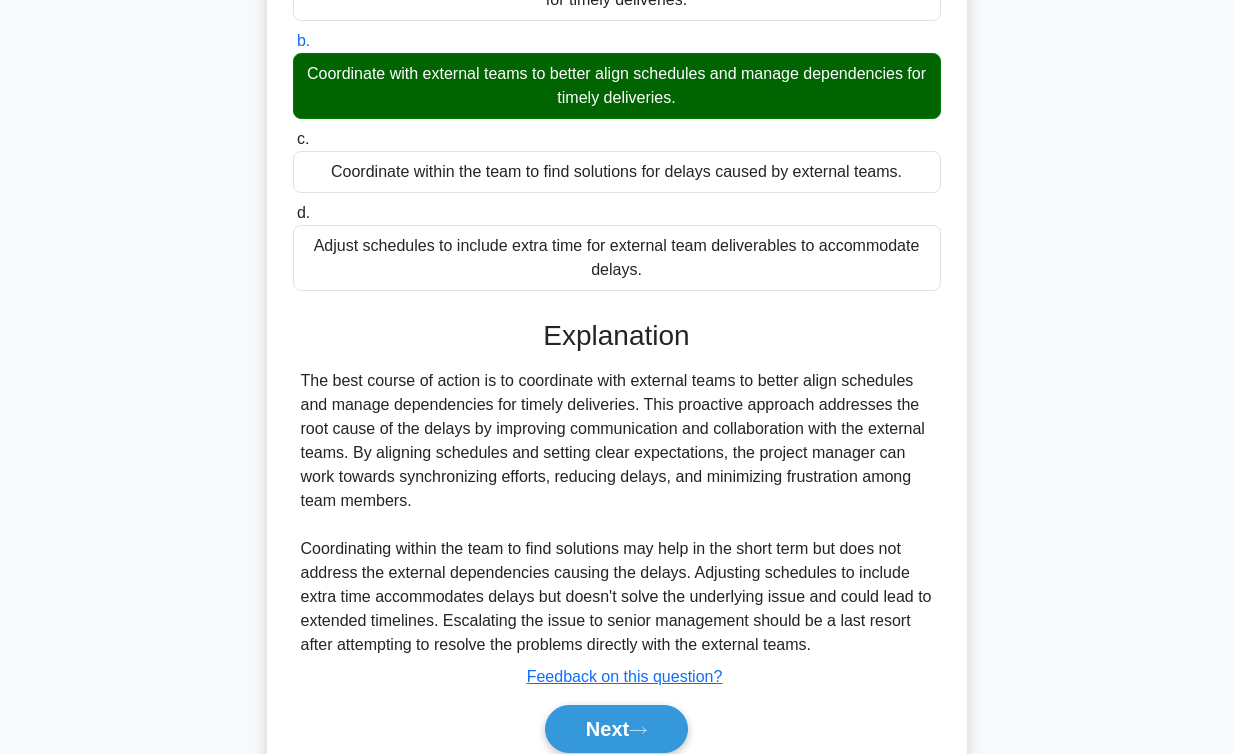 scroll, scrollTop: 378, scrollLeft: 0, axis: vertical 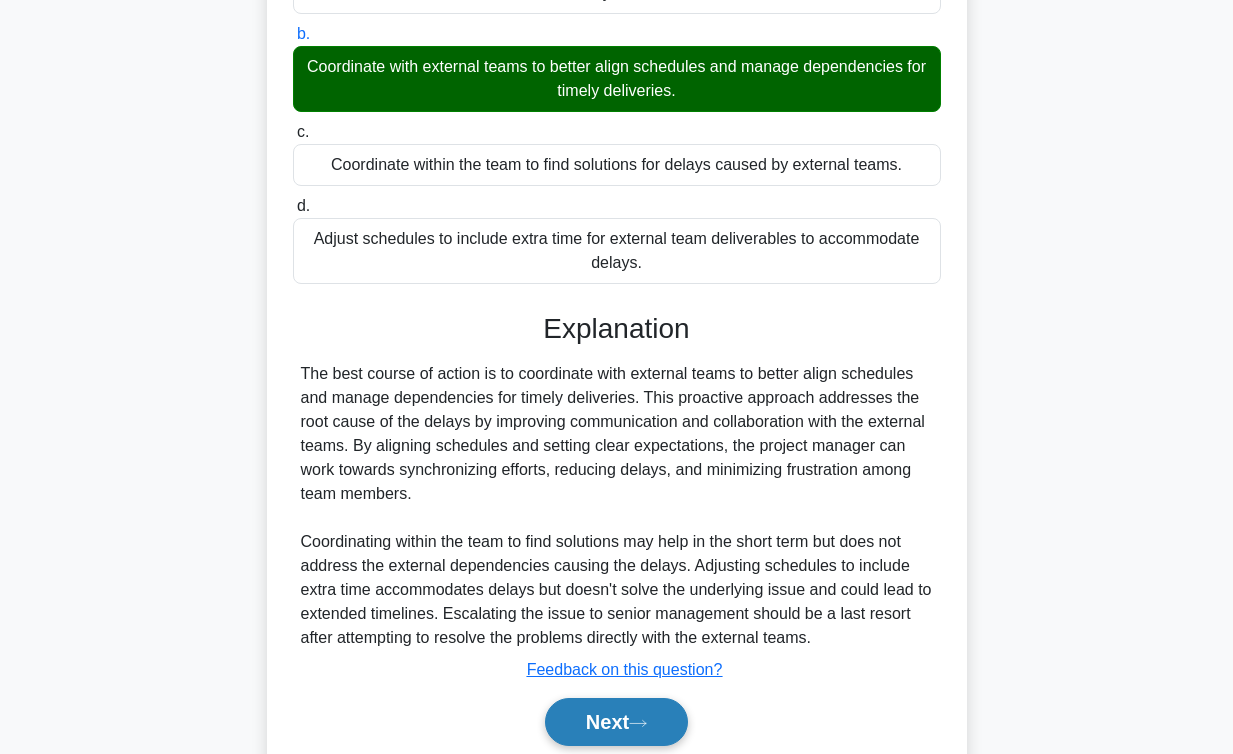 click on "Next" at bounding box center (616, 722) 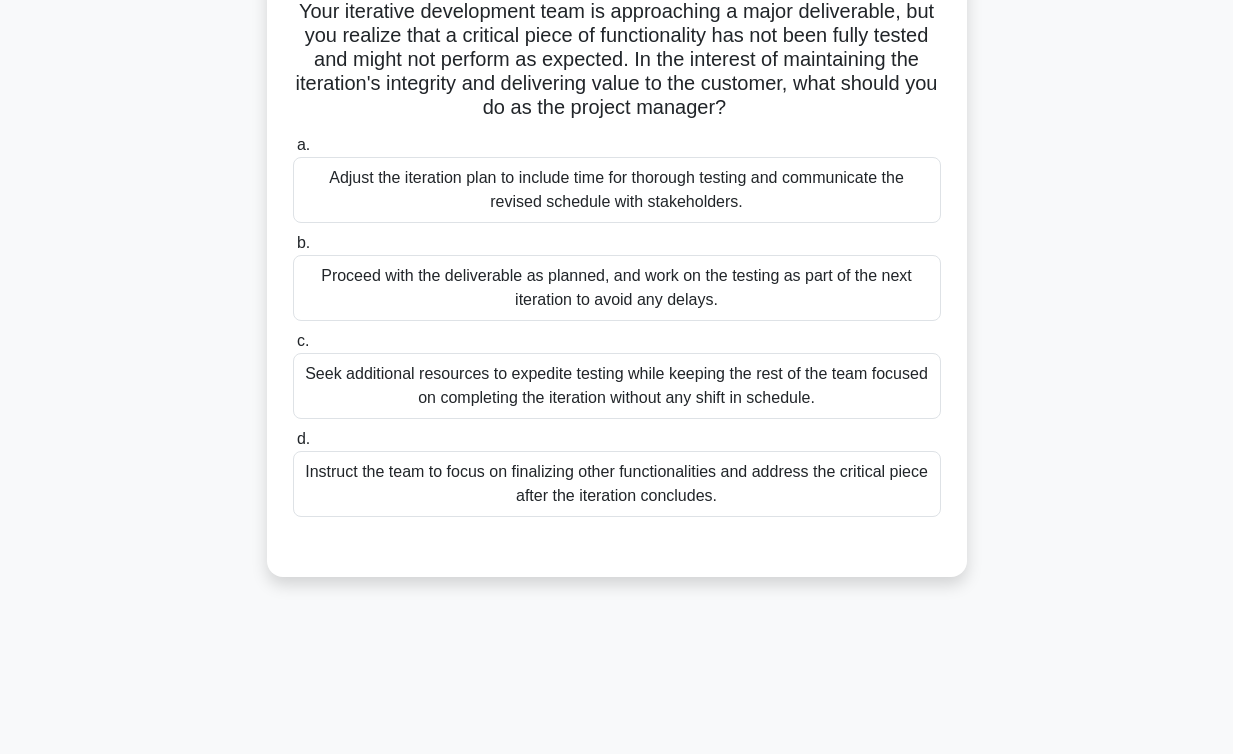 scroll, scrollTop: 0, scrollLeft: 0, axis: both 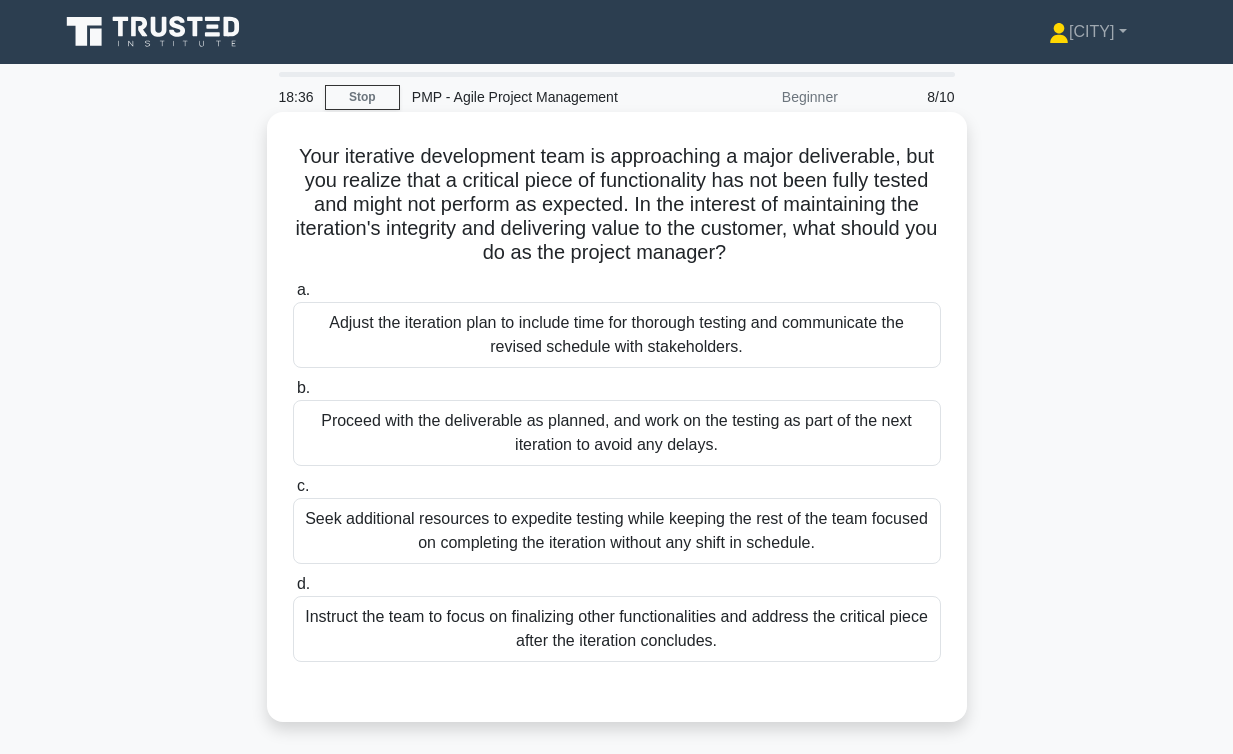 click on "Seek additional resources to expedite testing while keeping the rest of the team focused on completing the iteration without any shift in schedule." at bounding box center (617, 531) 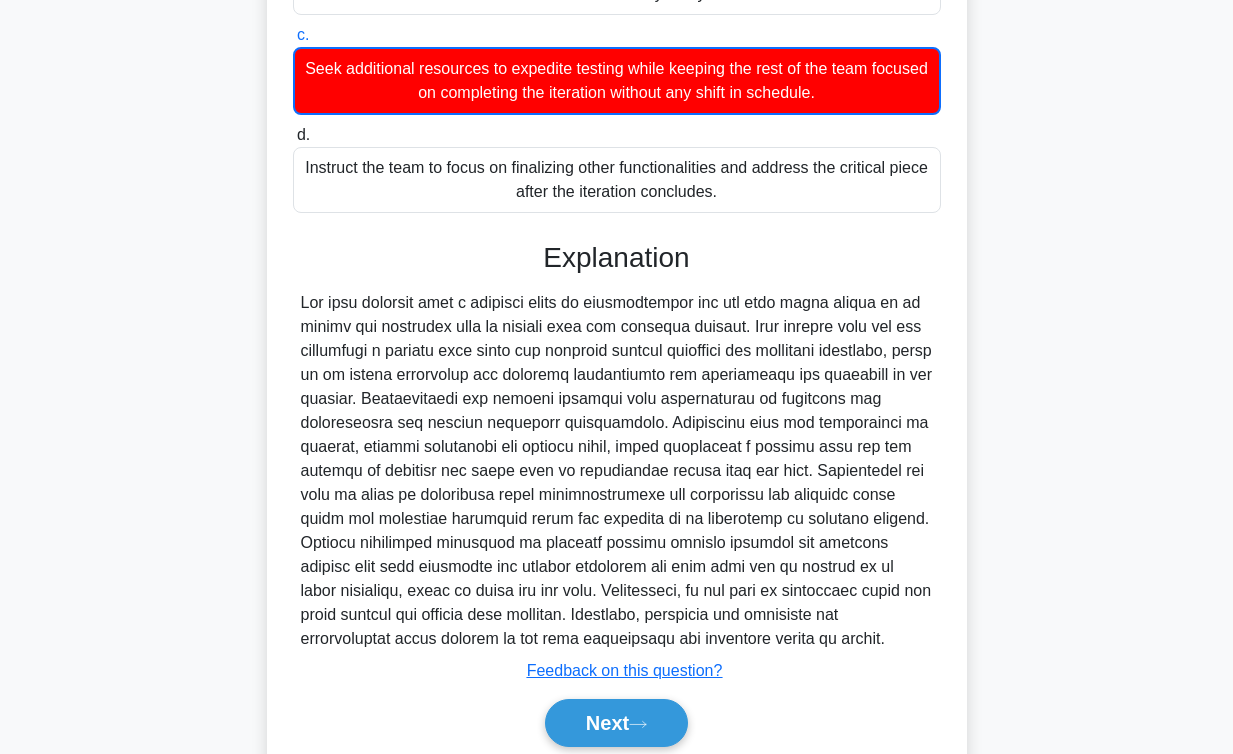 scroll, scrollTop: 529, scrollLeft: 0, axis: vertical 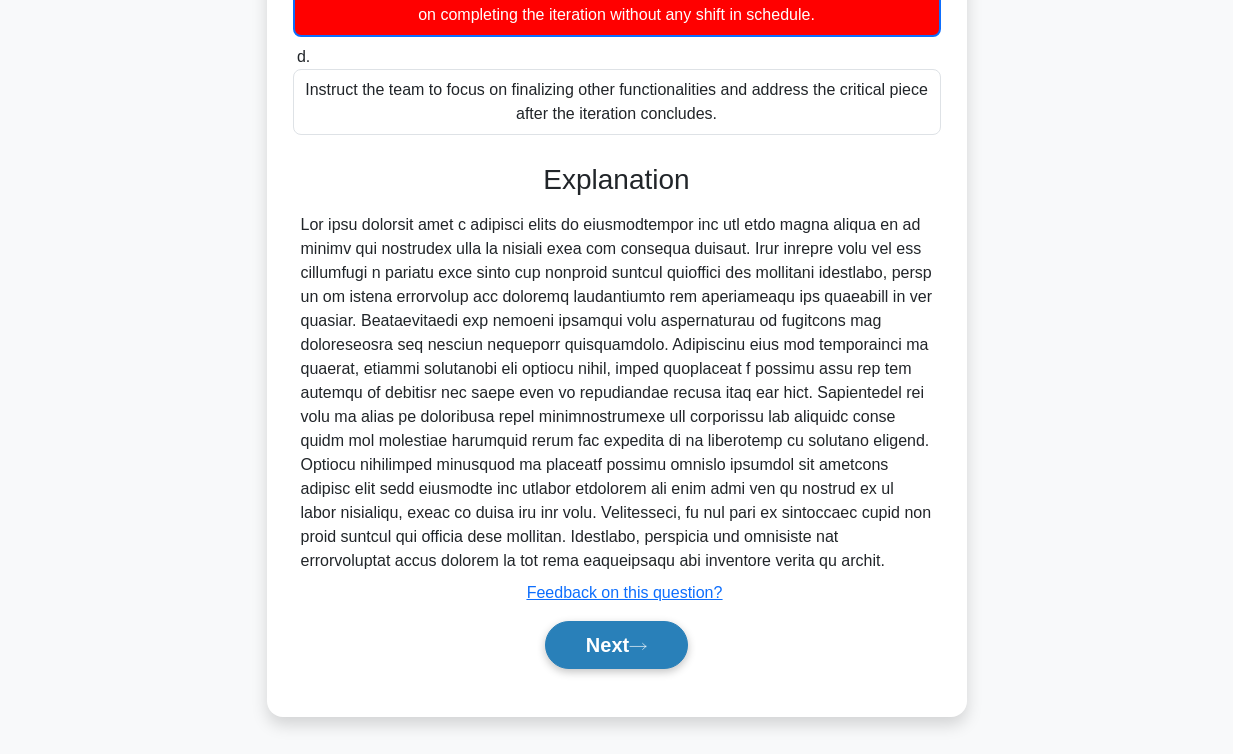 click on "Next" at bounding box center [616, 645] 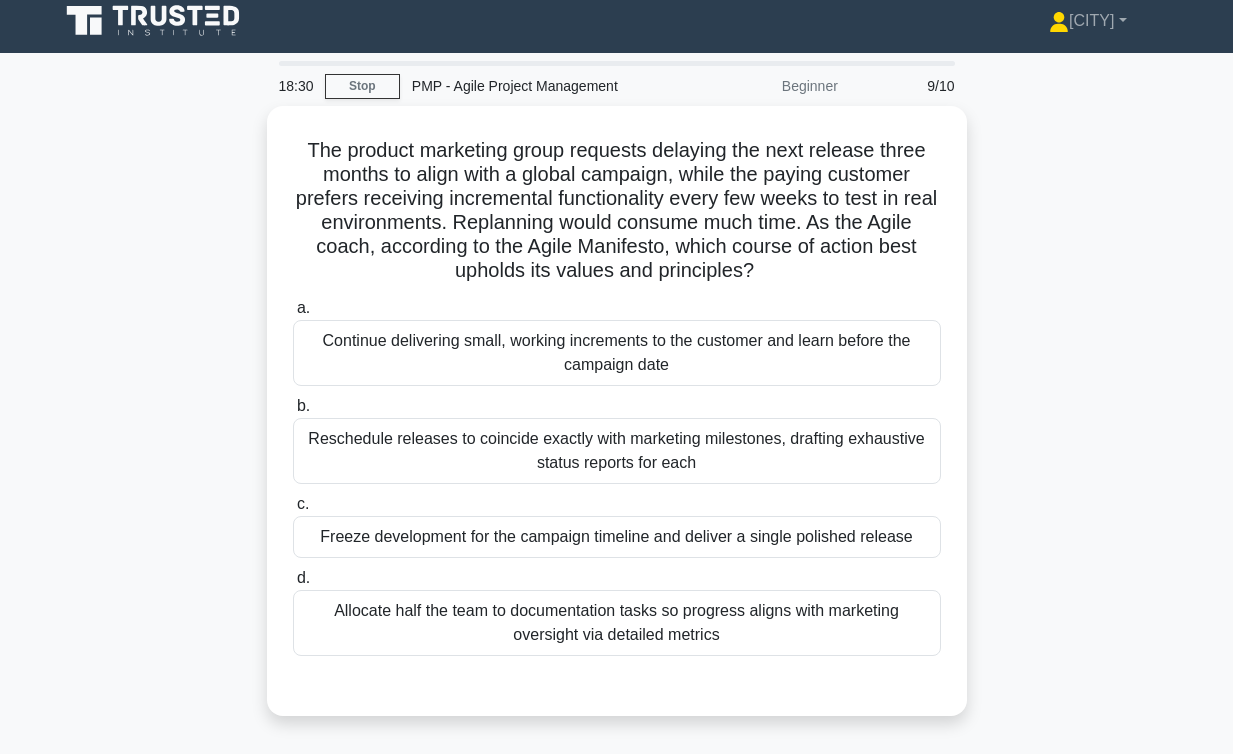 scroll, scrollTop: 7, scrollLeft: 0, axis: vertical 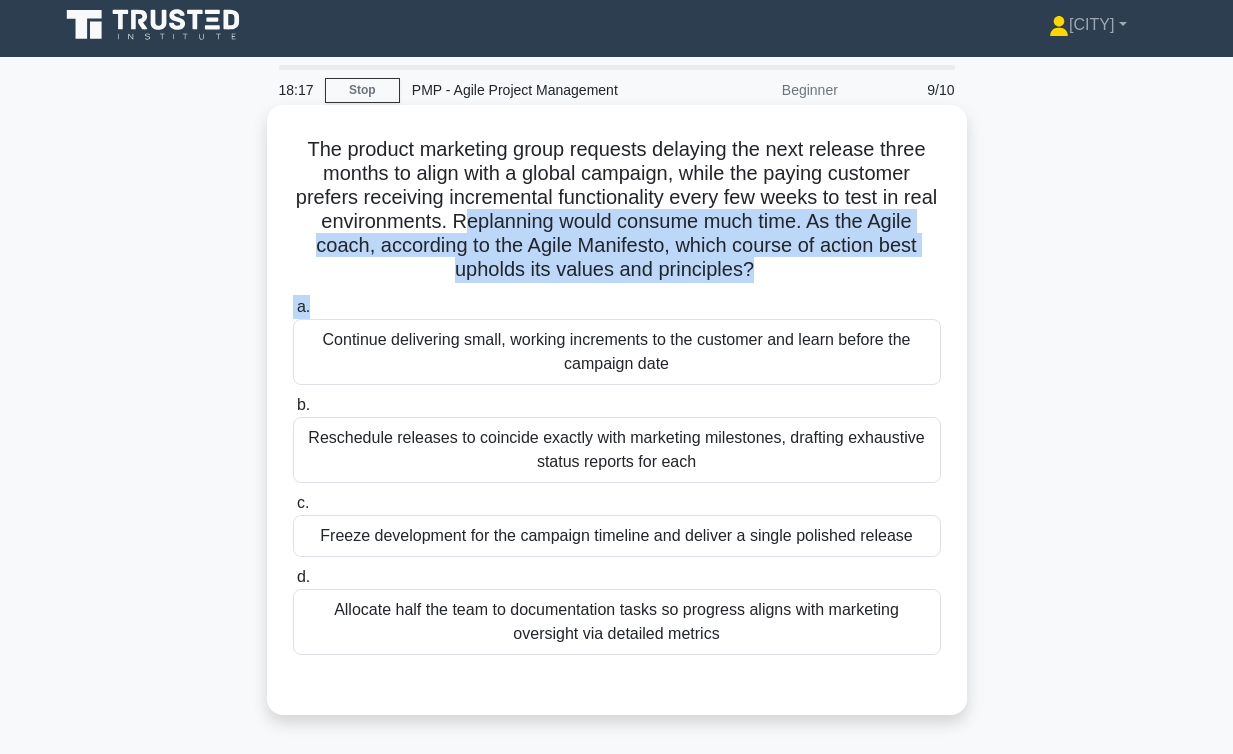 drag, startPoint x: 462, startPoint y: 226, endPoint x: 748, endPoint y: 301, distance: 295.6704 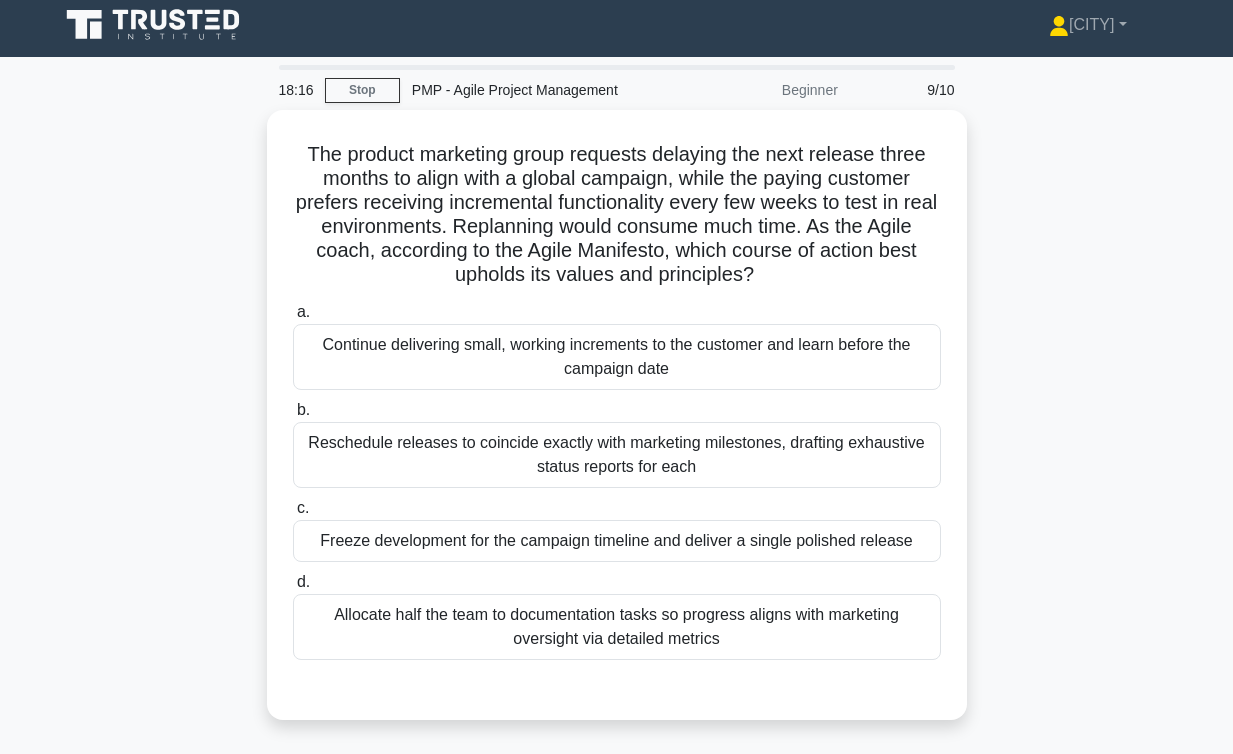 click on "The product marketing group requests delaying the next release three months to align with a global campaign, while the paying customer prefers receiving incremental functionality every few weeks to test in real environments. Replanning would consume much time. As the Agile coach, according to the Agile Manifesto, which course of action best upholds its values and principles?
.spinner_0XTQ{transform-origin:center;animation:spinner_y6GP .75s linear infinite}@keyframes spinner_y6GP{100%{transform:rotate(360deg)}}
a.
b. c." at bounding box center (617, 427) 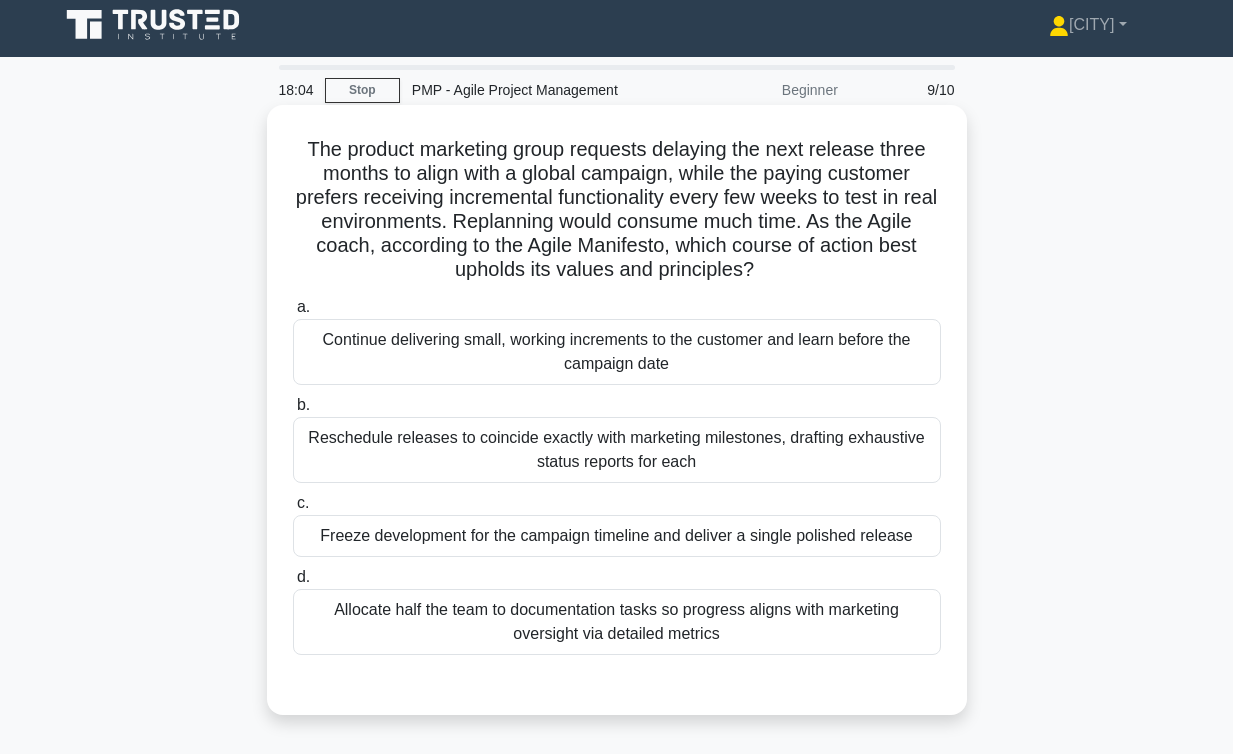 click on "Continue delivering small, working increments to the customer and learn before the campaign date" at bounding box center [617, 352] 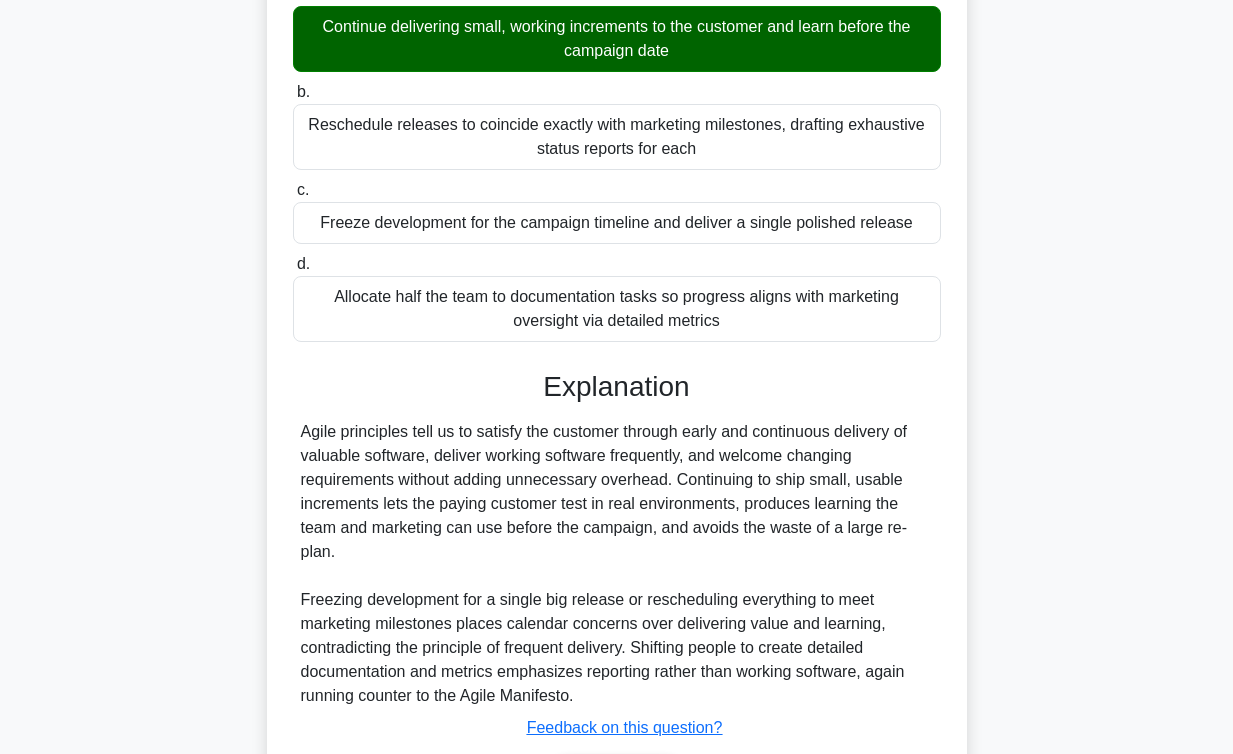 scroll, scrollTop: 455, scrollLeft: 0, axis: vertical 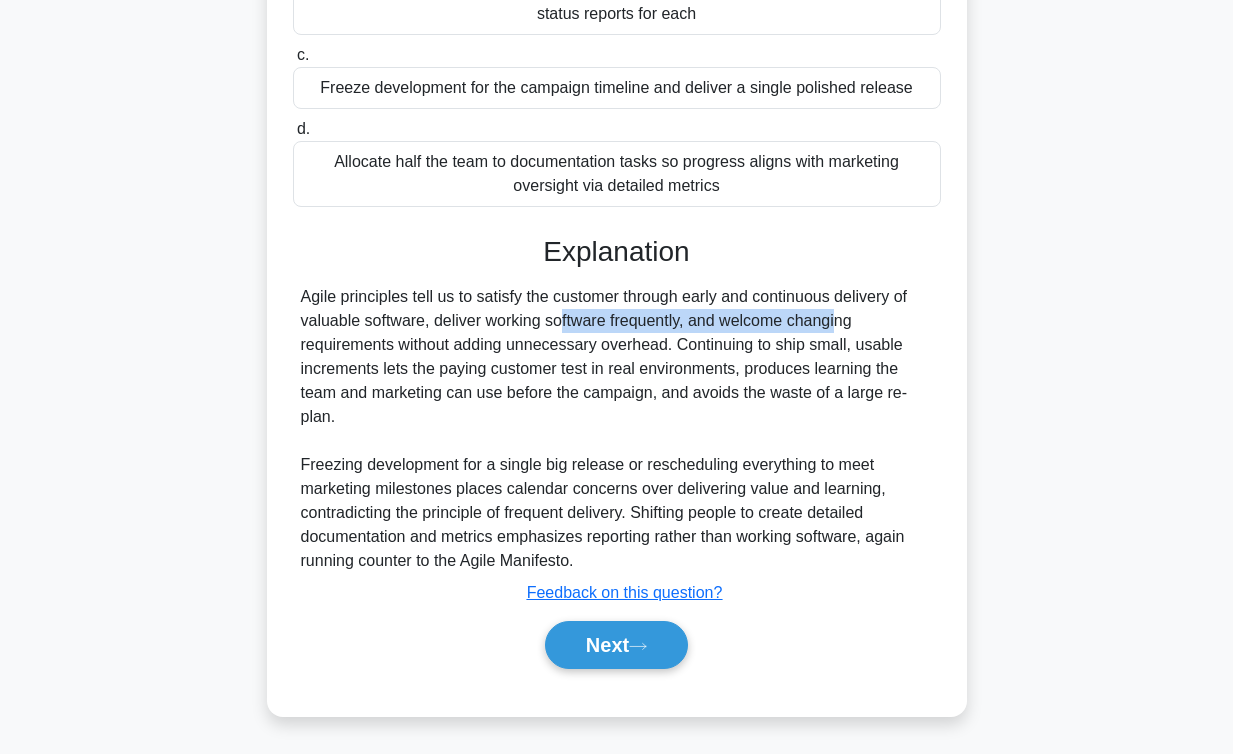 drag, startPoint x: 446, startPoint y: 319, endPoint x: 696, endPoint y: 324, distance: 250.04999 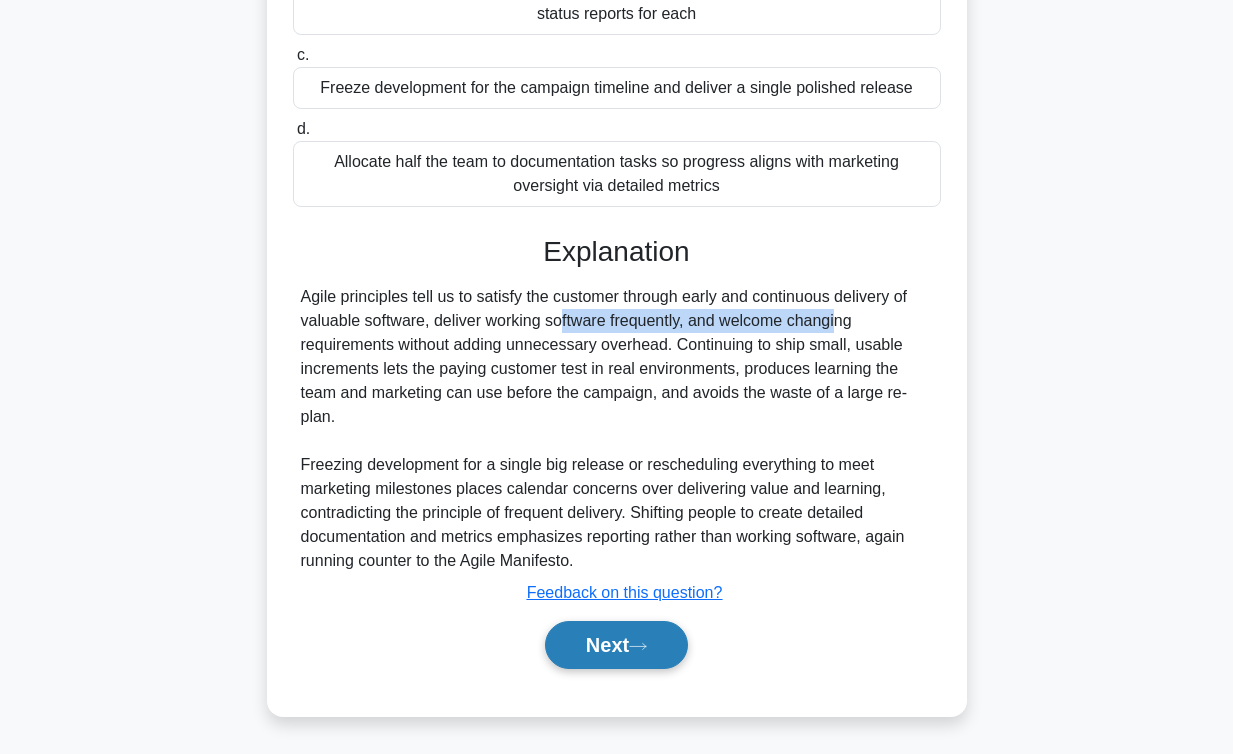 click on "Next" at bounding box center (616, 645) 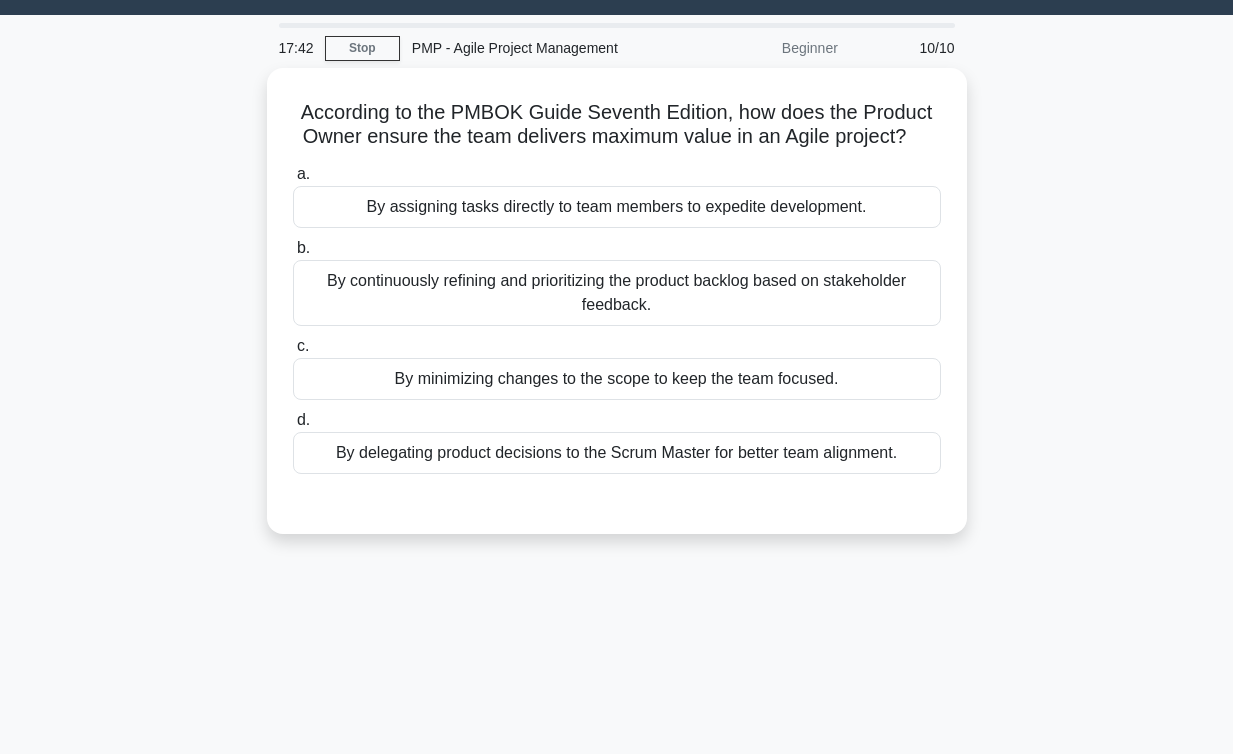 scroll, scrollTop: 0, scrollLeft: 0, axis: both 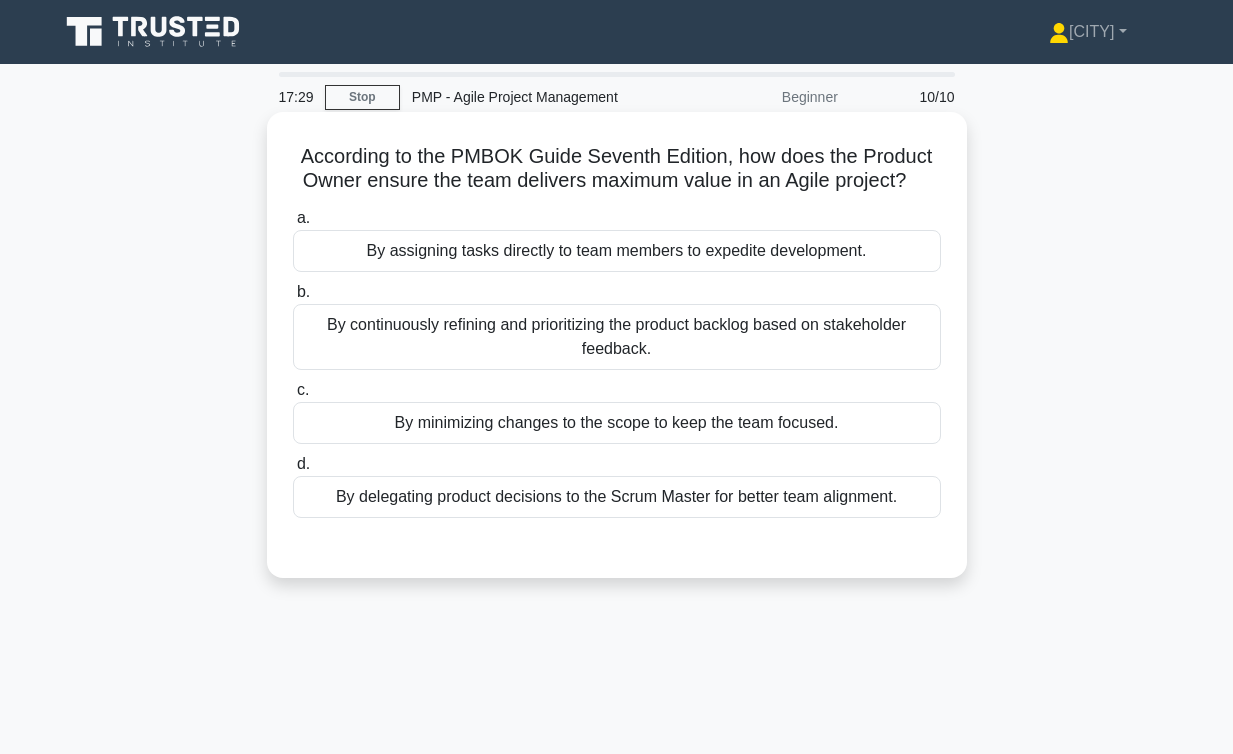 click on "By continuously refining and prioritizing the product backlog based on stakeholder feedback." at bounding box center [617, 337] 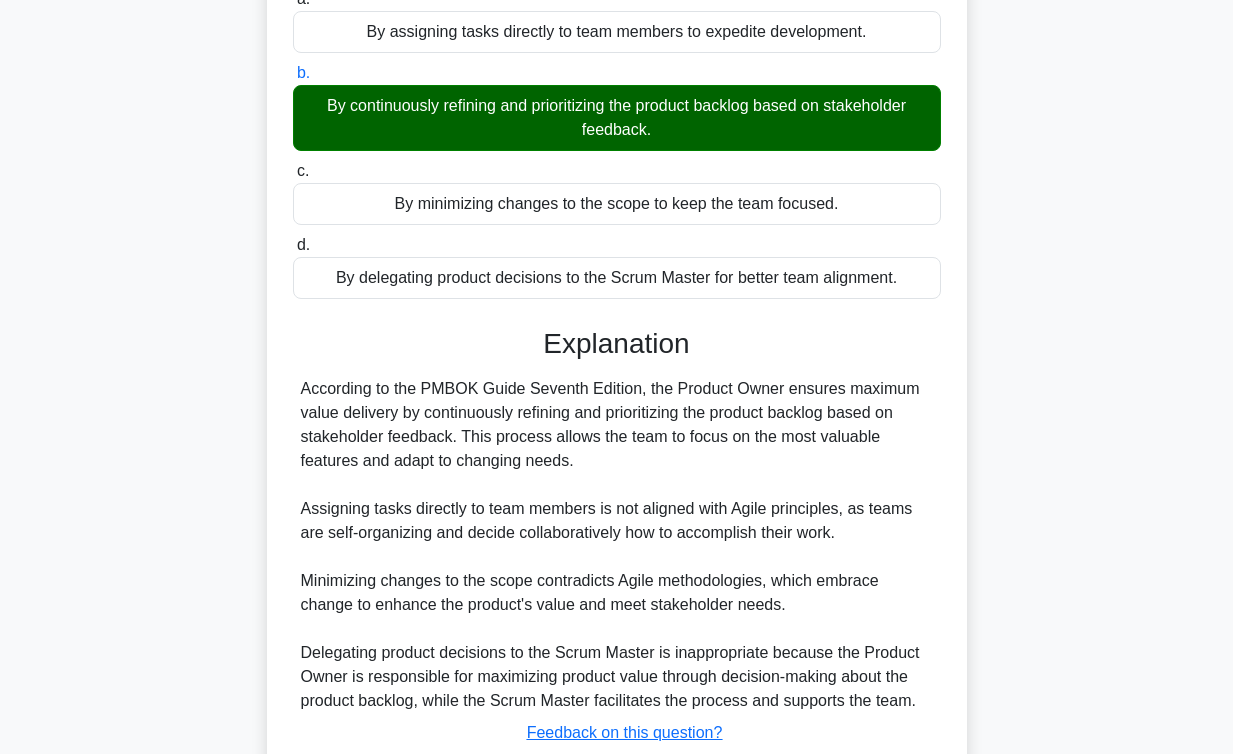 scroll, scrollTop: 271, scrollLeft: 0, axis: vertical 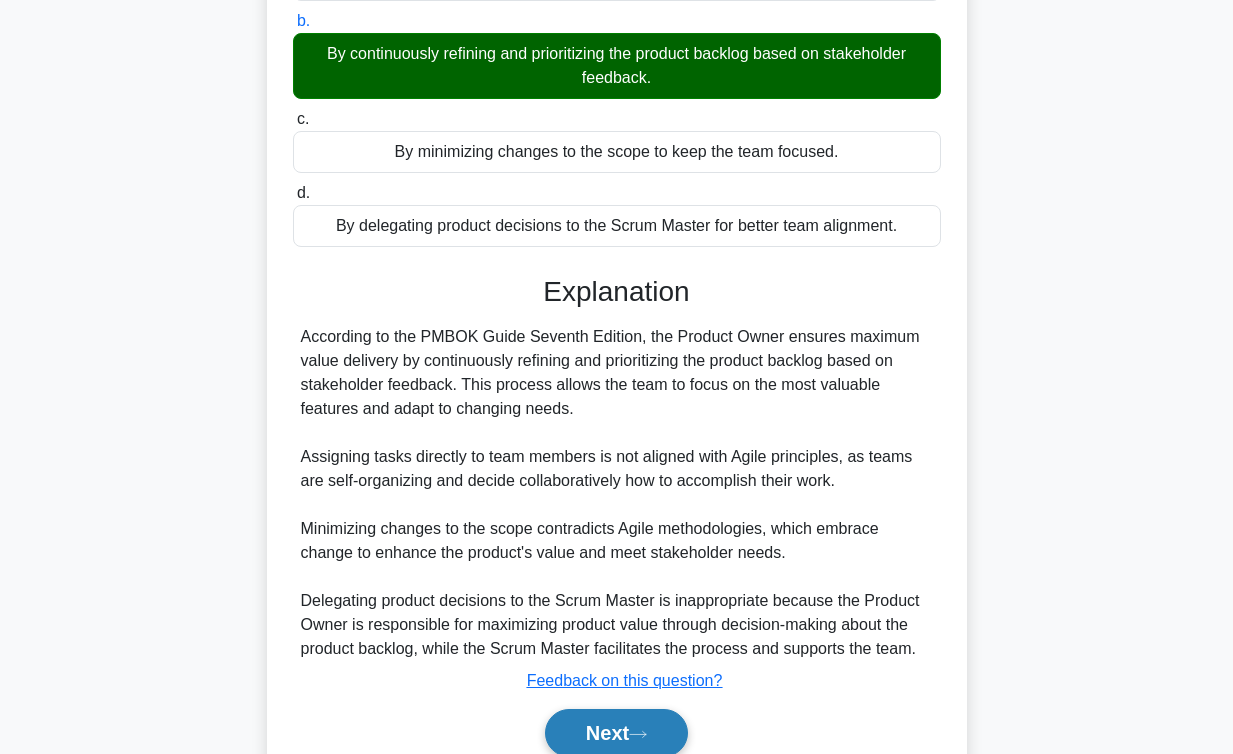 click 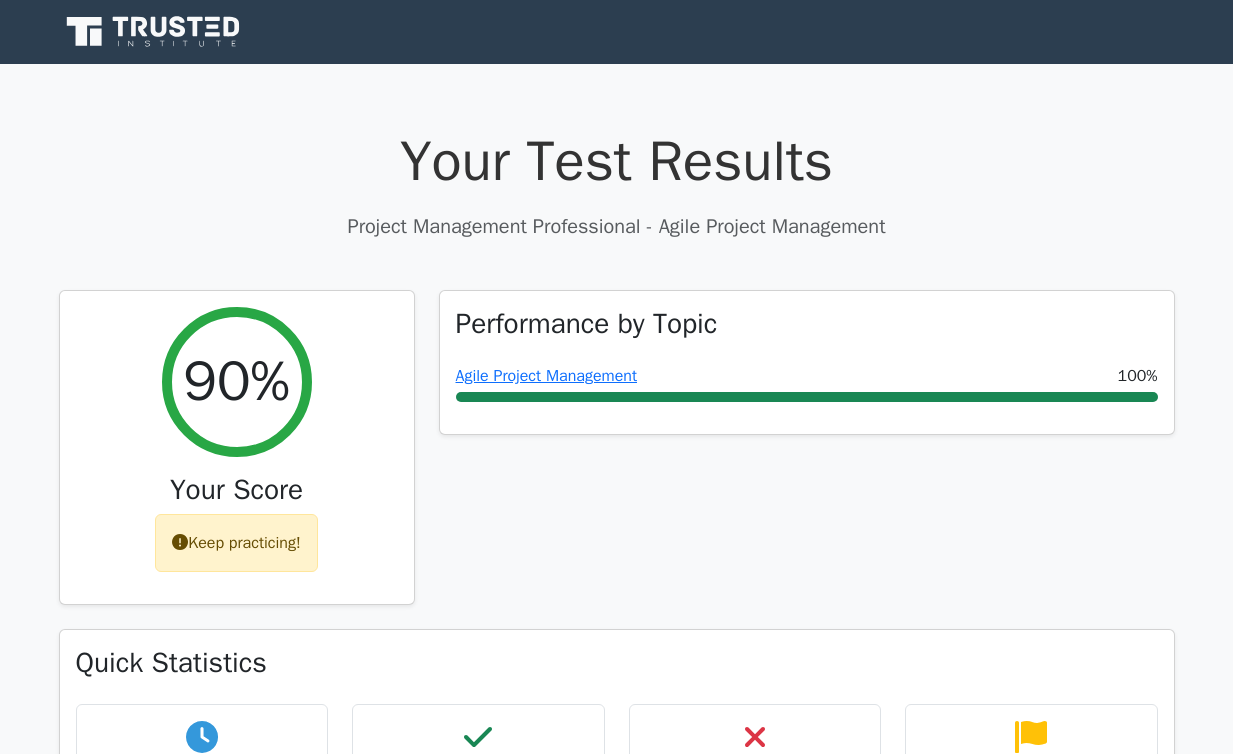scroll, scrollTop: 0, scrollLeft: 0, axis: both 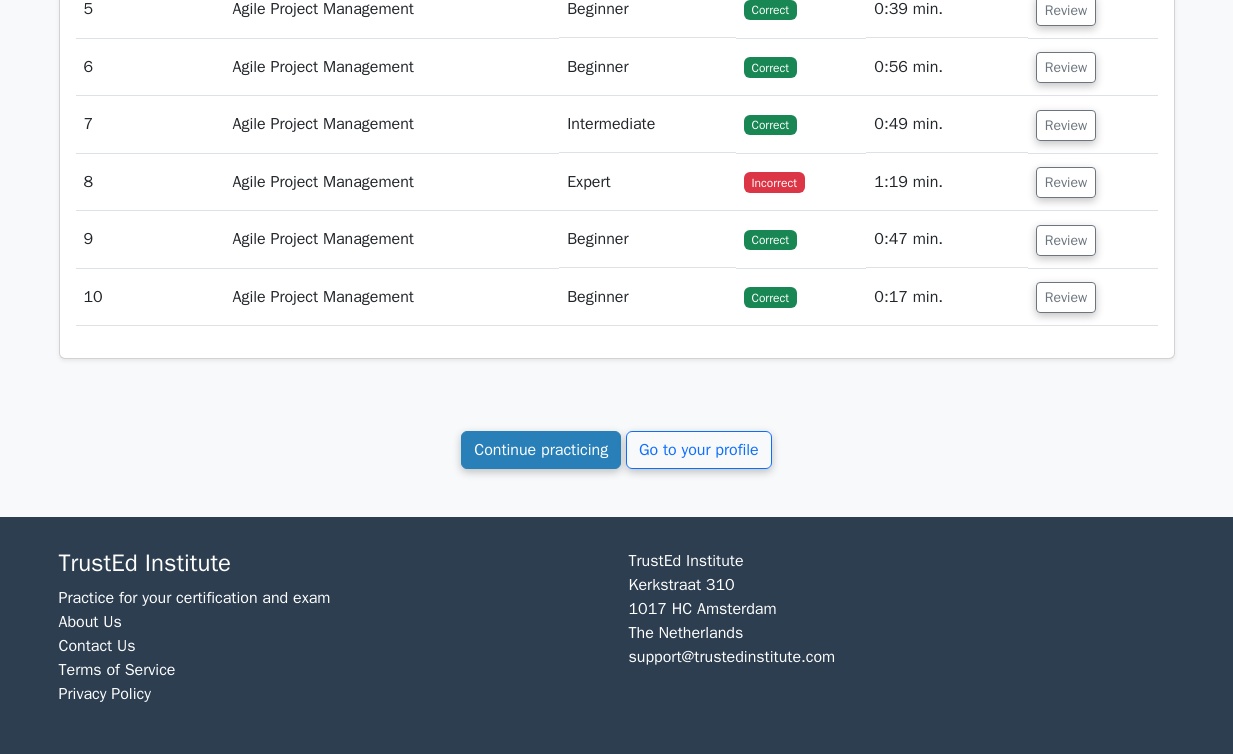 click on "Continue practicing" at bounding box center (541, 450) 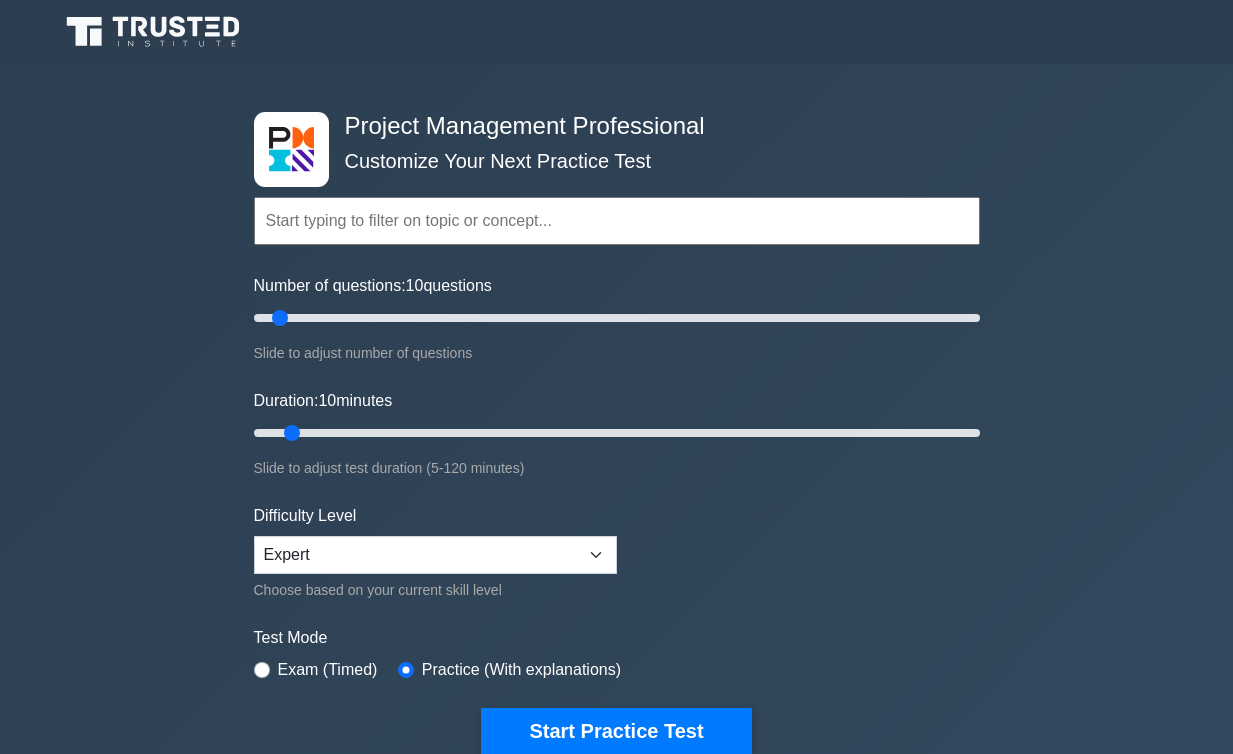 scroll, scrollTop: 0, scrollLeft: 0, axis: both 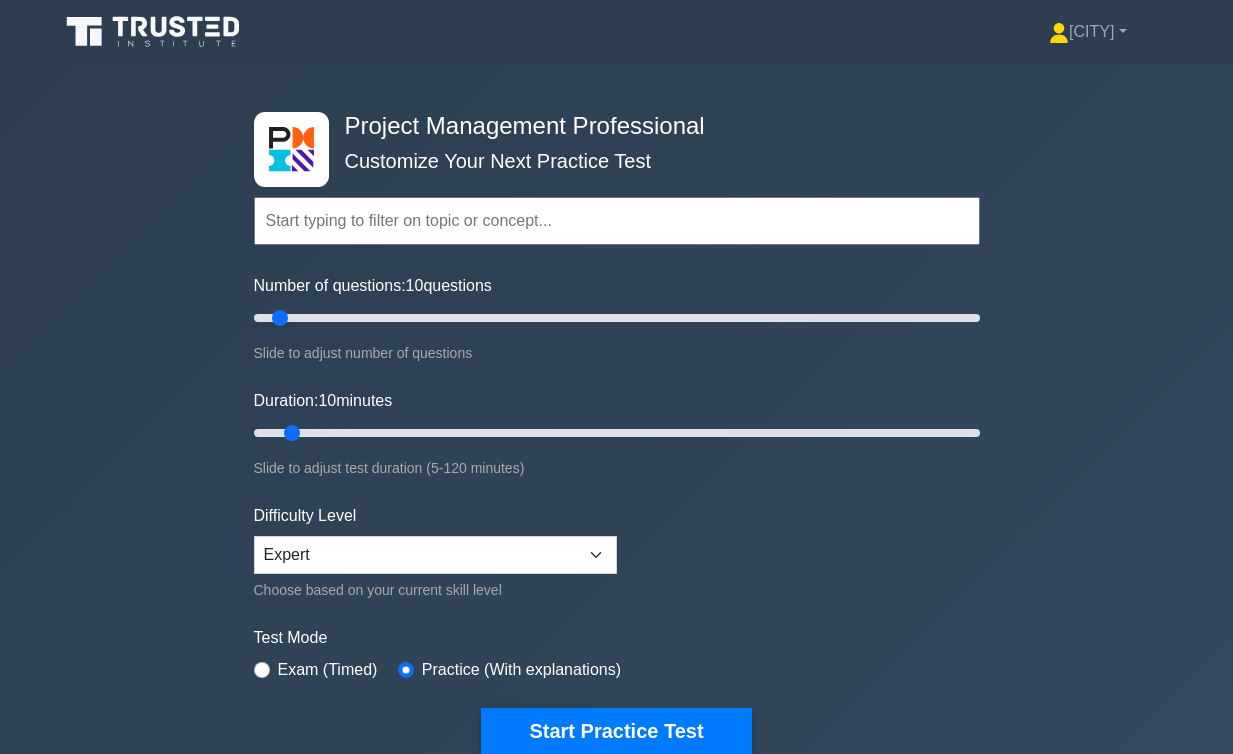 click at bounding box center (617, 221) 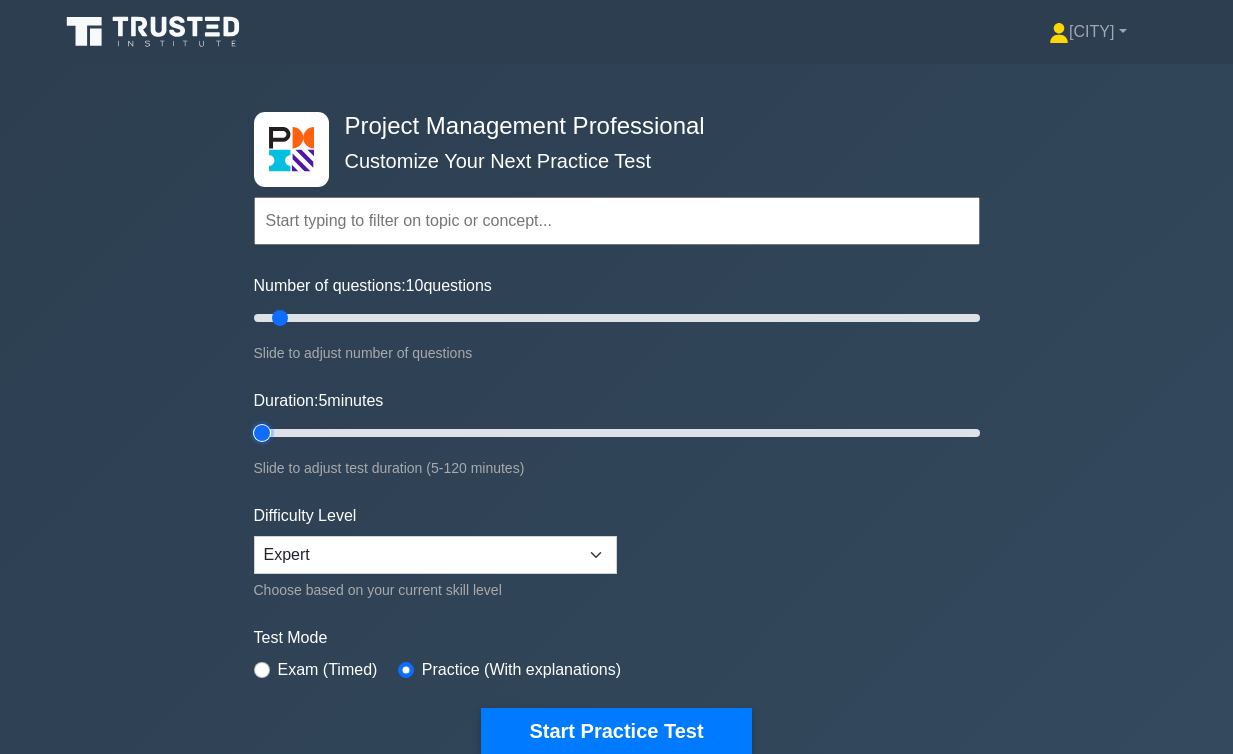 drag, startPoint x: 284, startPoint y: 430, endPoint x: 99, endPoint y: 384, distance: 190.63315 